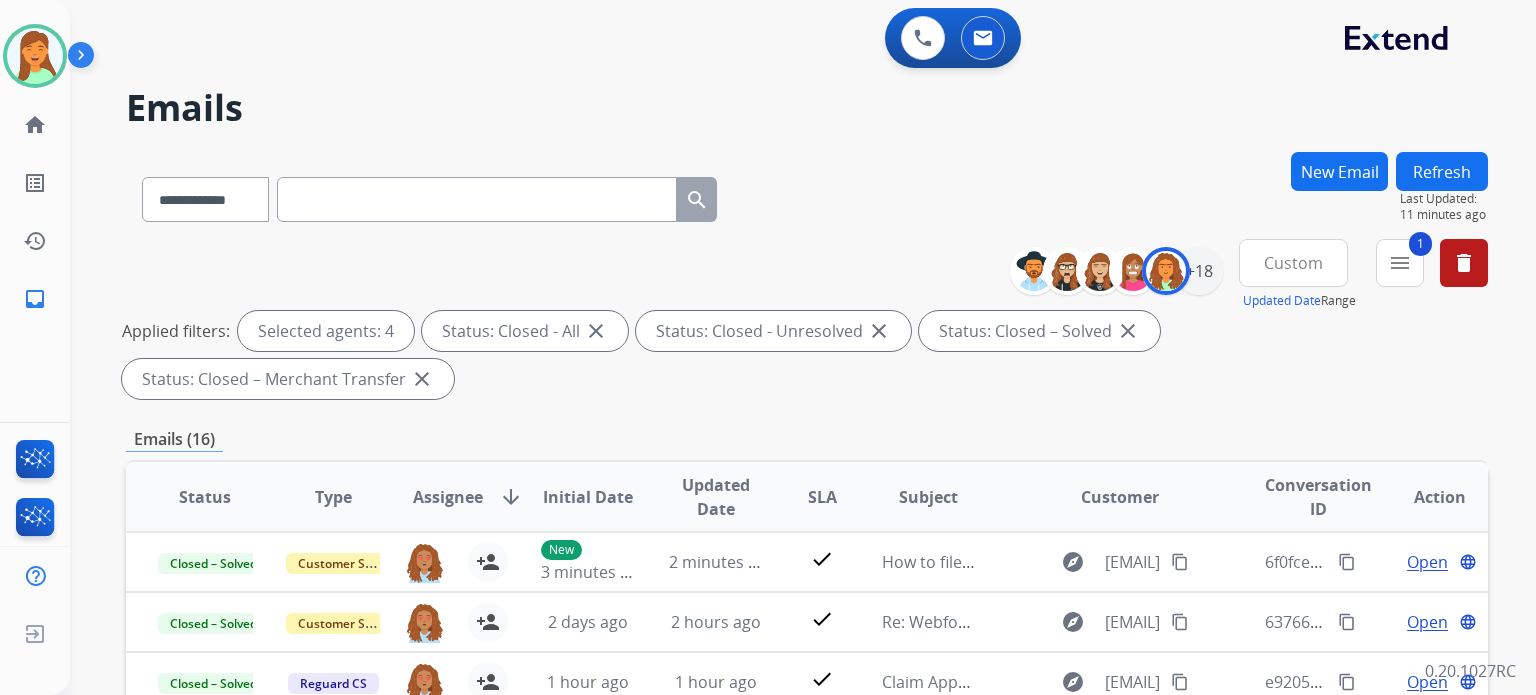 scroll, scrollTop: 0, scrollLeft: 0, axis: both 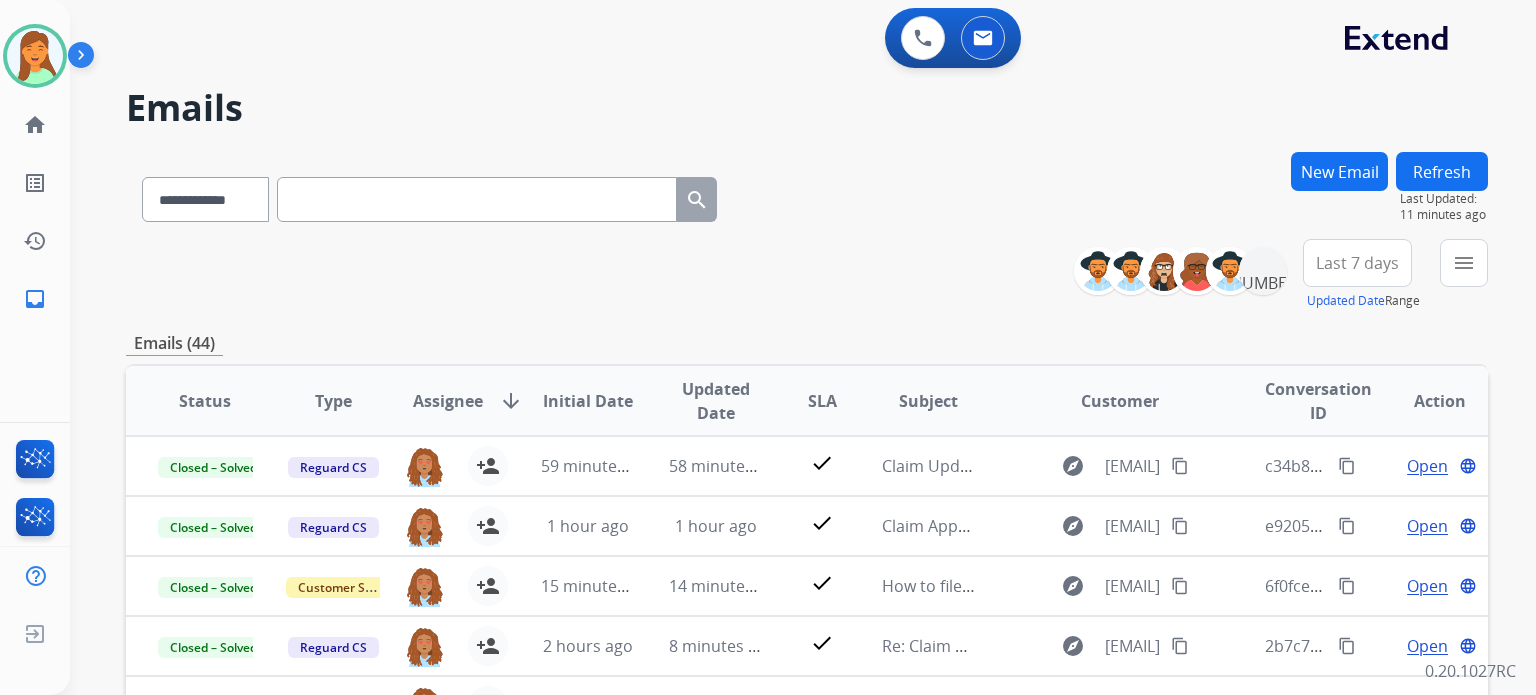 click on "Last 7 days" at bounding box center [1357, 263] 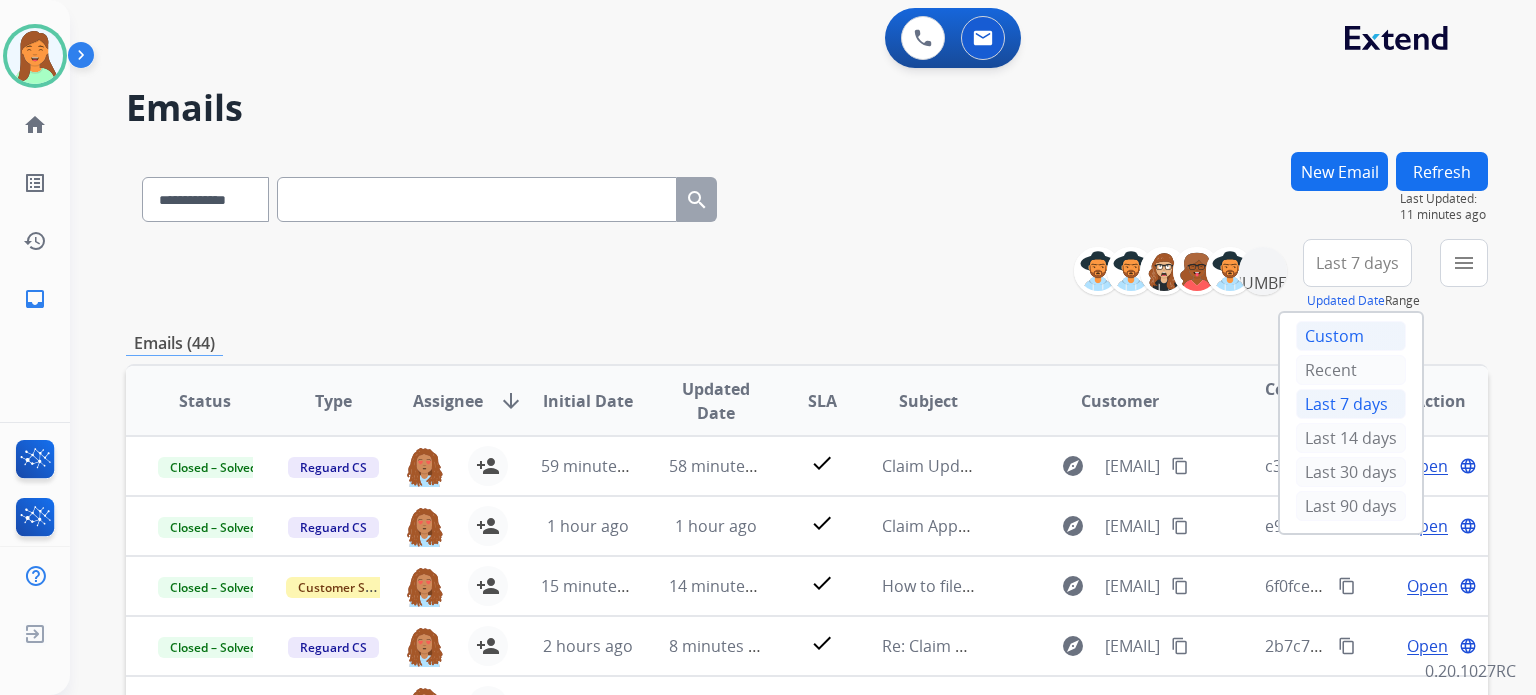 click on "Custom" at bounding box center [1351, 336] 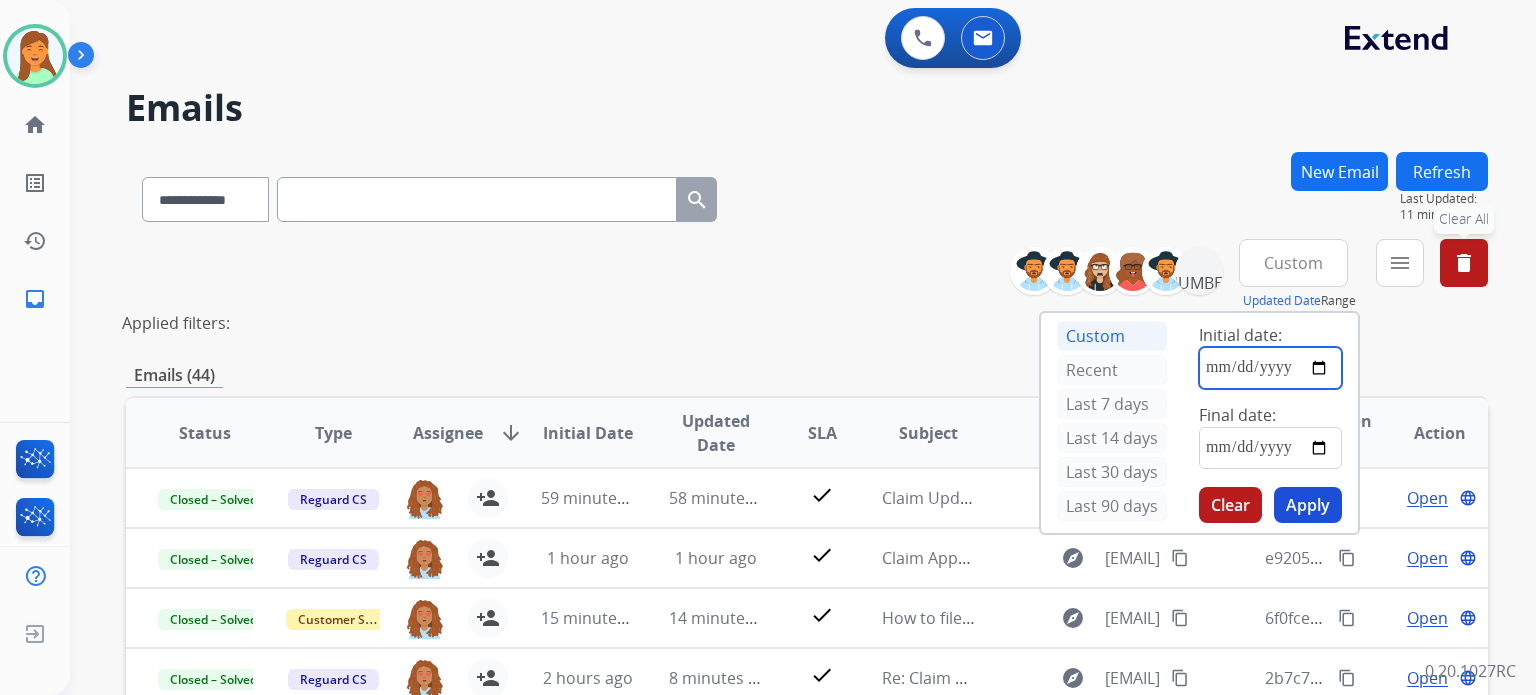 click at bounding box center [1270, 368] 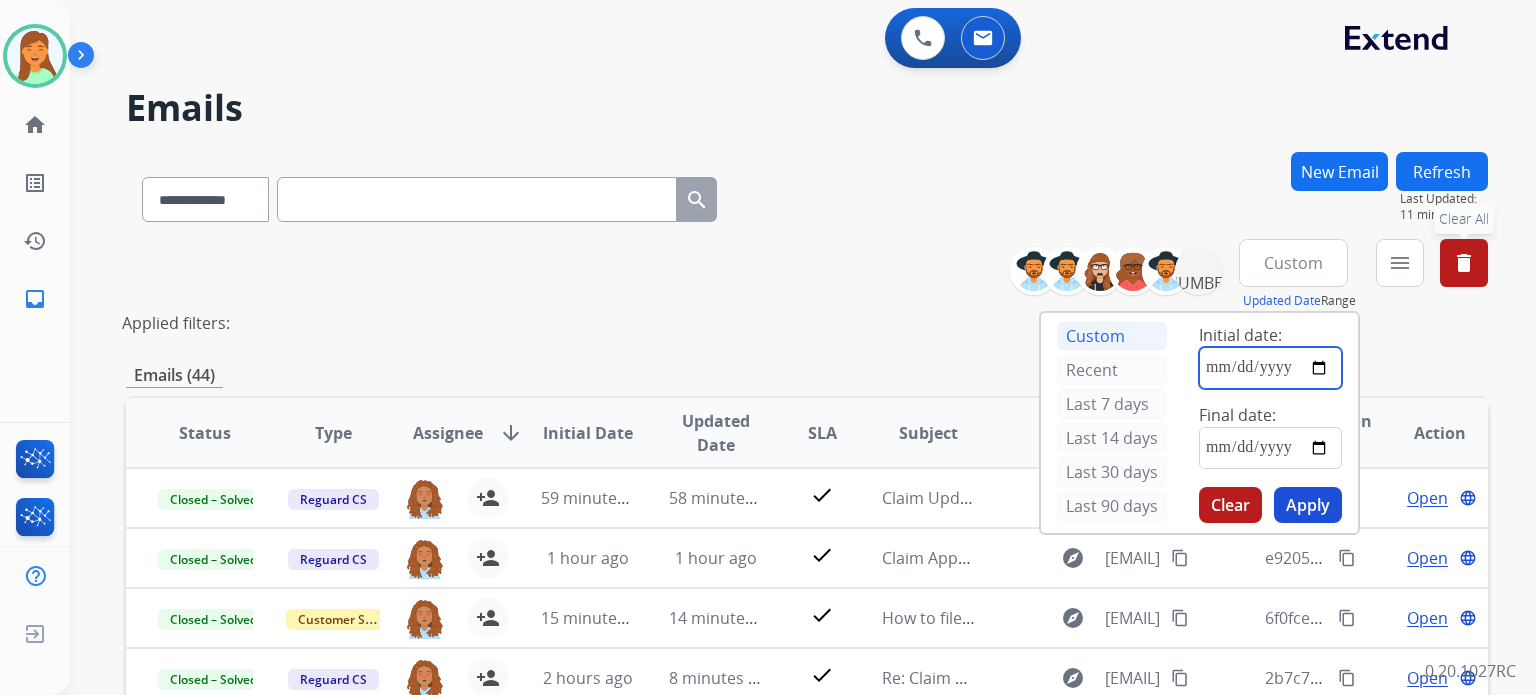 type on "**********" 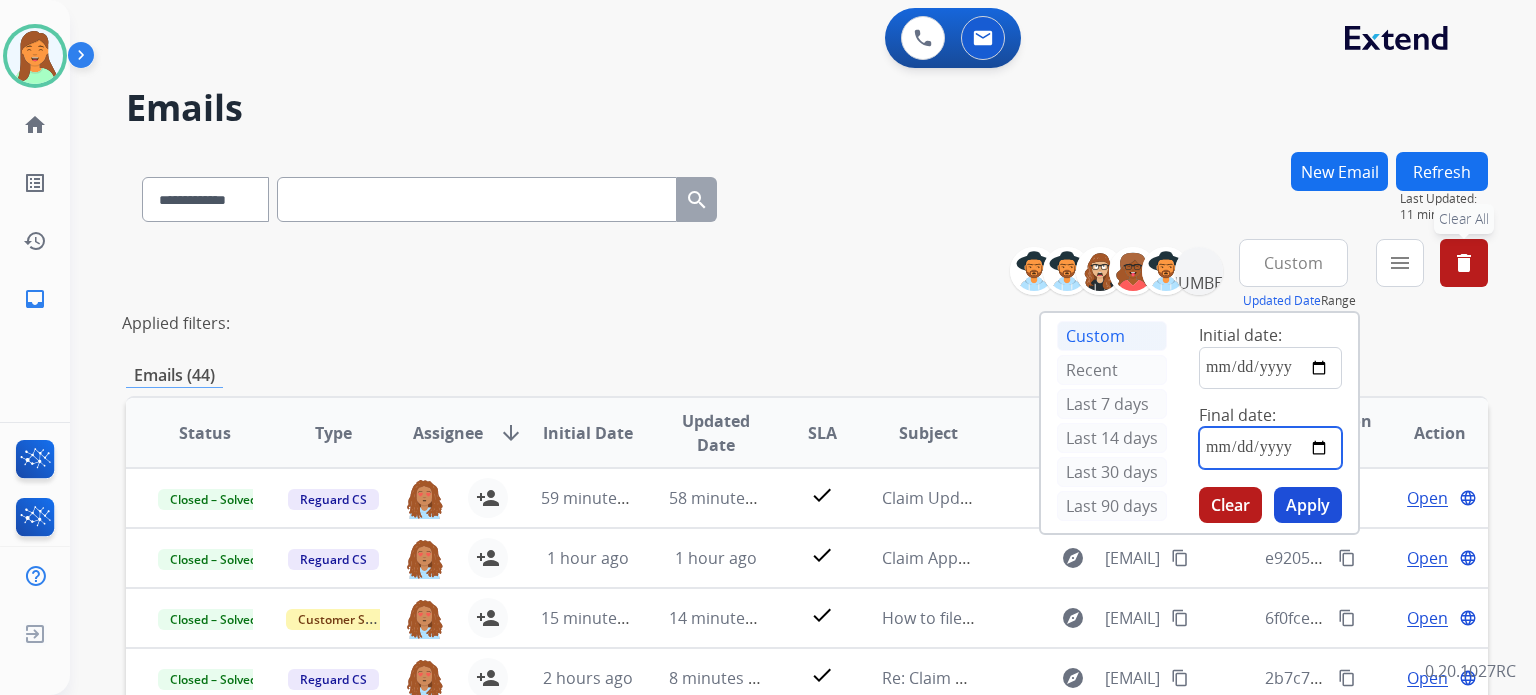 click at bounding box center (1270, 448) 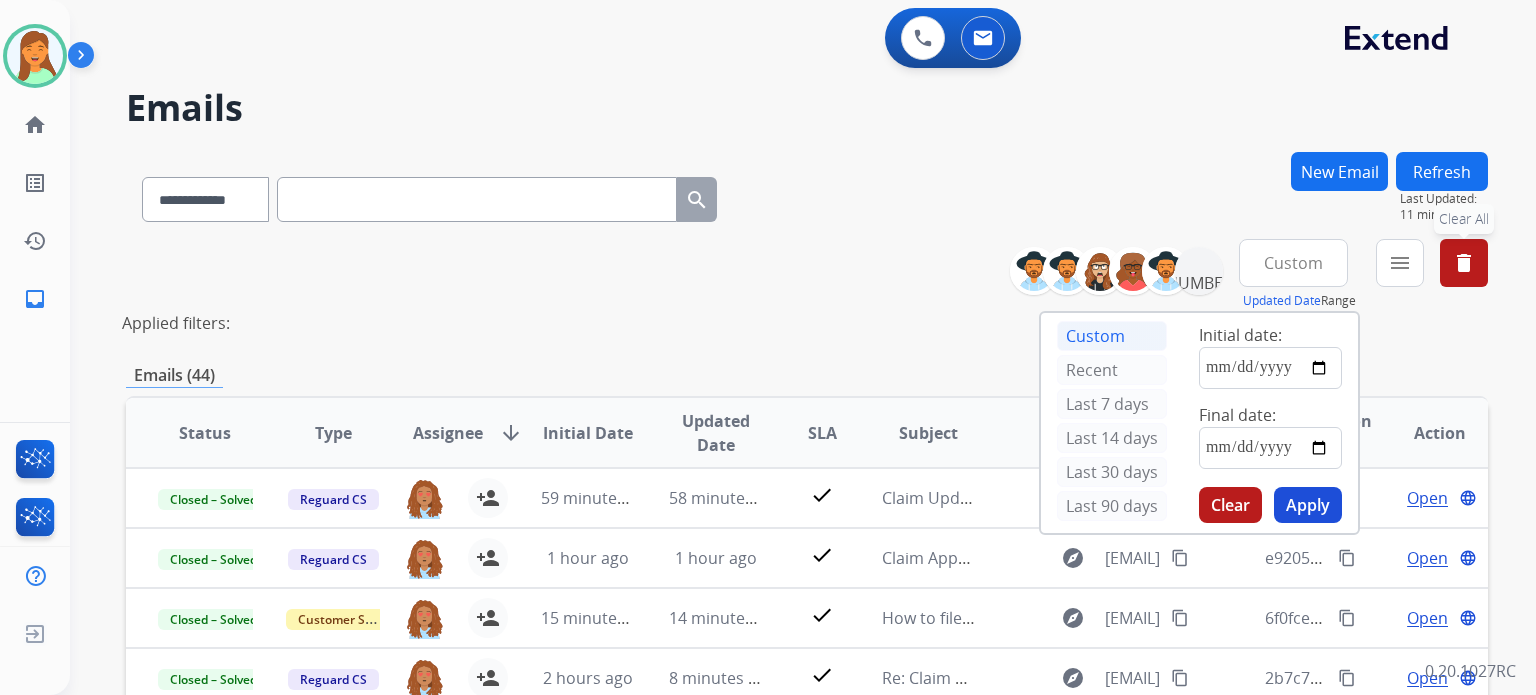 click on "Apply" at bounding box center [1308, 505] 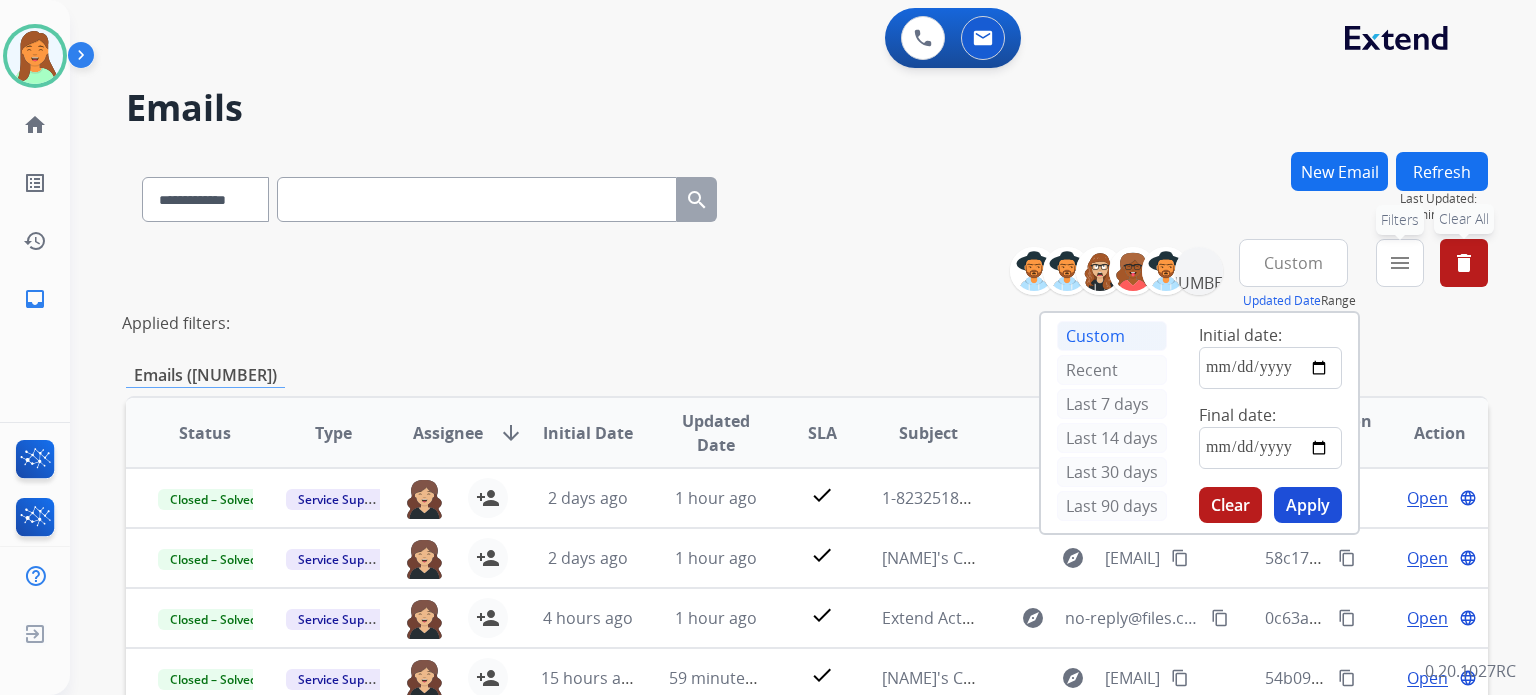 click on "menu" at bounding box center [1400, 263] 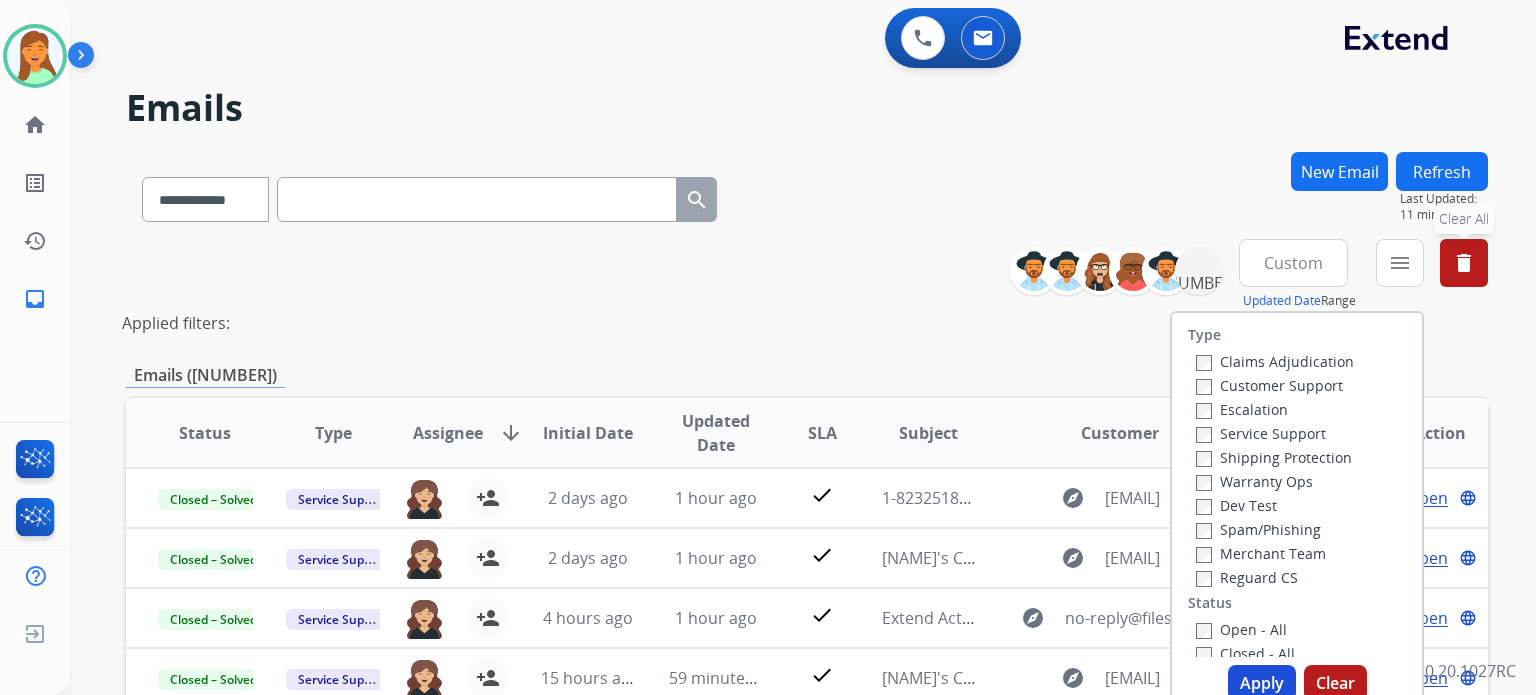 click on "Type  Claims Adjudication   Customer Support   Escalation   Service Support   Shipping Protection   Warranty Ops   Dev Test   Spam/Phishing   Merchant Team   Reguard CS  Status  Open - All   Closed - All   New - Initial   New - Reply   On-hold – Internal   On-hold - Customer   On Hold - Pending Parts   On Hold - Servicers   Closed - Unresolved   Closed – Solved   Closed – Merchant Transfer  SLA  Within SLA   Nearing SLA   Past SLA   Critical   On Hold   Closed  Processed  Migration   Webhook   Polling   Extend.com (API)  Apply Clear" at bounding box center (1297, 511) 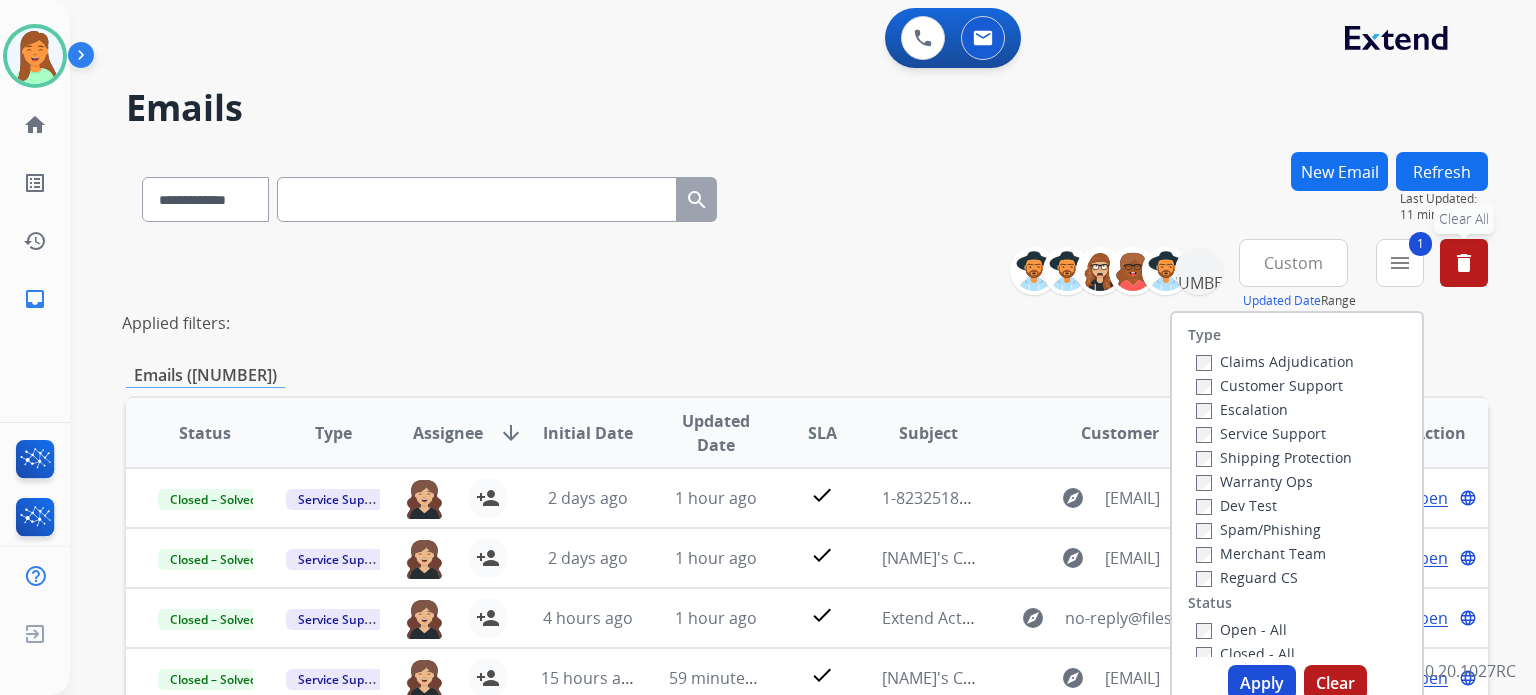 click on "Apply" at bounding box center (1262, 683) 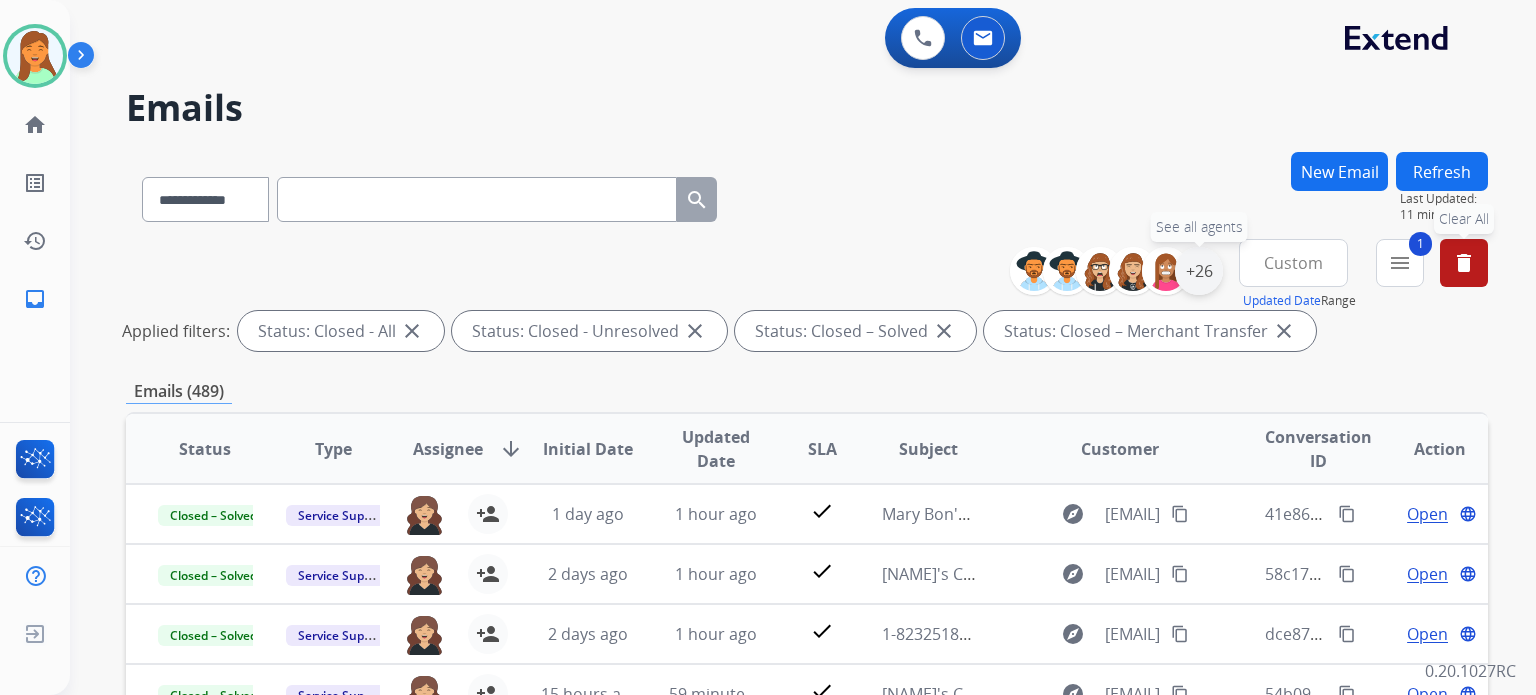 click on "+26" at bounding box center [1199, 271] 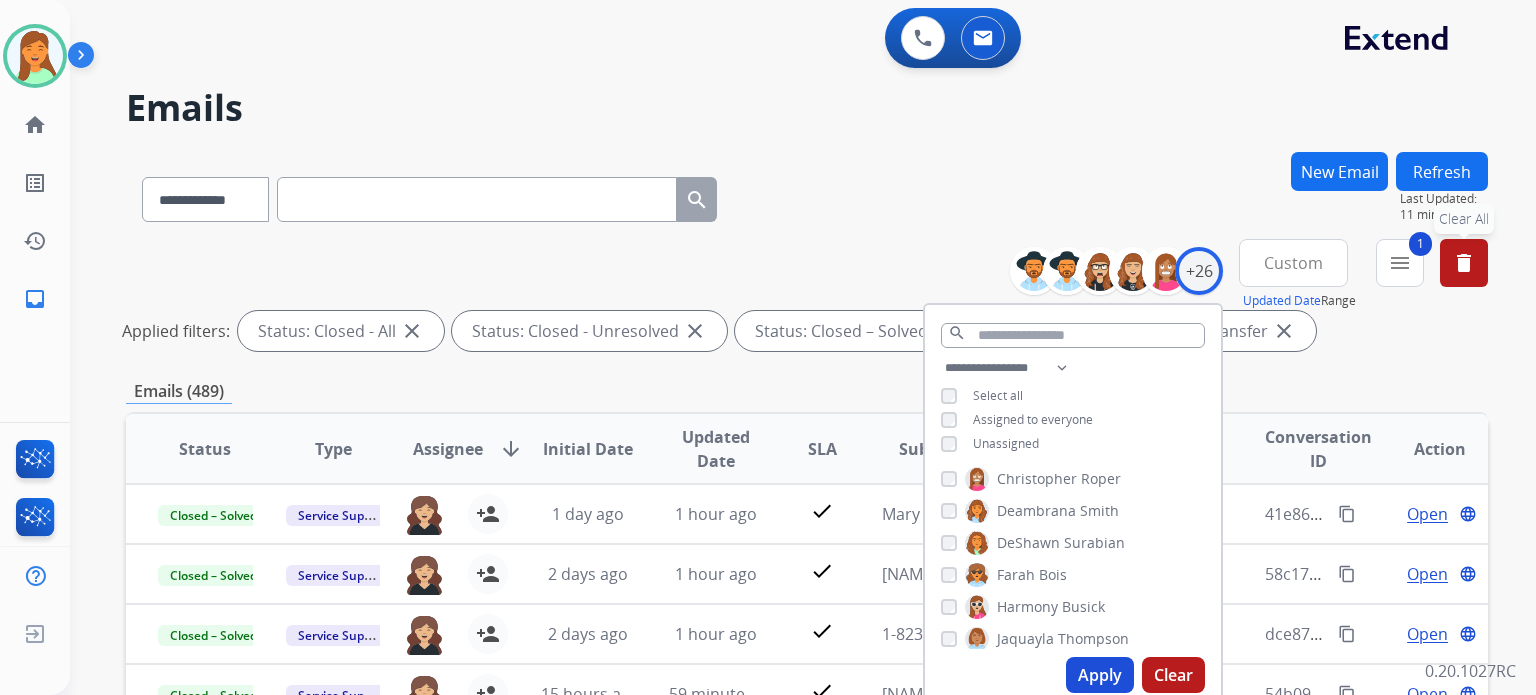 scroll, scrollTop: 0, scrollLeft: 0, axis: both 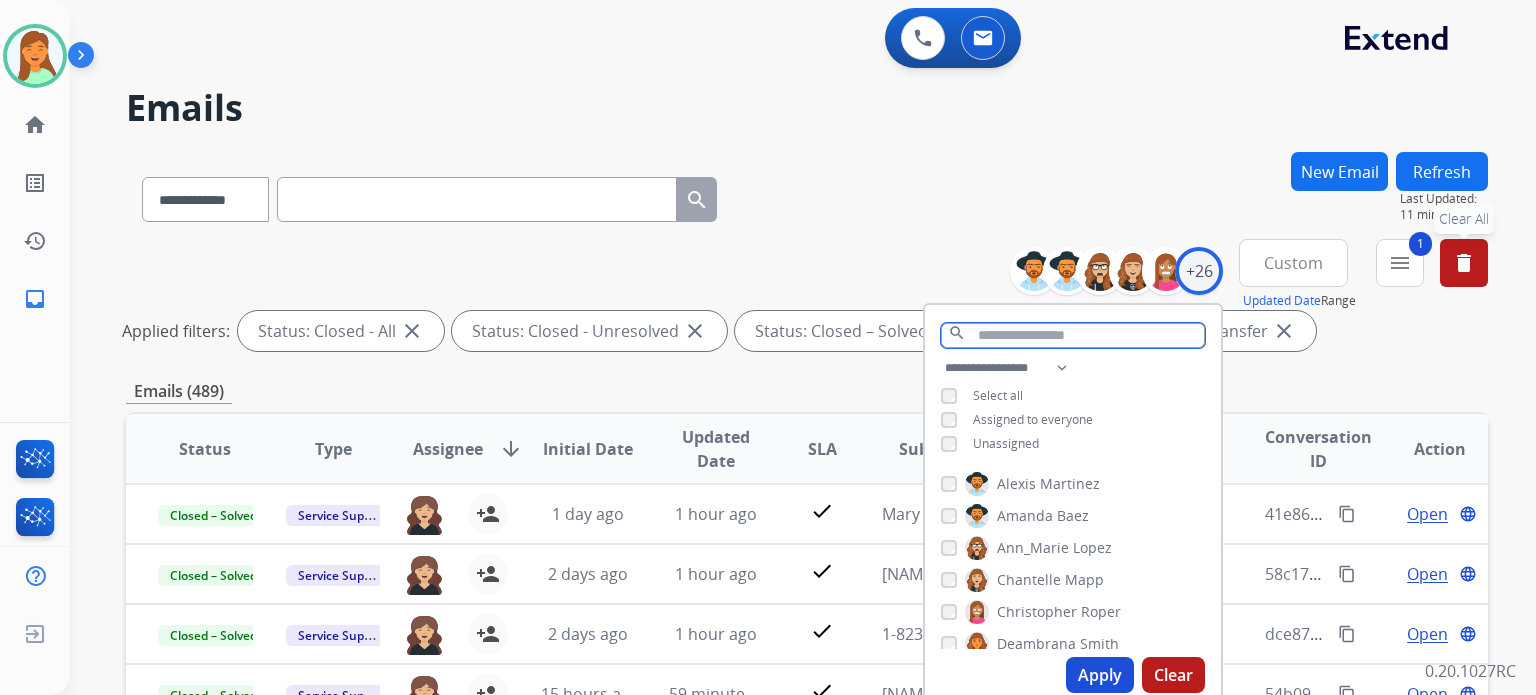 click at bounding box center [1073, 335] 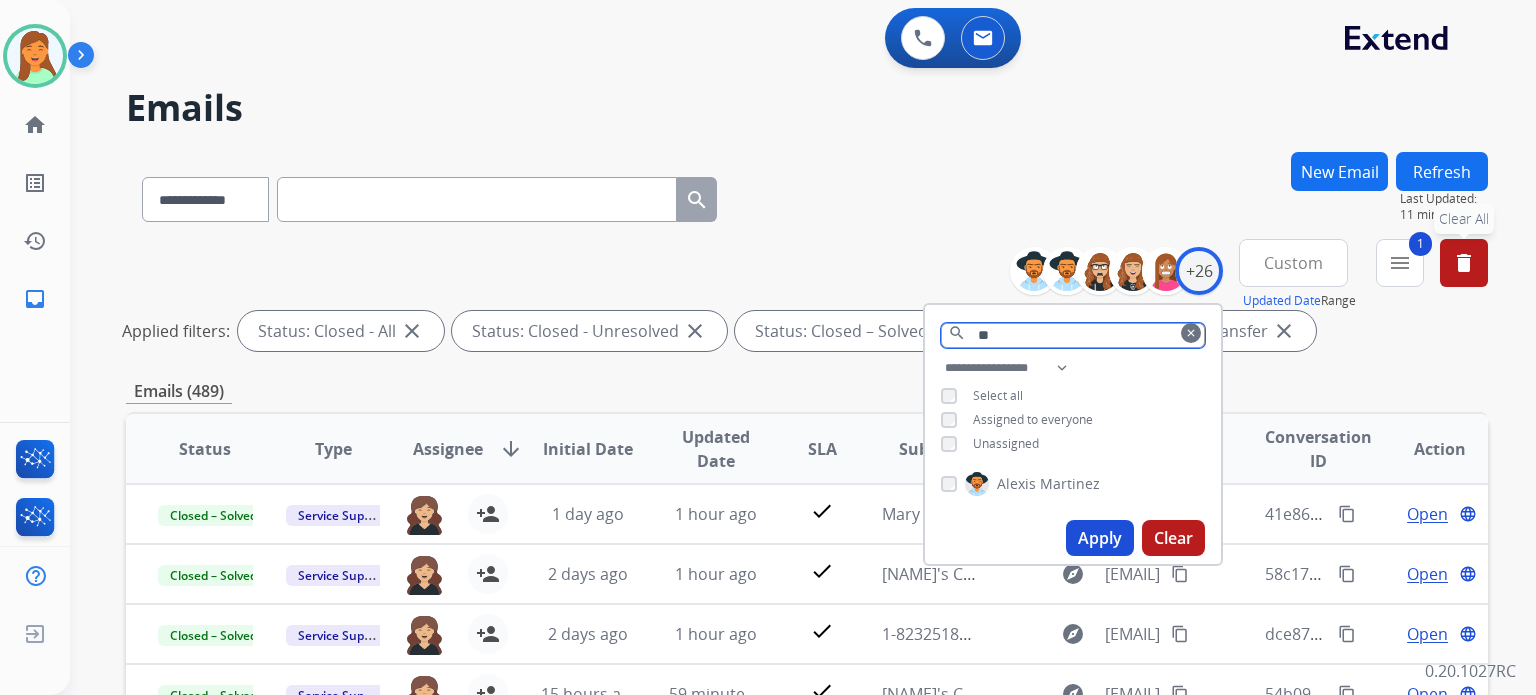 type on "*" 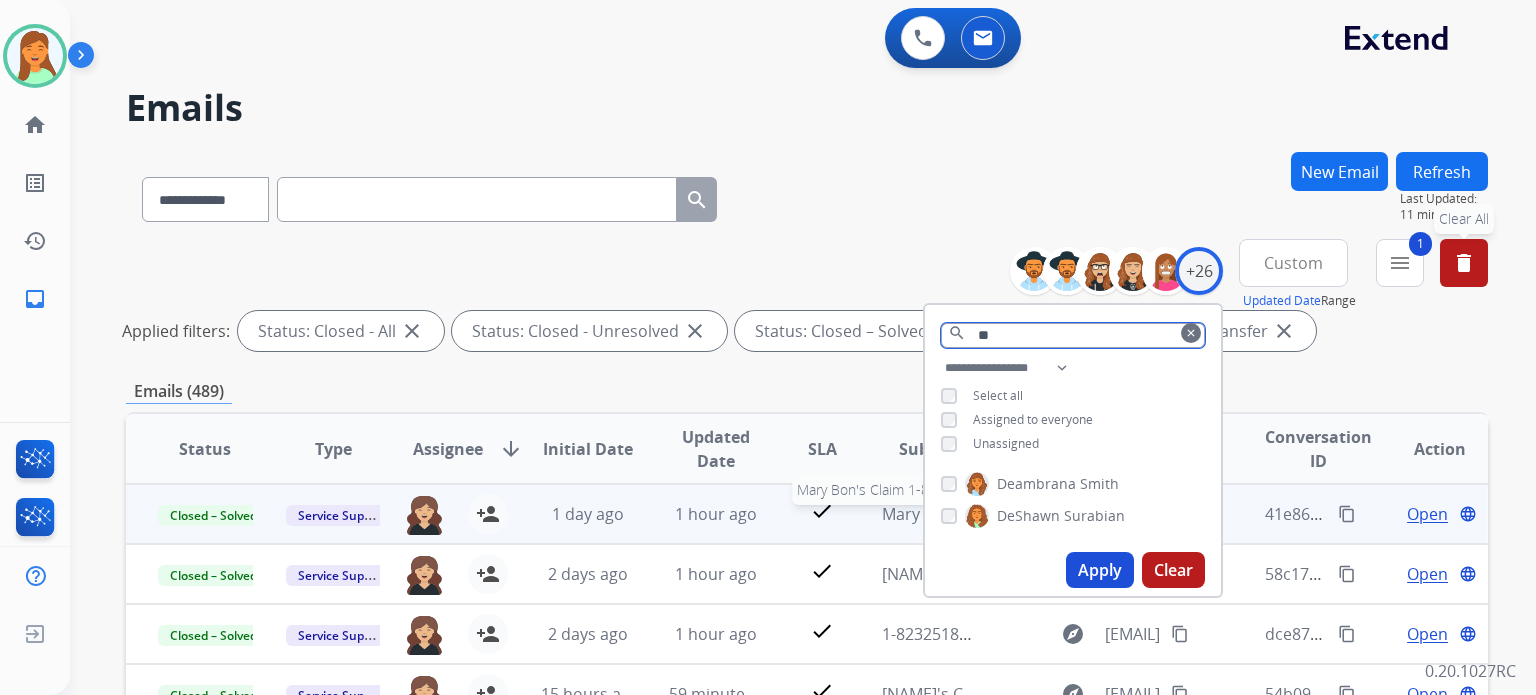 type on "*" 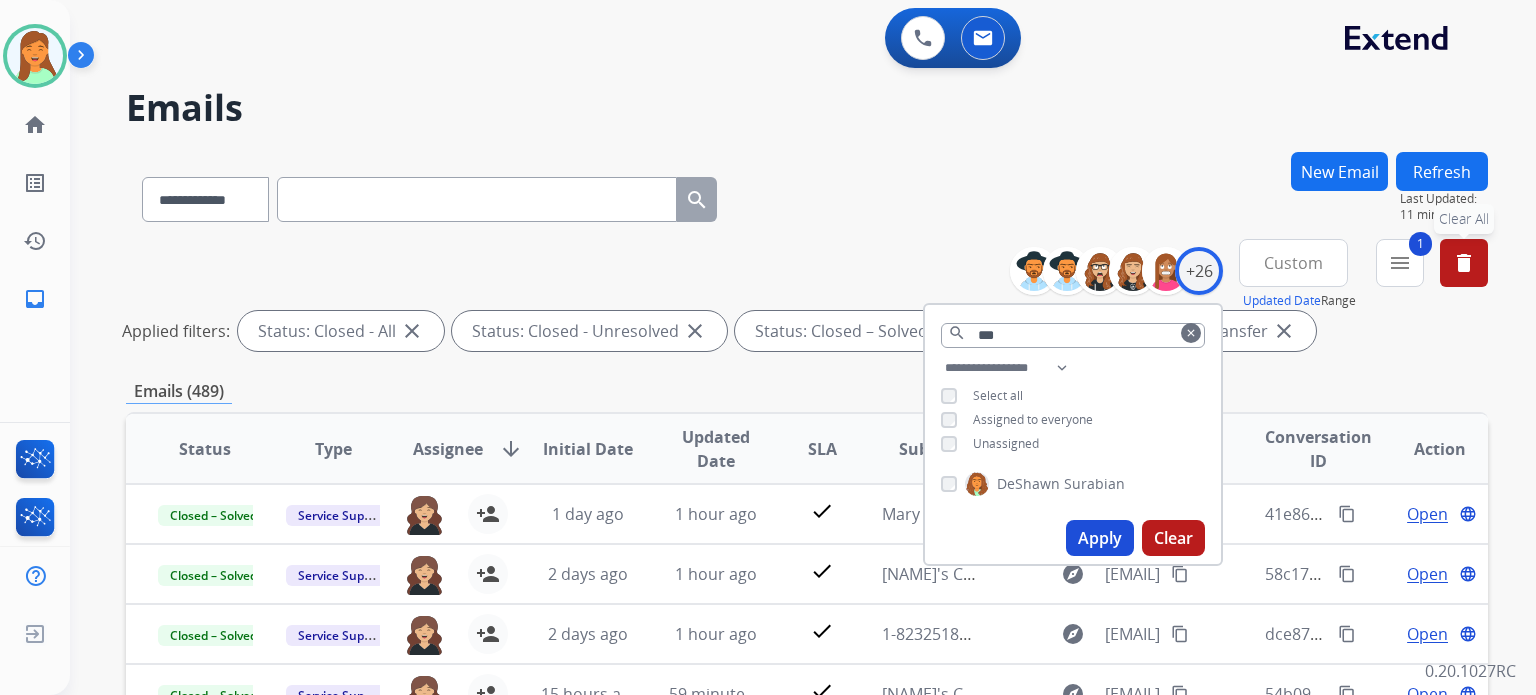 click on "[FIRST] [LAST]" at bounding box center [1073, 488] 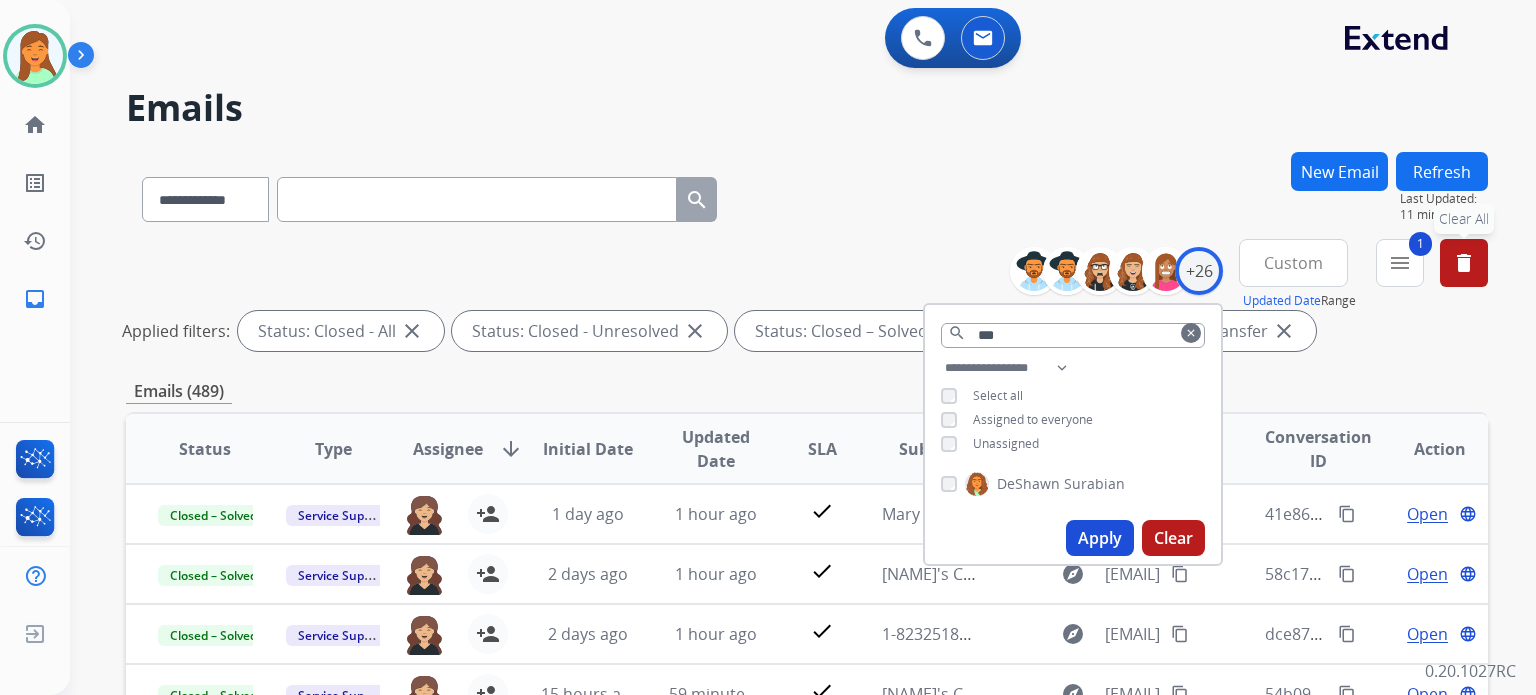 click on "Apply" at bounding box center [1100, 538] 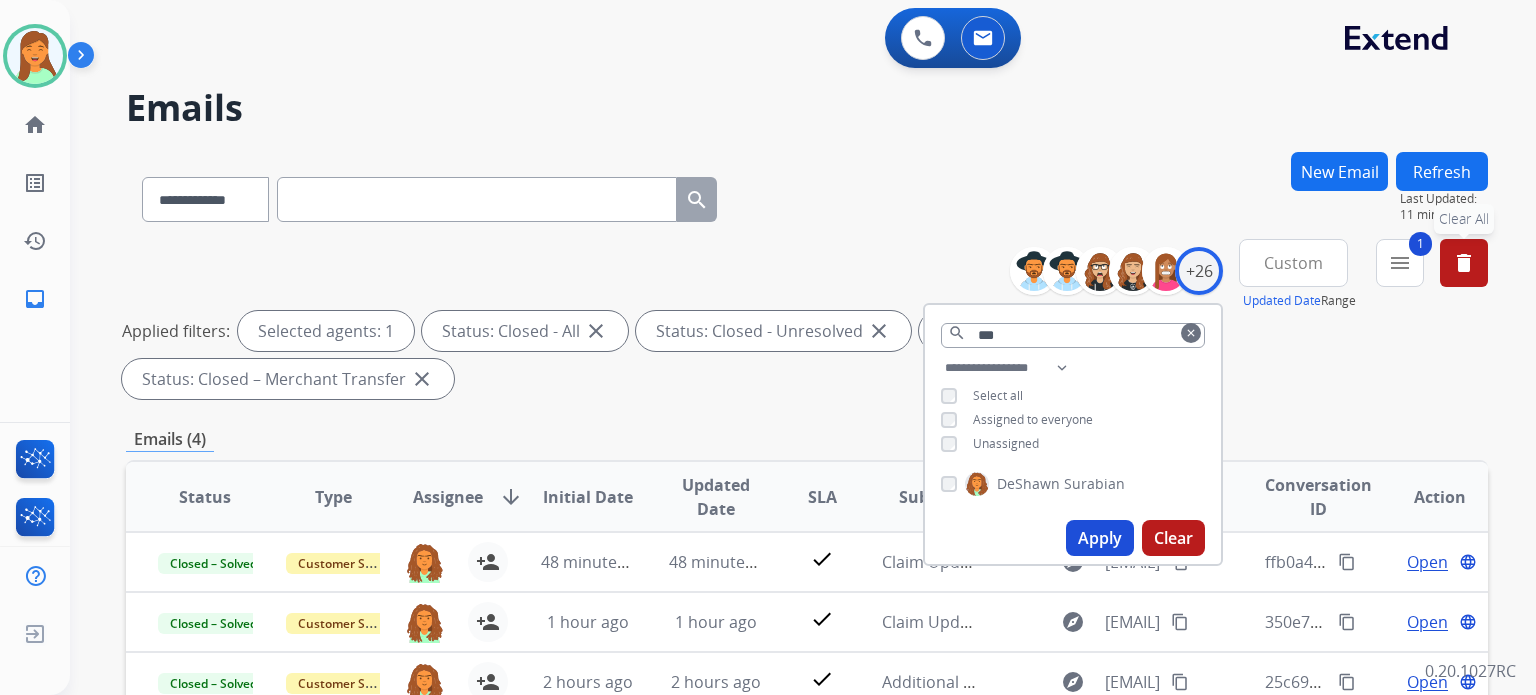 click on "Applied filters:  Selected agents: 1   Status: Closed - All  close  Status: Closed - Unresolved  close  Status: Closed – Solved  close  Status: Closed – Merchant Transfer  close" at bounding box center [803, 355] 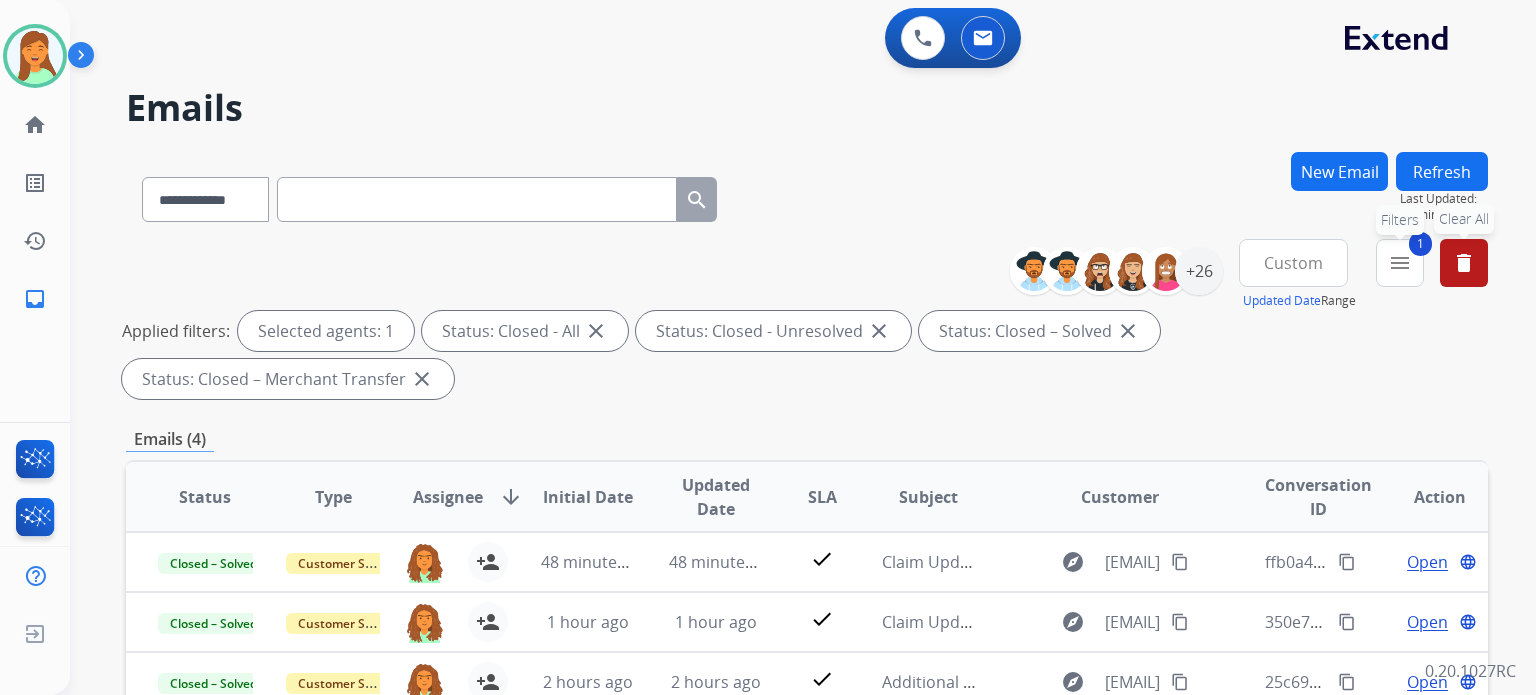click on "menu" at bounding box center [1400, 263] 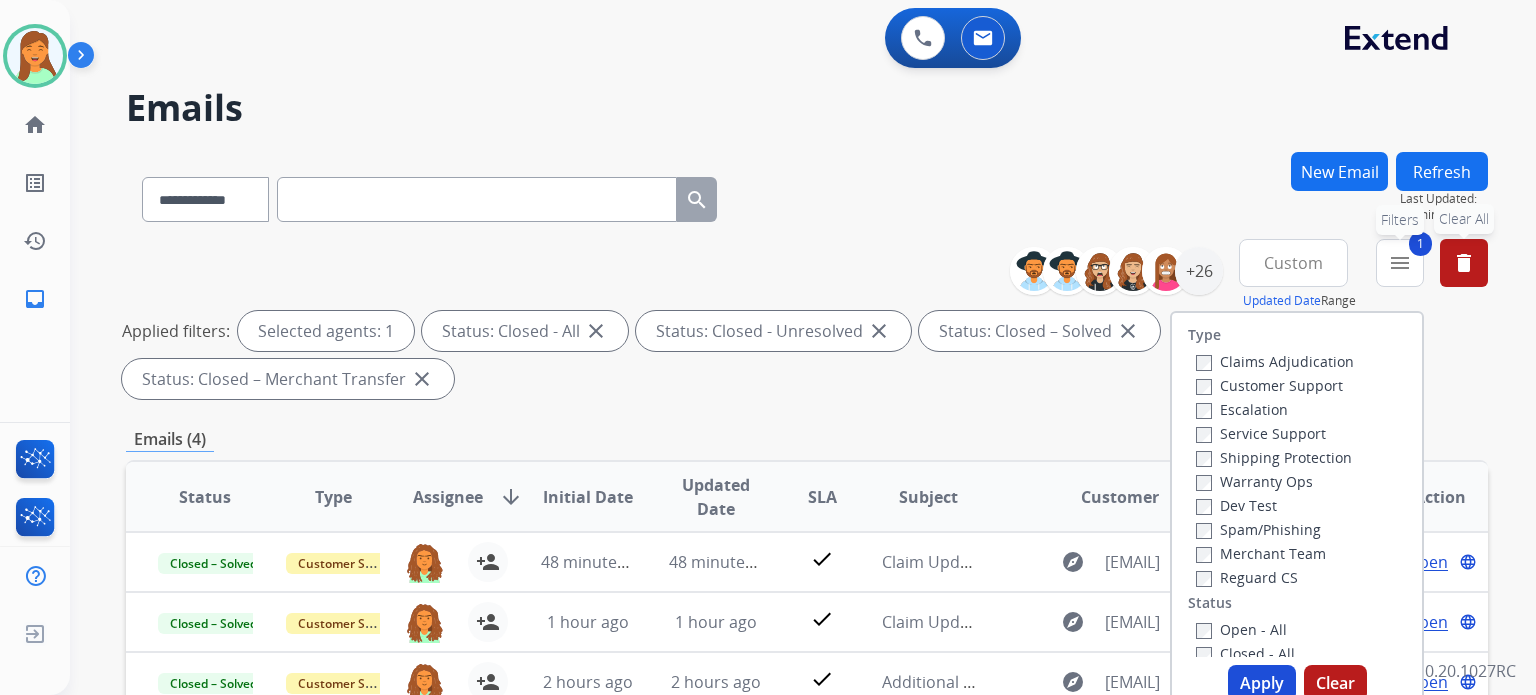 click on "menu" at bounding box center (1400, 263) 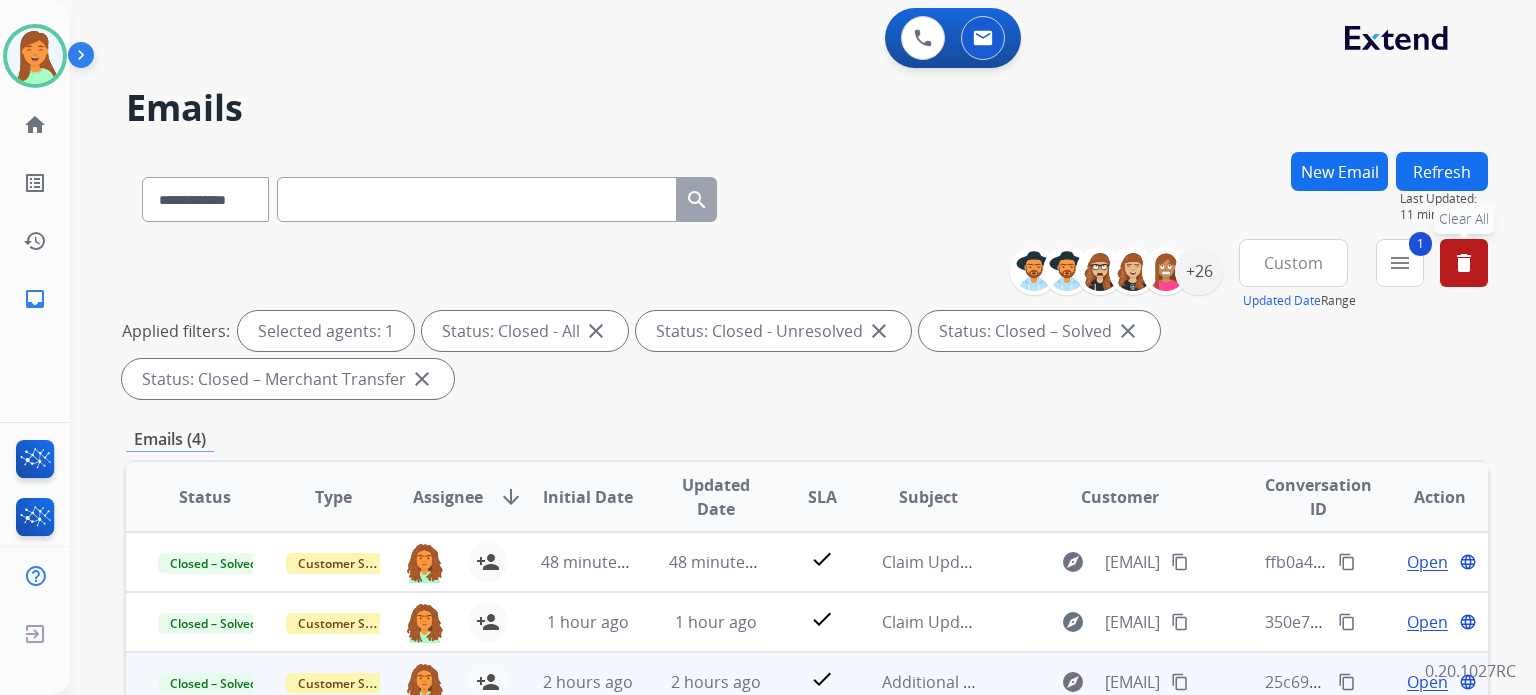 scroll, scrollTop: 266, scrollLeft: 0, axis: vertical 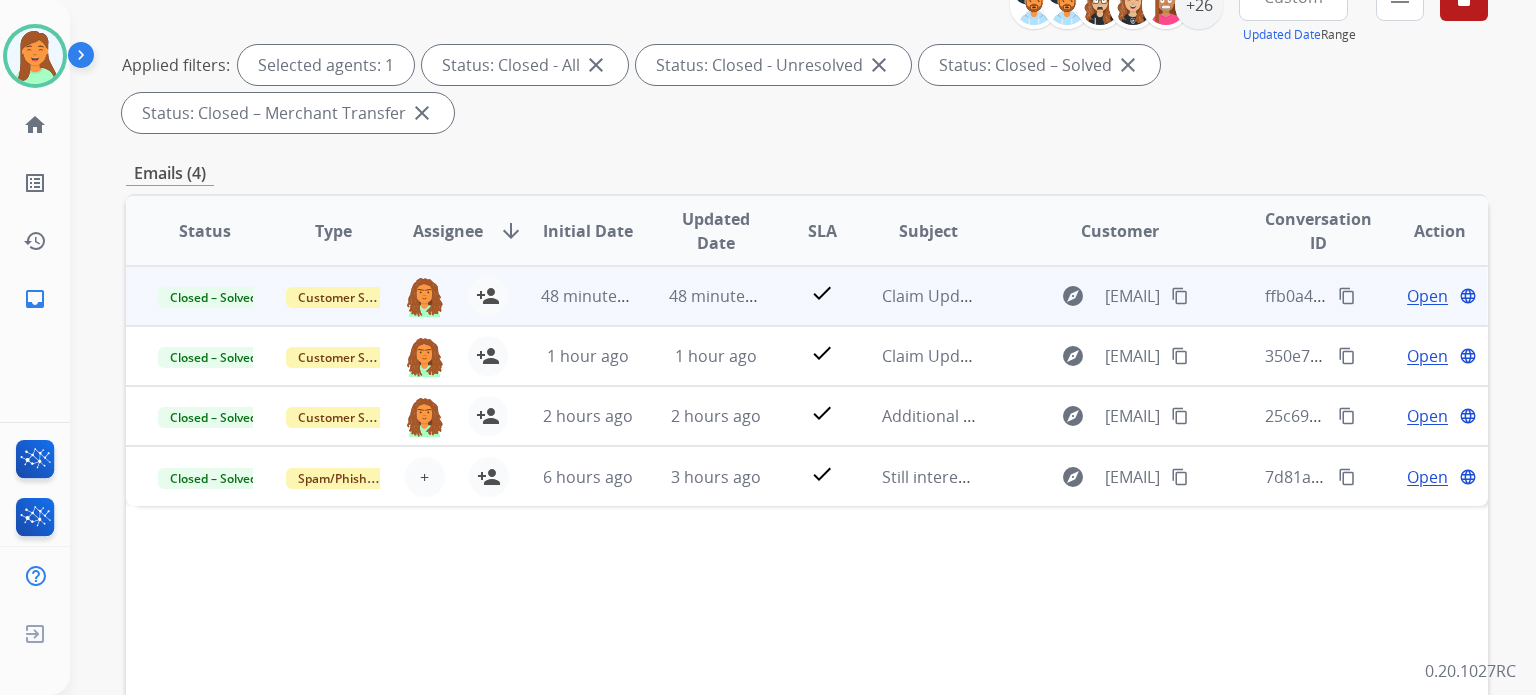 click on "Open" at bounding box center (1427, 296) 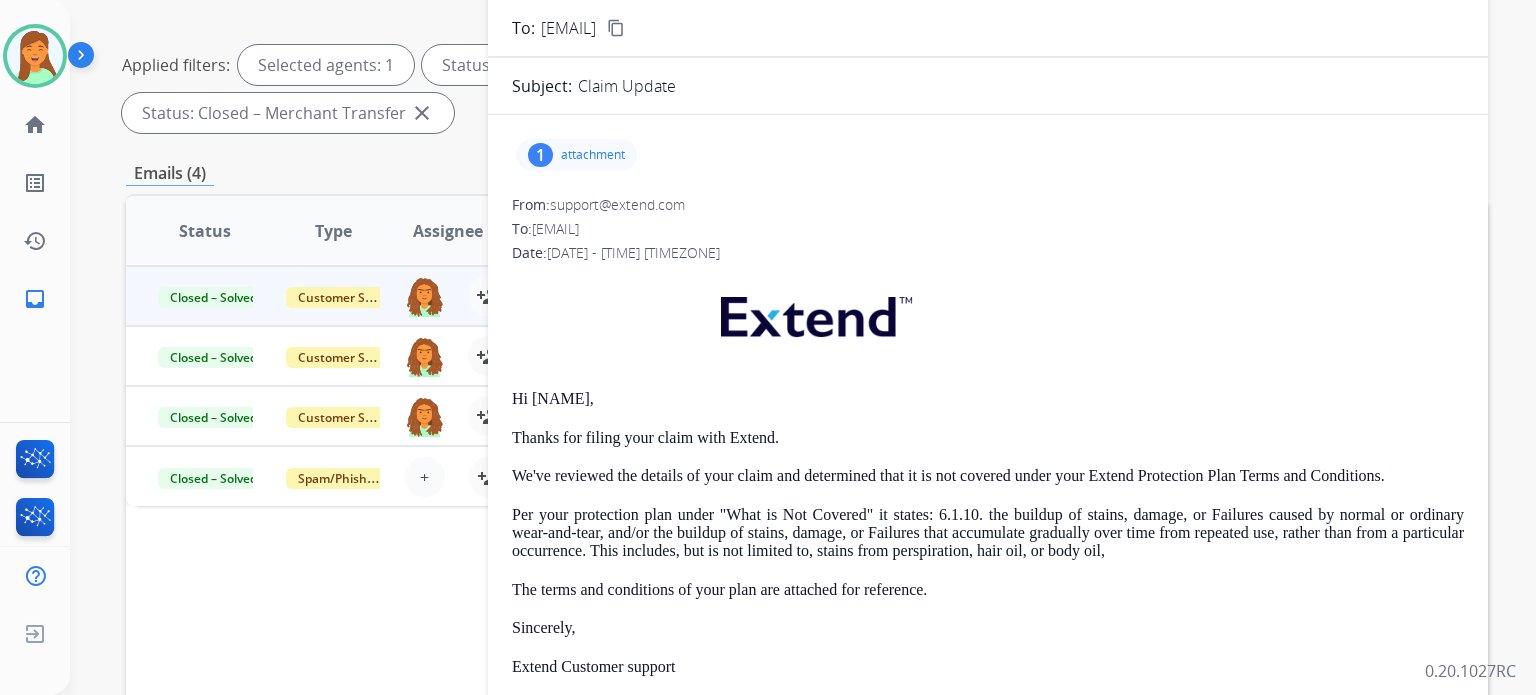 scroll, scrollTop: 0, scrollLeft: 0, axis: both 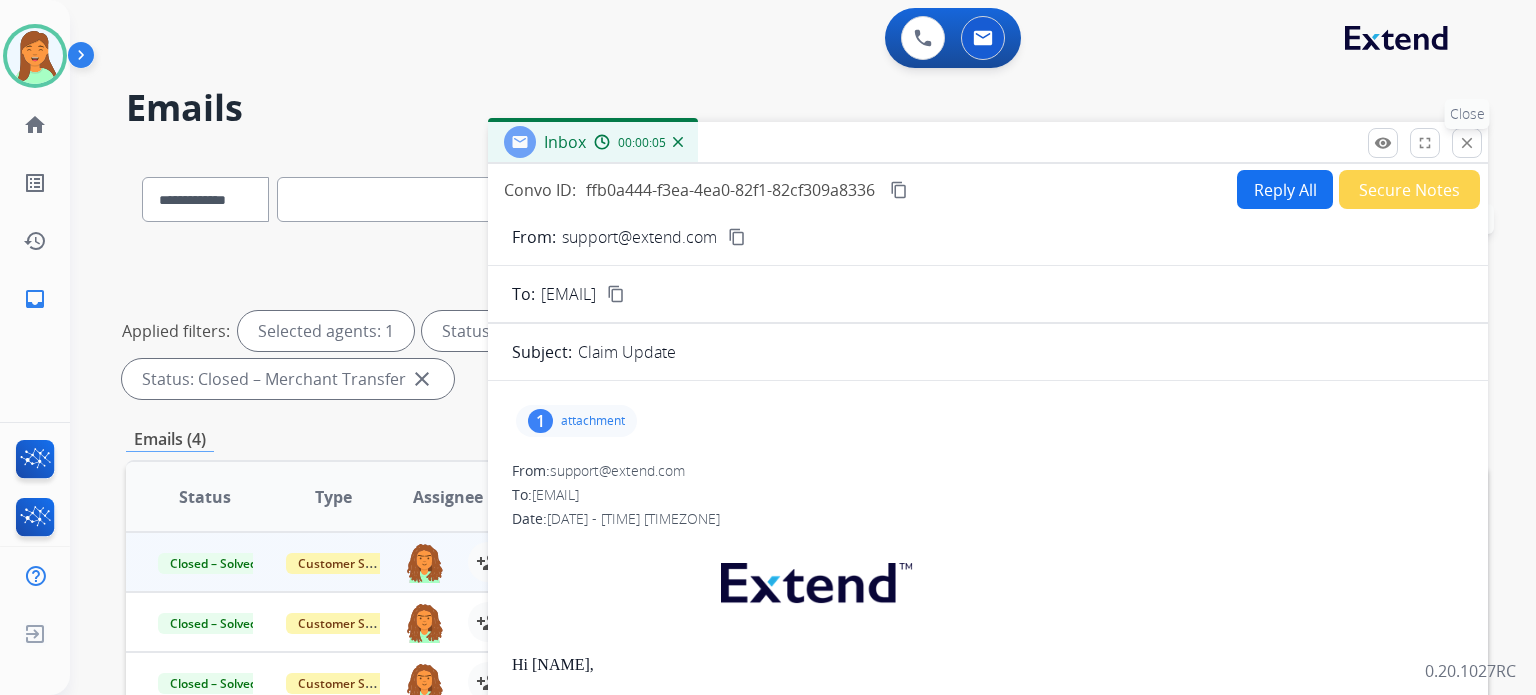 click on "close Close" at bounding box center (1467, 143) 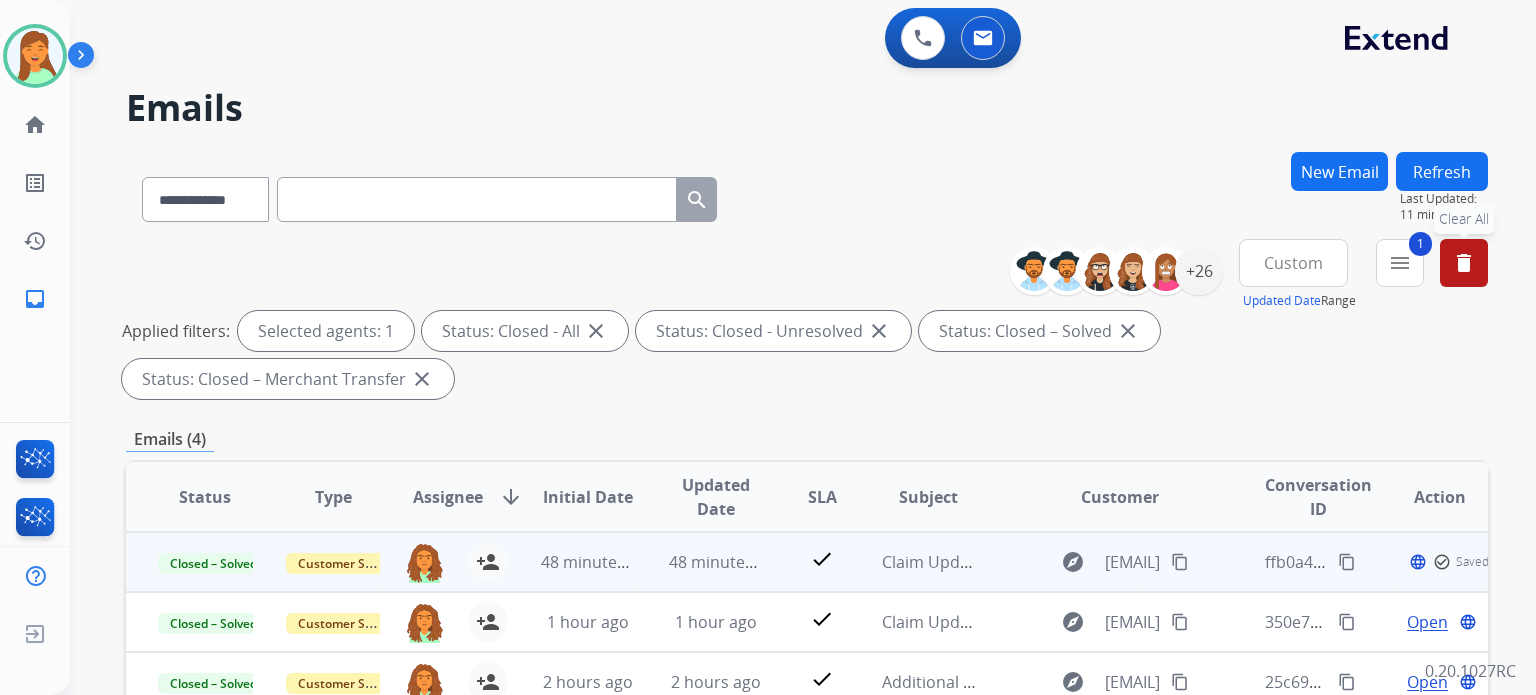 scroll, scrollTop: 400, scrollLeft: 0, axis: vertical 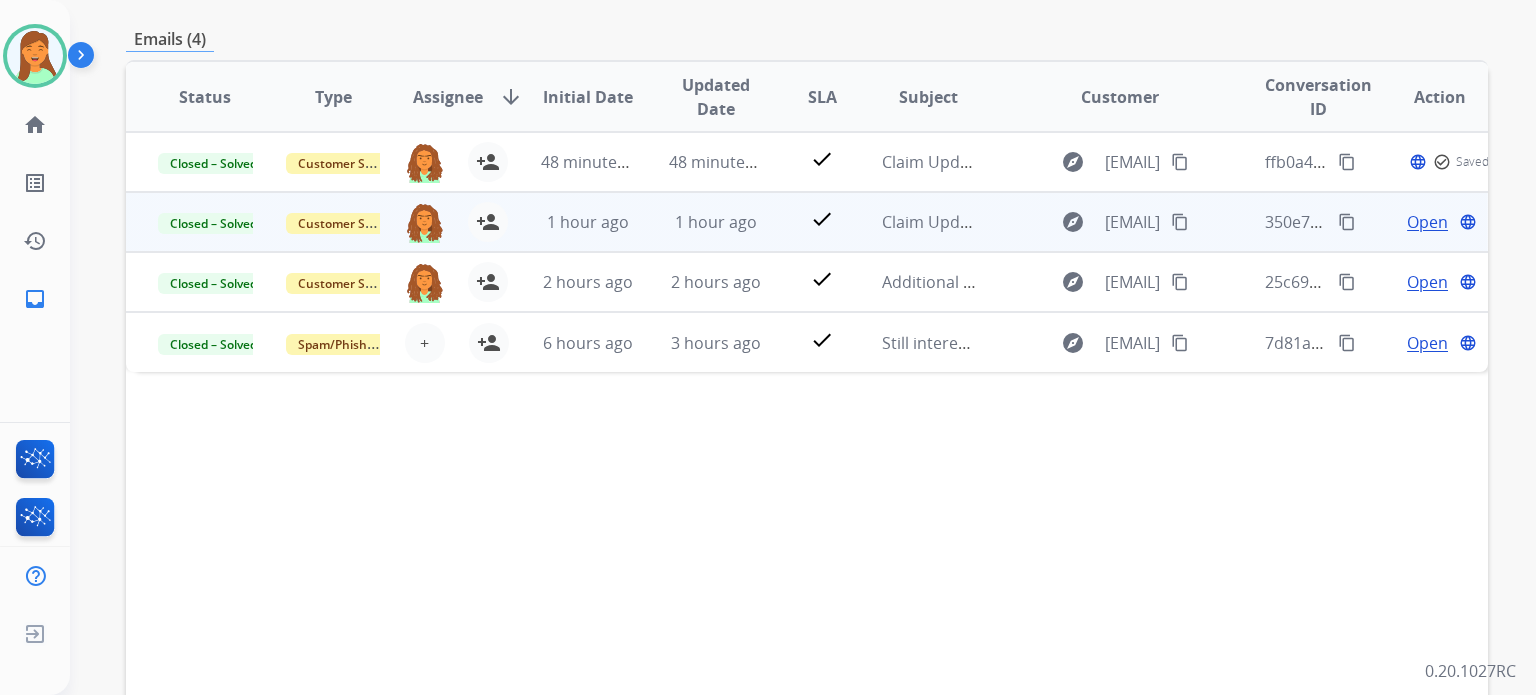 click on "Open" at bounding box center (1427, 222) 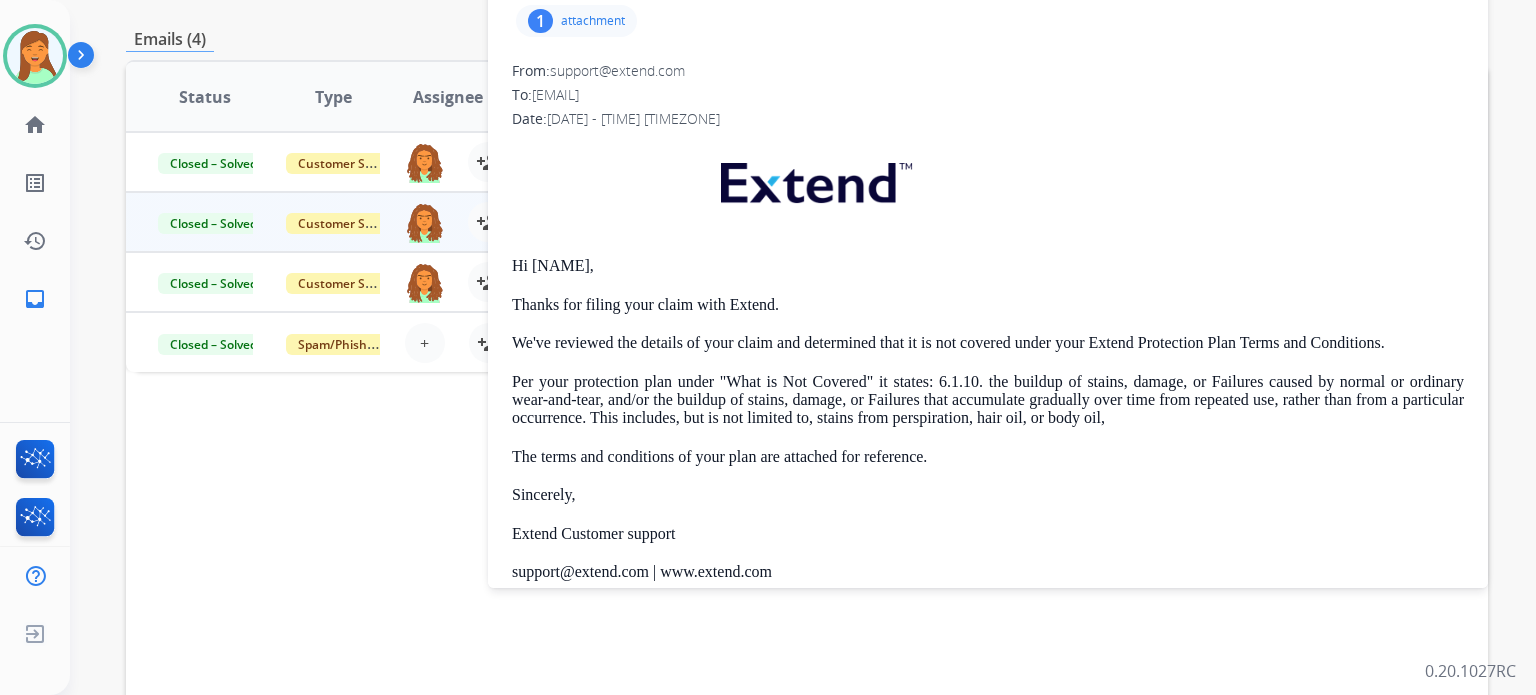 scroll, scrollTop: 0, scrollLeft: 0, axis: both 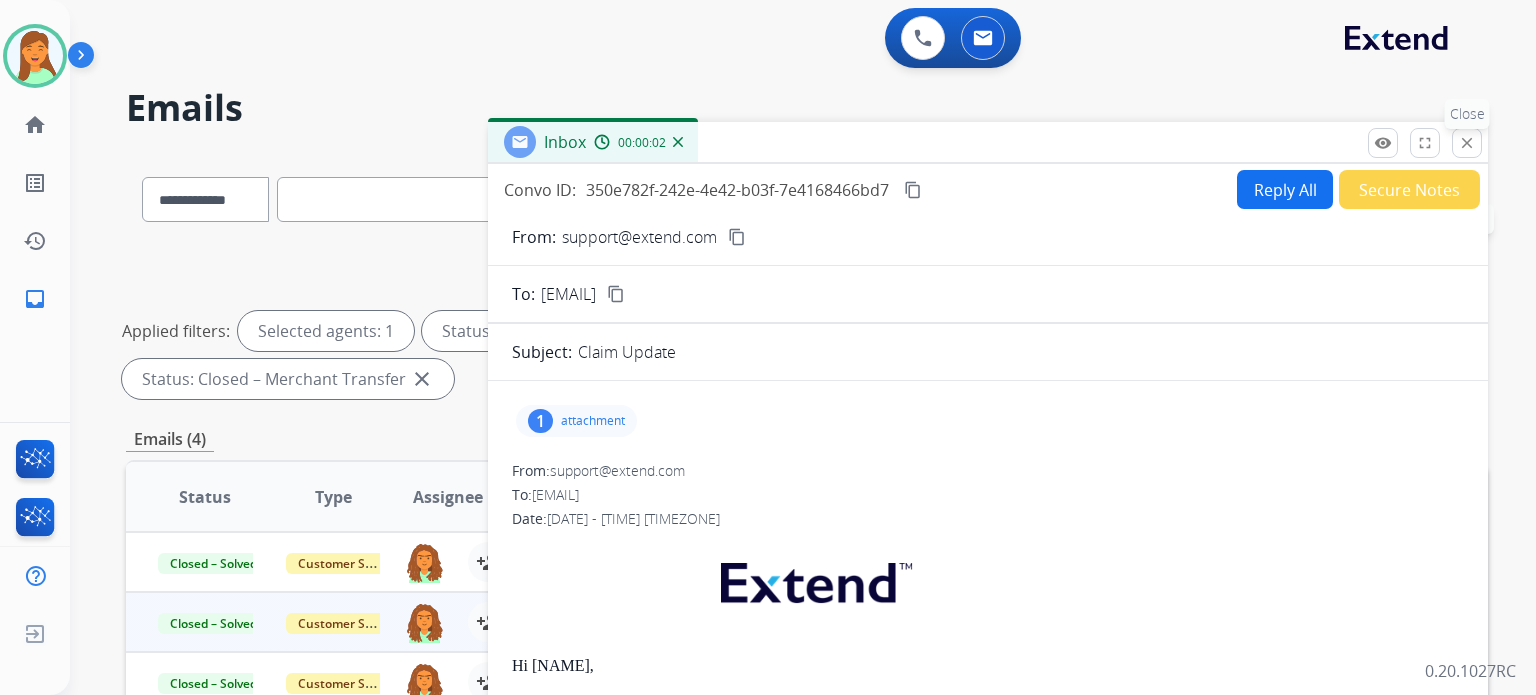 click on "close" at bounding box center (1467, 143) 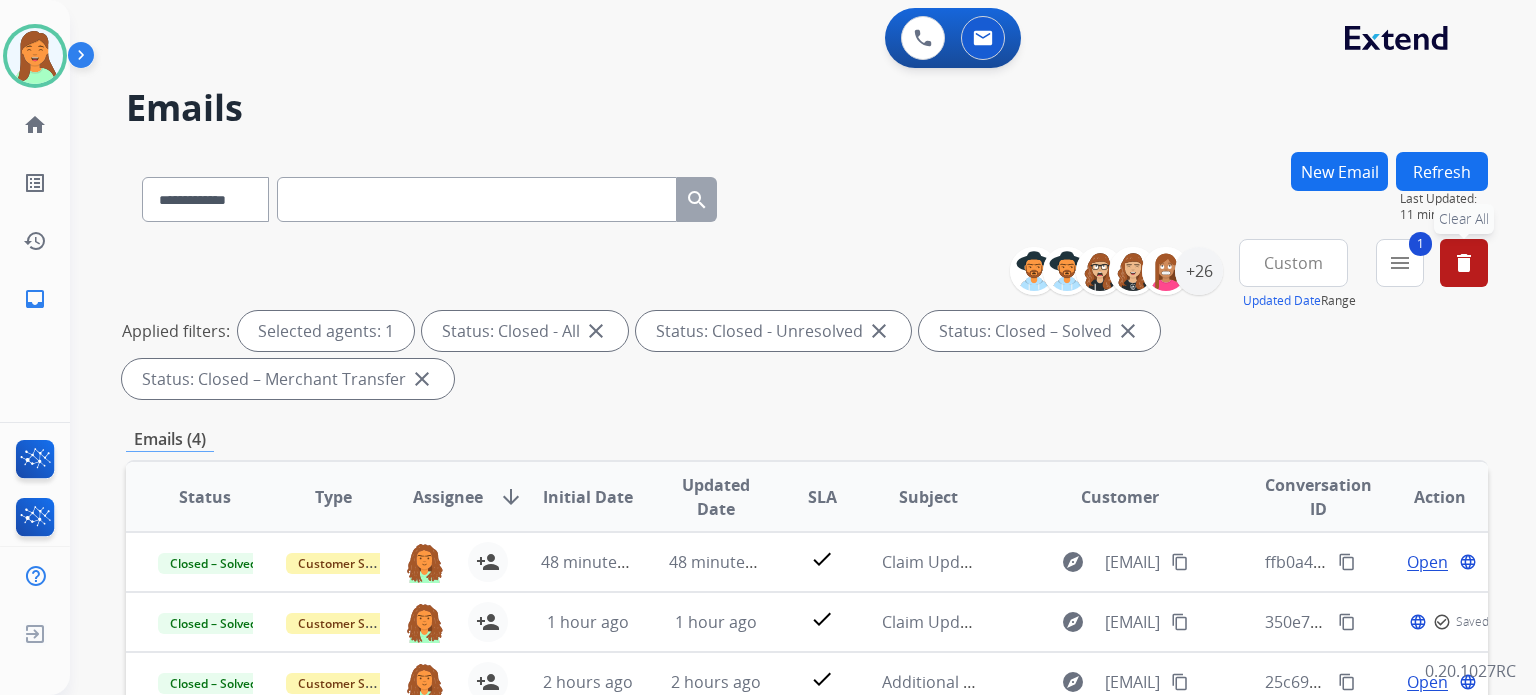 scroll, scrollTop: 266, scrollLeft: 0, axis: vertical 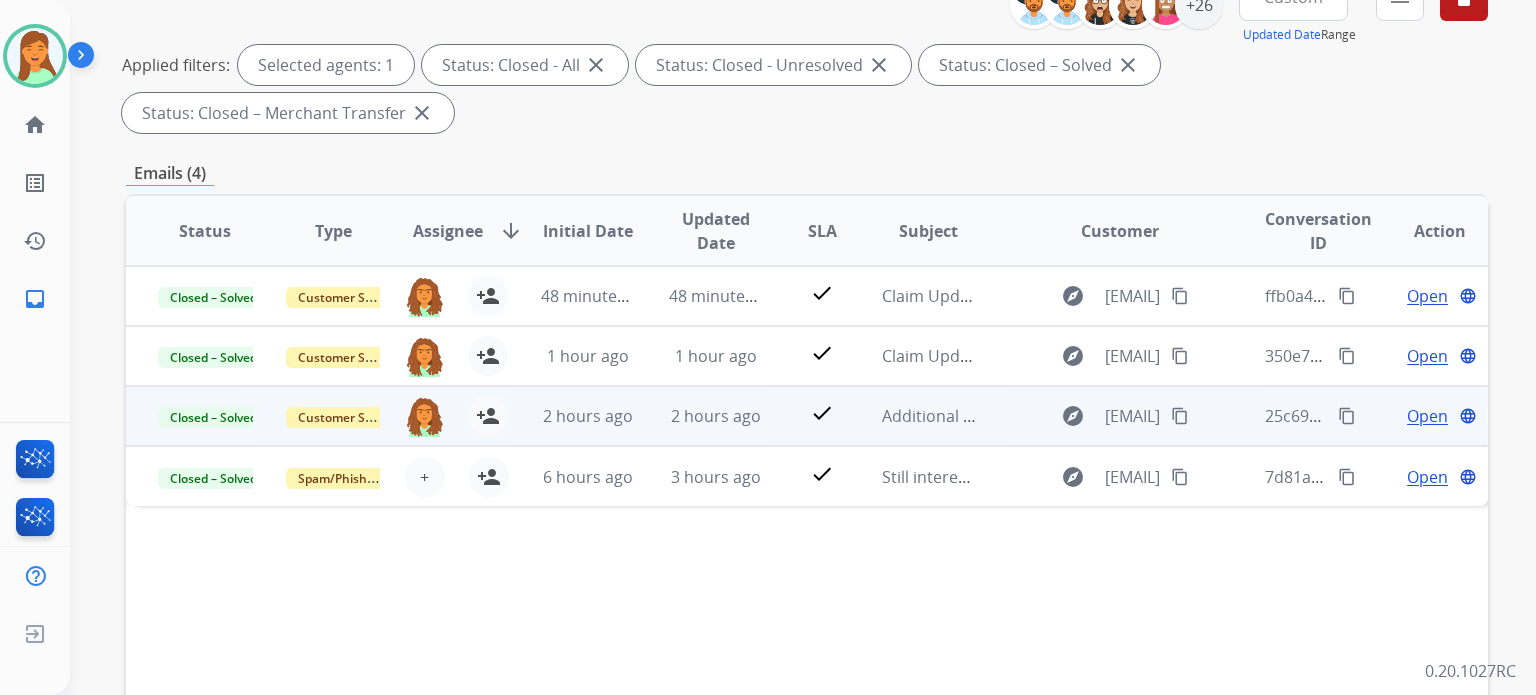 click on "Open" at bounding box center [1427, 416] 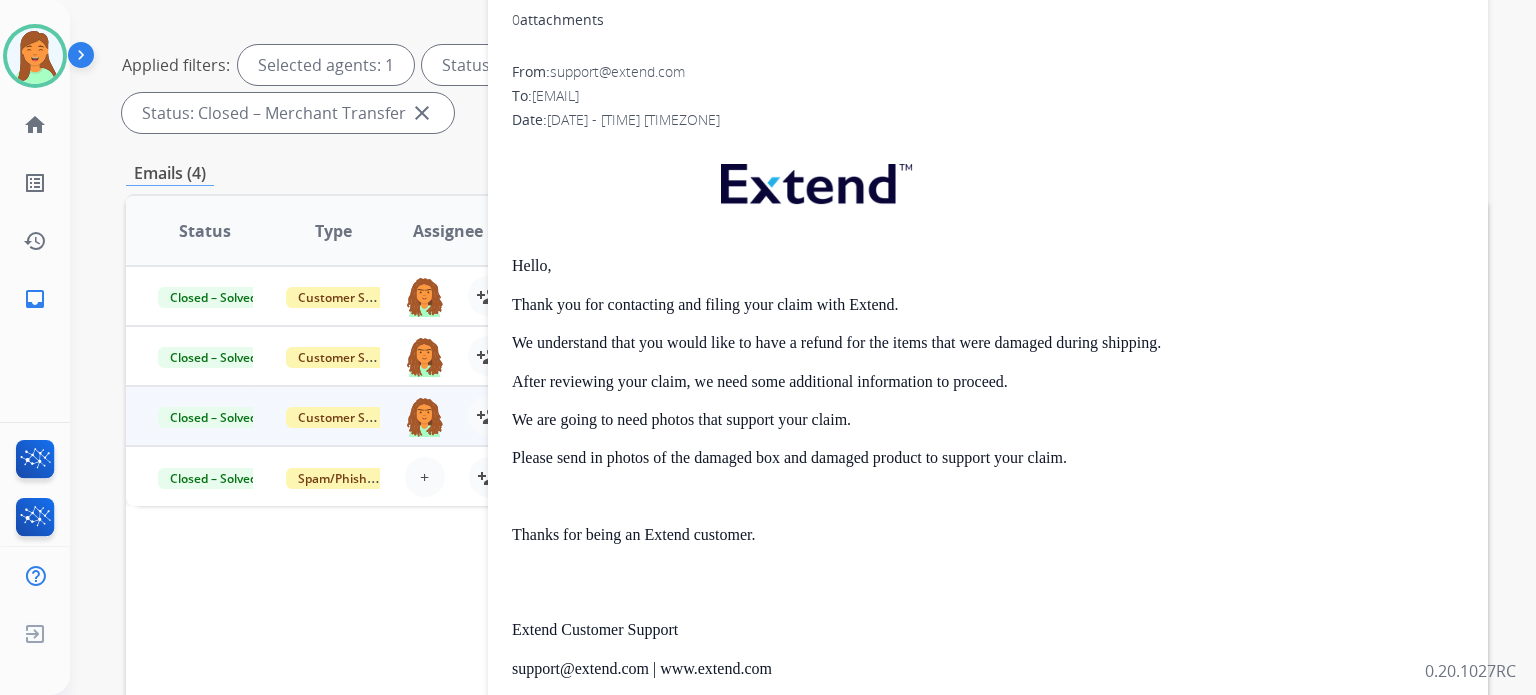 scroll, scrollTop: 327, scrollLeft: 0, axis: vertical 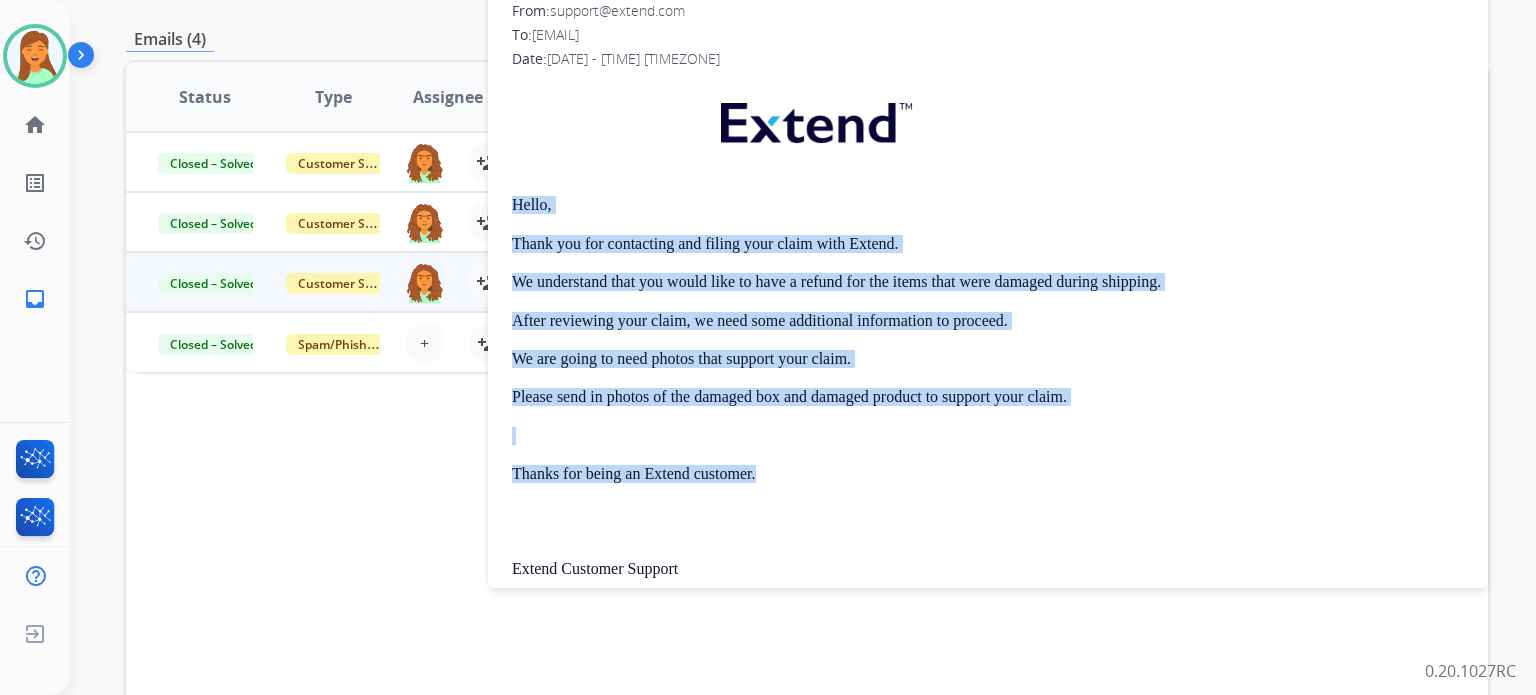 drag, startPoint x: 801, startPoint y: 471, endPoint x: 512, endPoint y: 200, distance: 396.1843 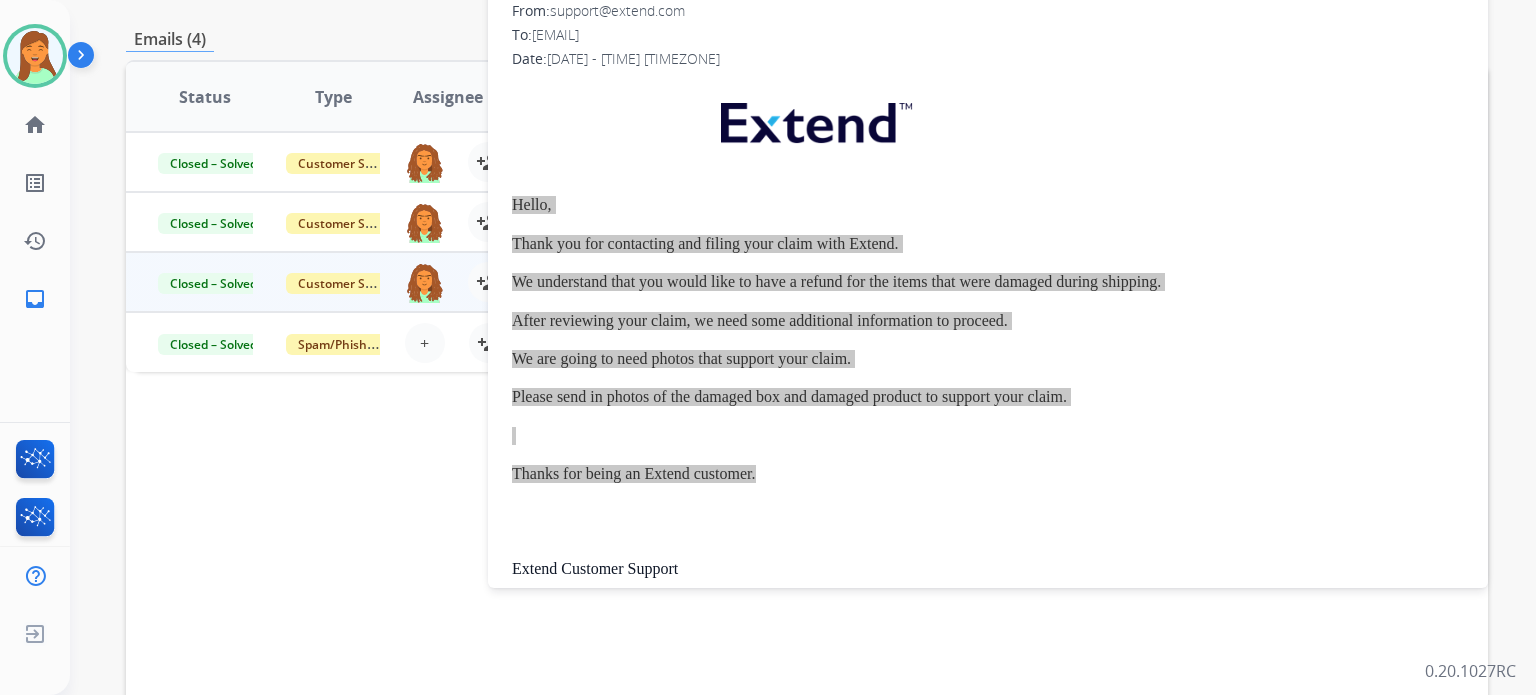 scroll, scrollTop: 0, scrollLeft: 0, axis: both 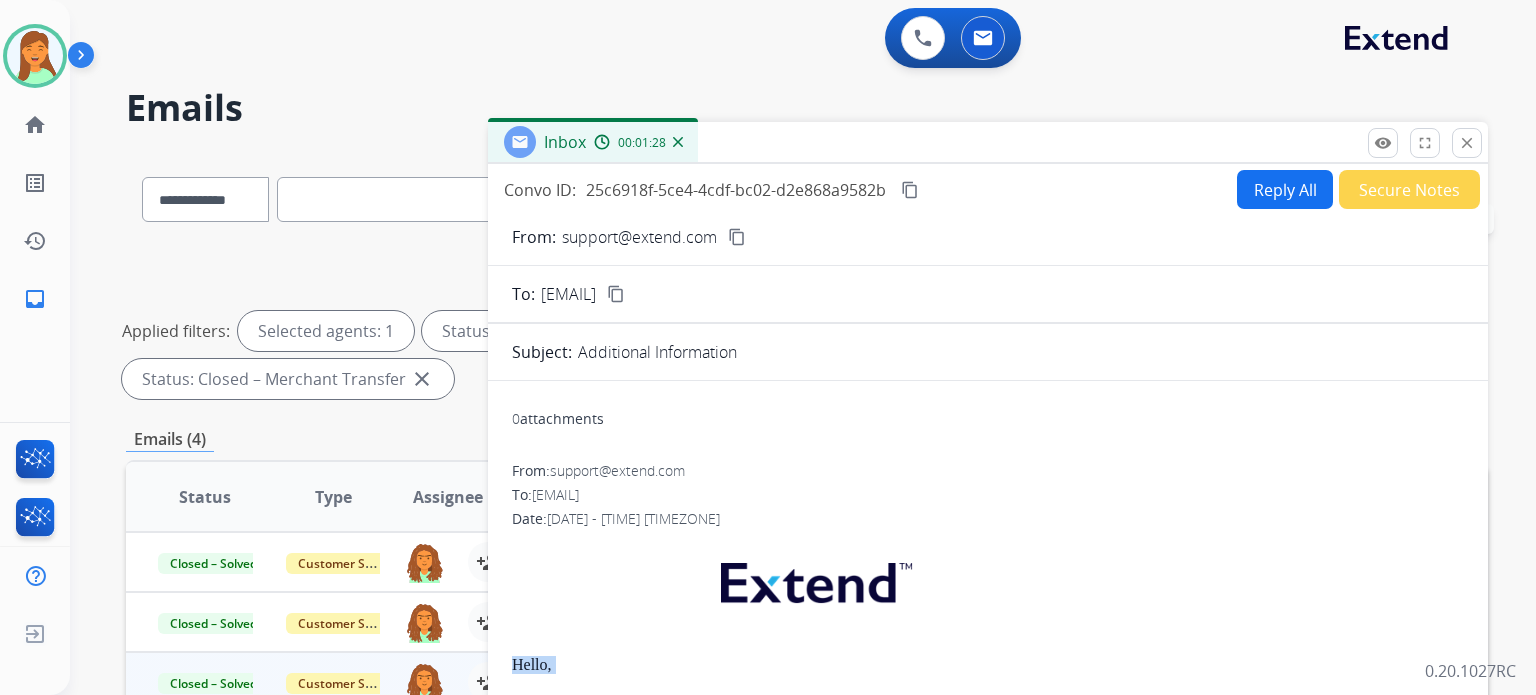 click on "content_copy" at bounding box center (616, 294) 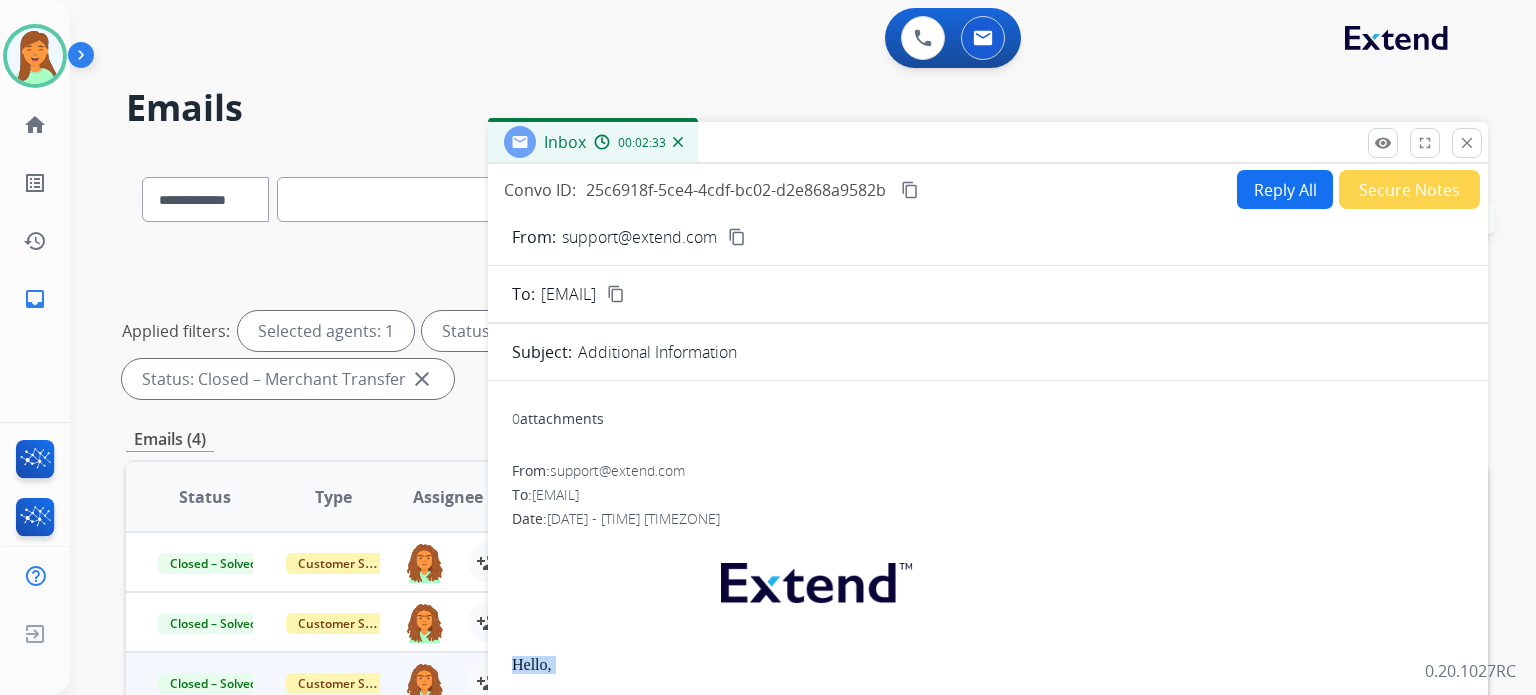 click on "content_copy" at bounding box center [910, 190] 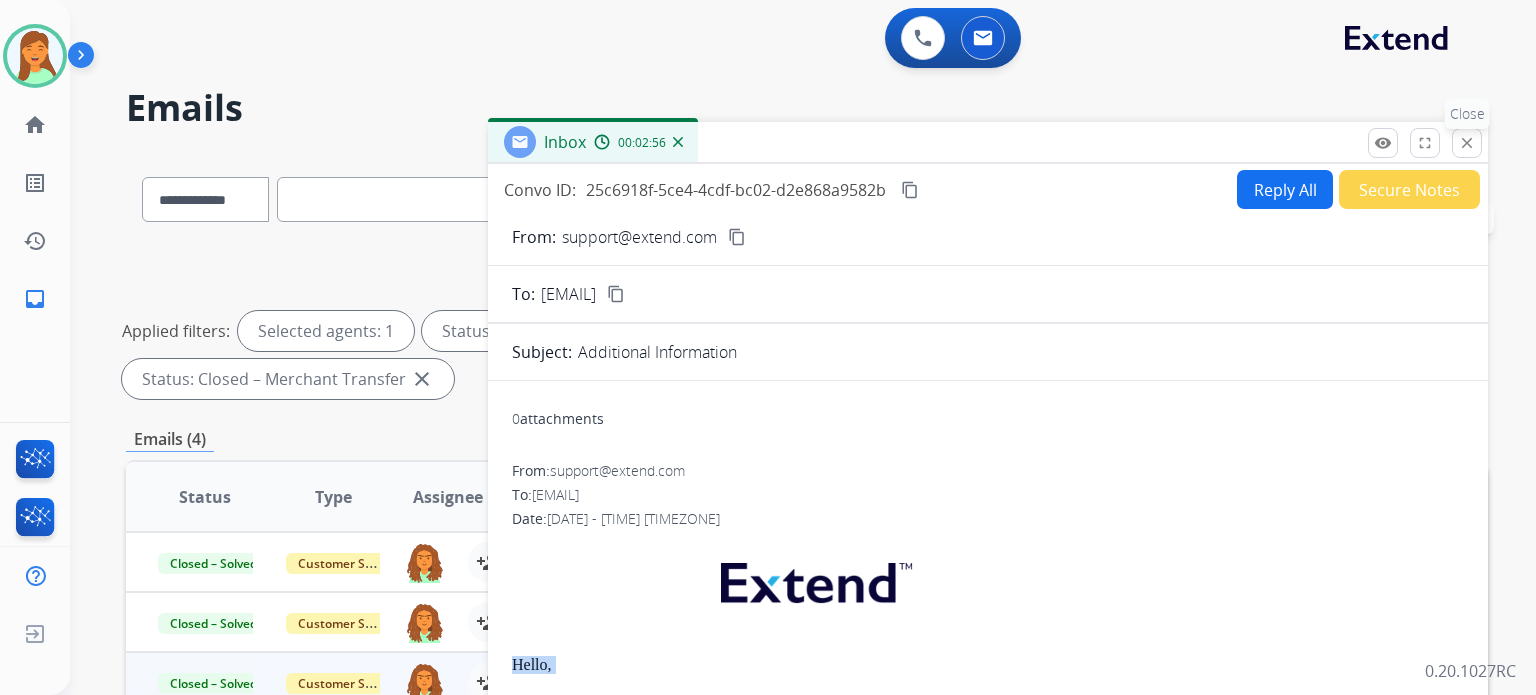 click on "close" at bounding box center (1467, 143) 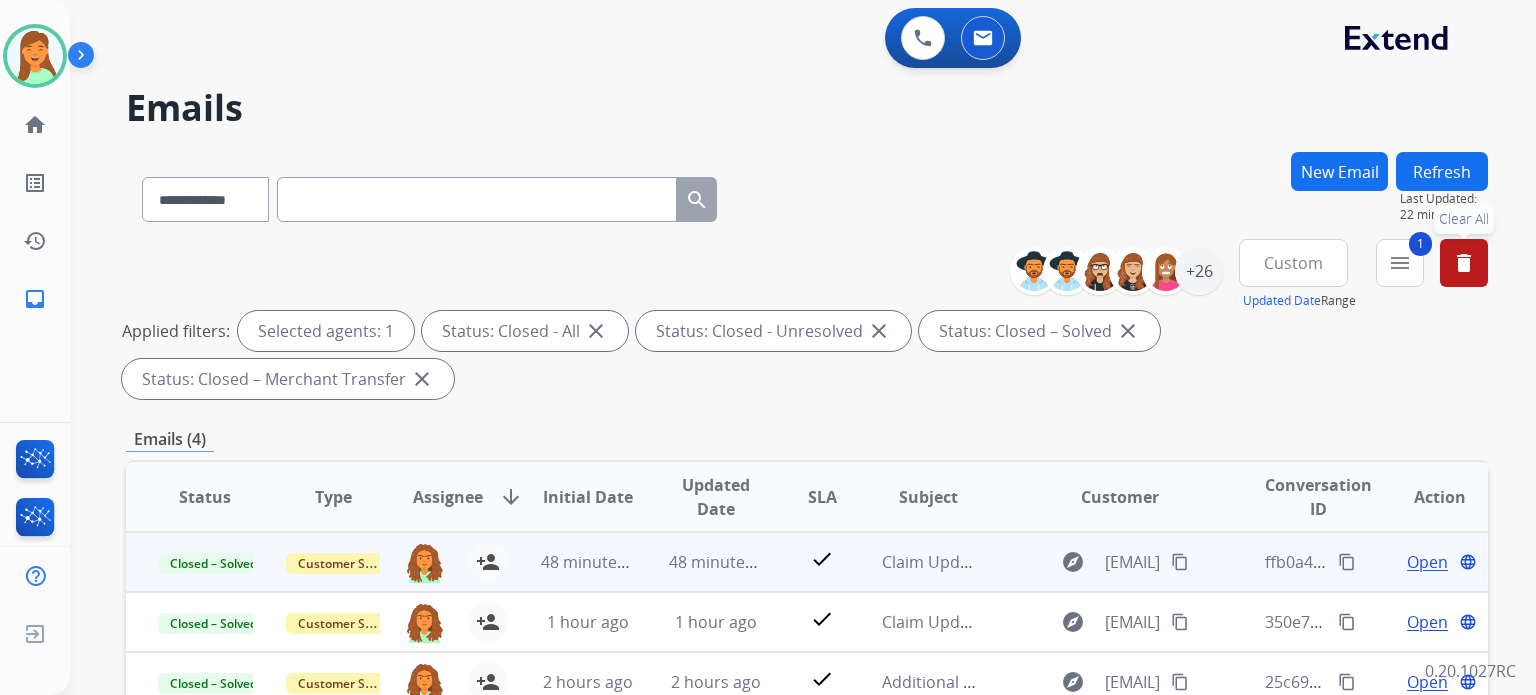 scroll, scrollTop: 133, scrollLeft: 0, axis: vertical 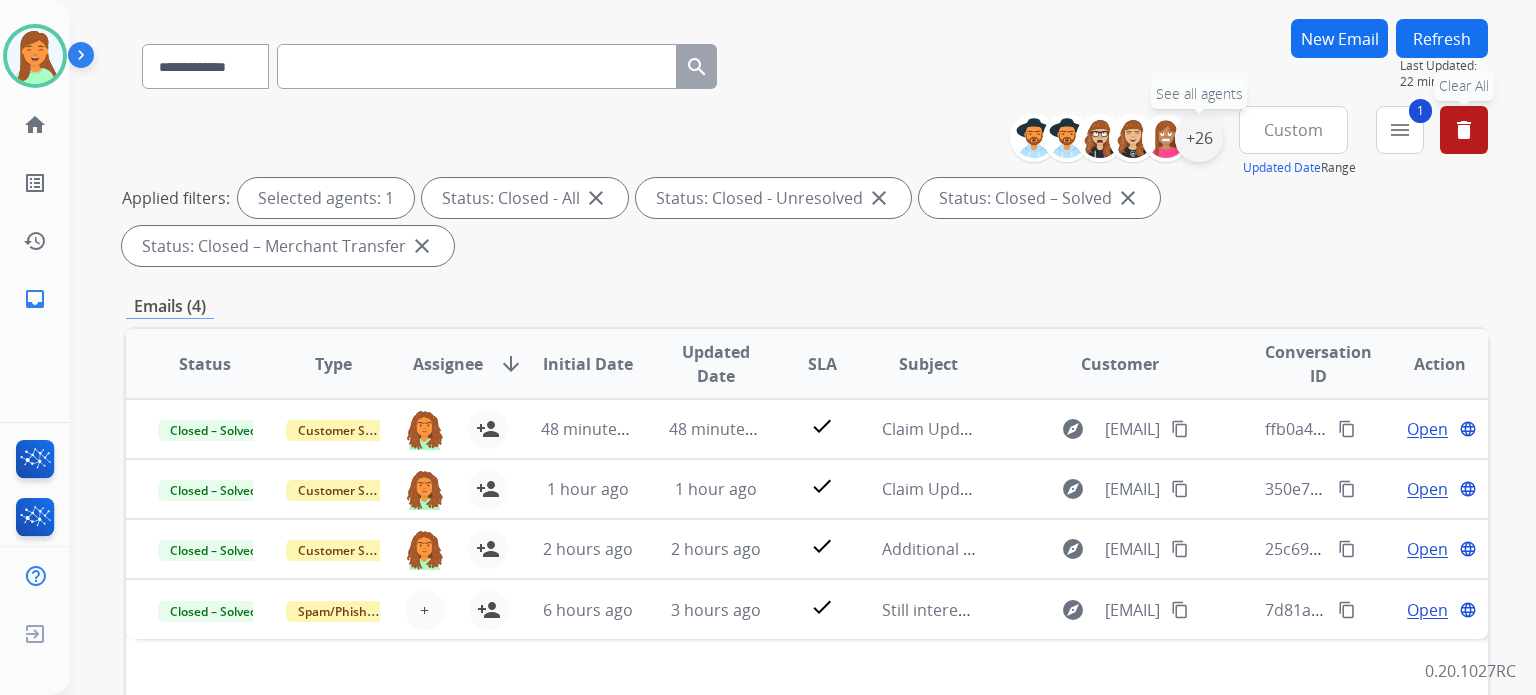 click on "+26" at bounding box center (1199, 138) 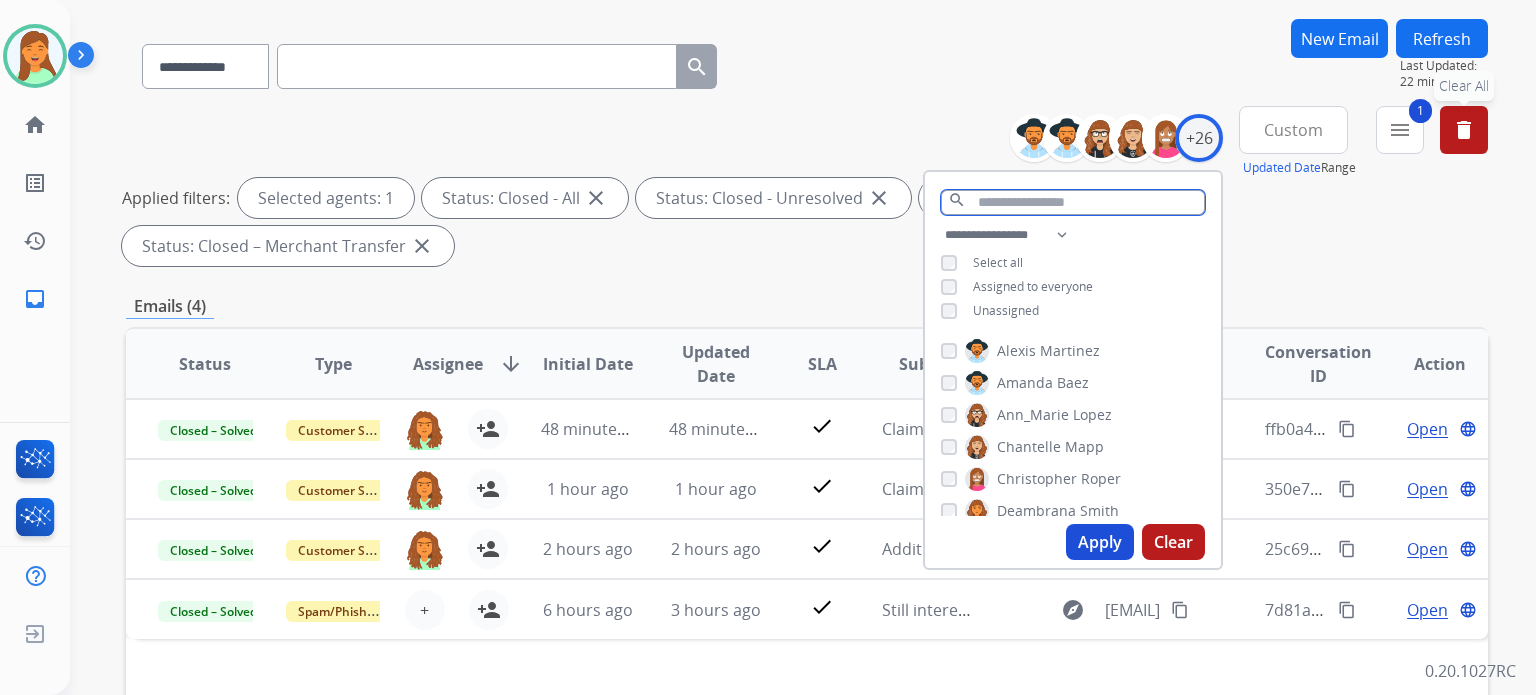 click at bounding box center [1073, 202] 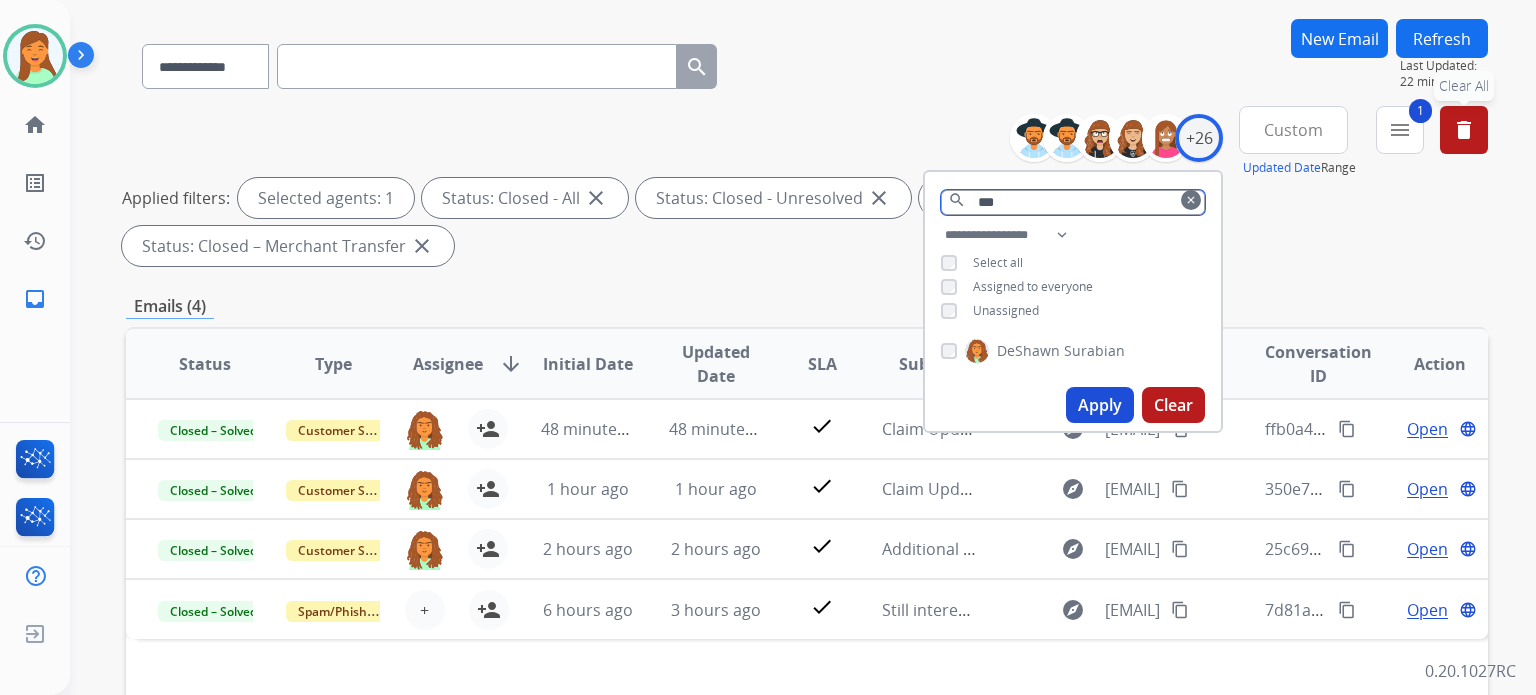drag, startPoint x: 1025, startPoint y: 196, endPoint x: 1040, endPoint y: 179, distance: 22.671568 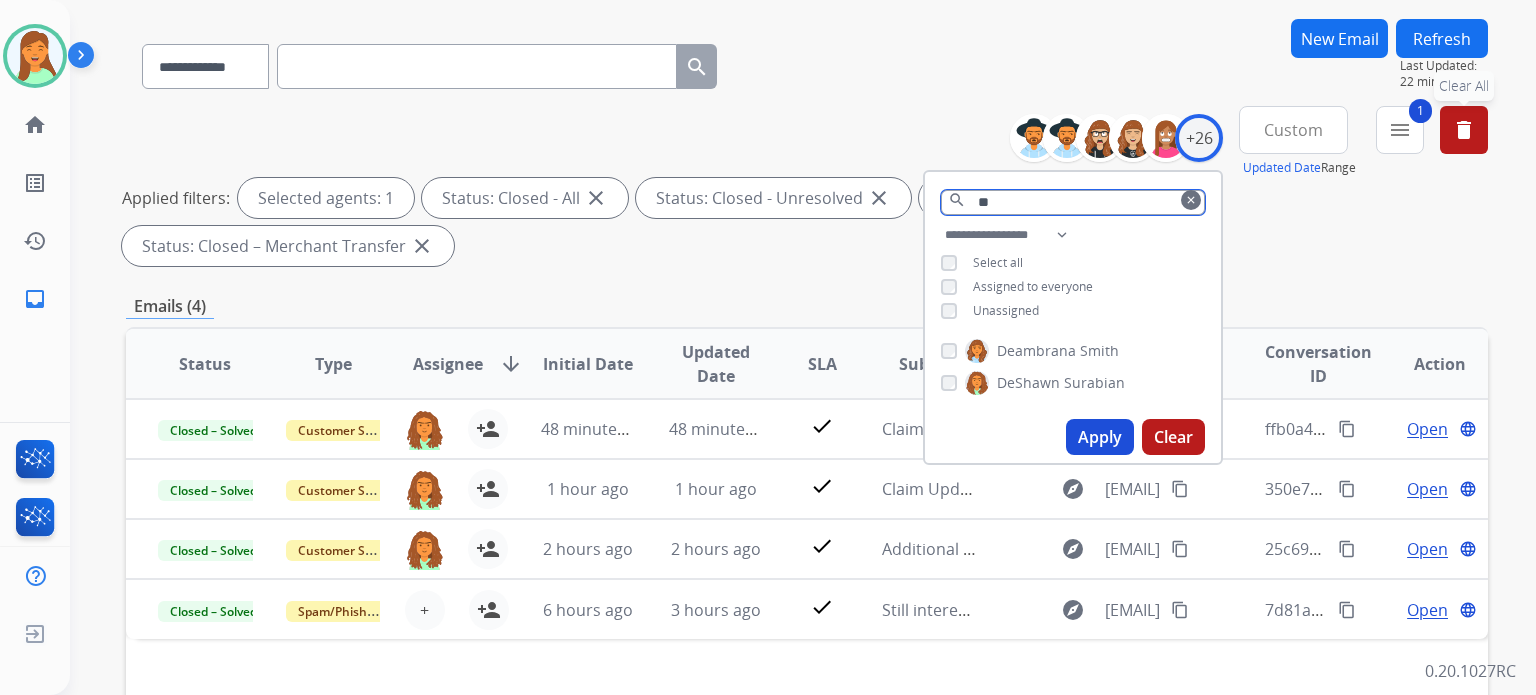 type on "*" 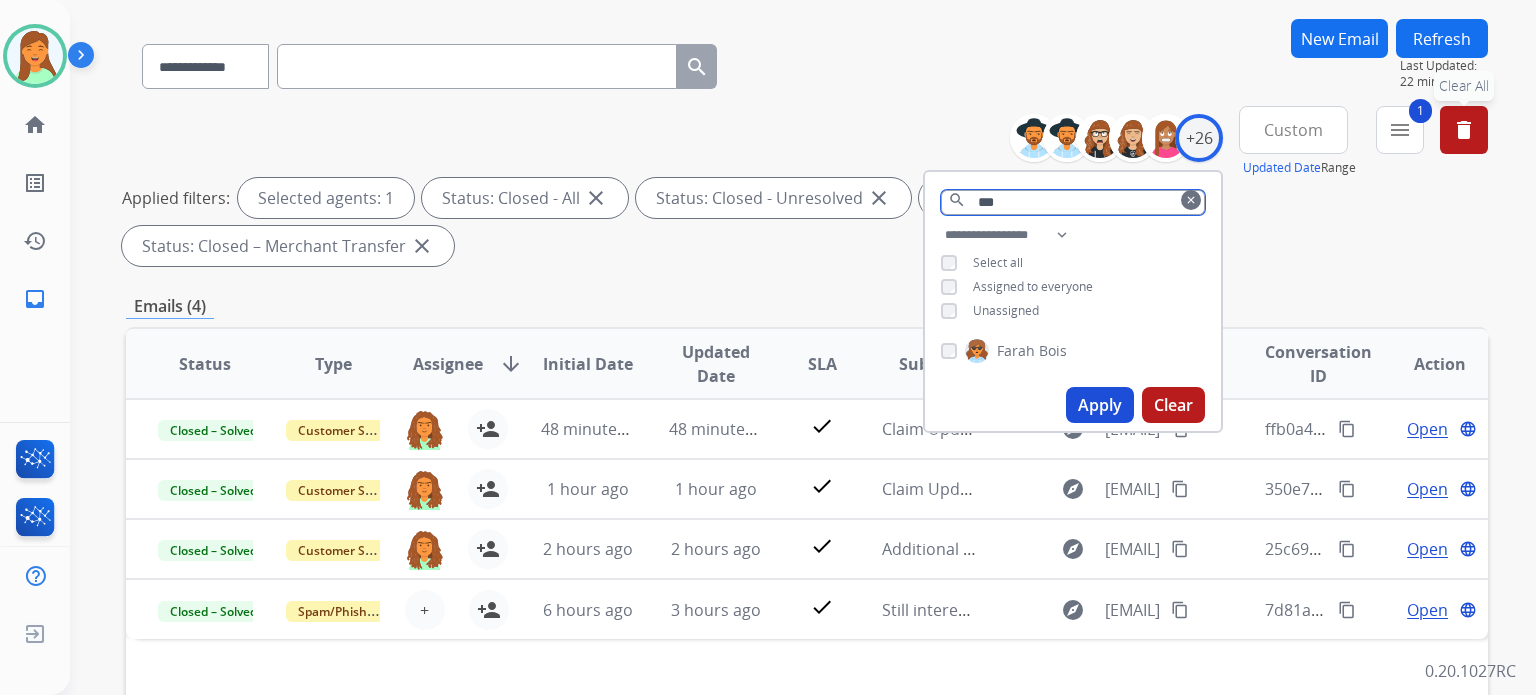 type on "***" 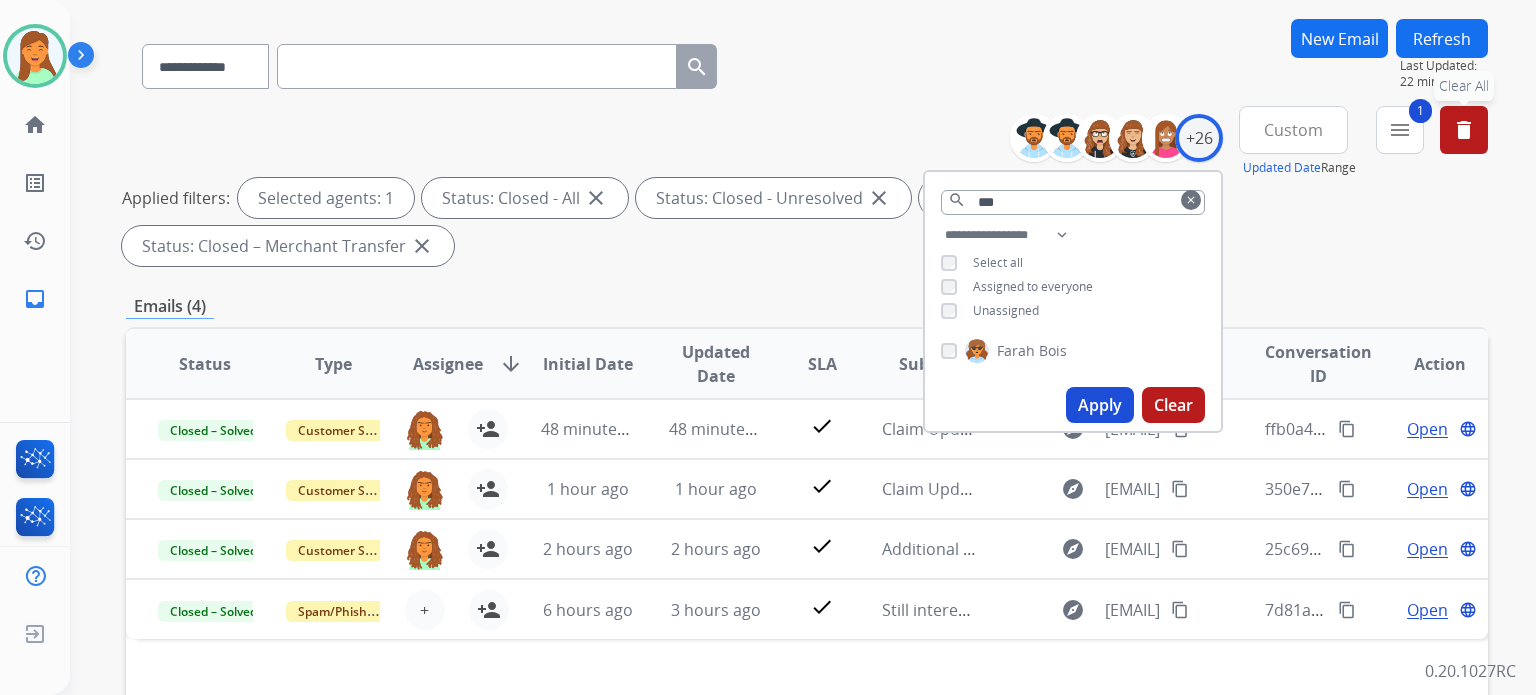 click on "Apply" at bounding box center (1100, 405) 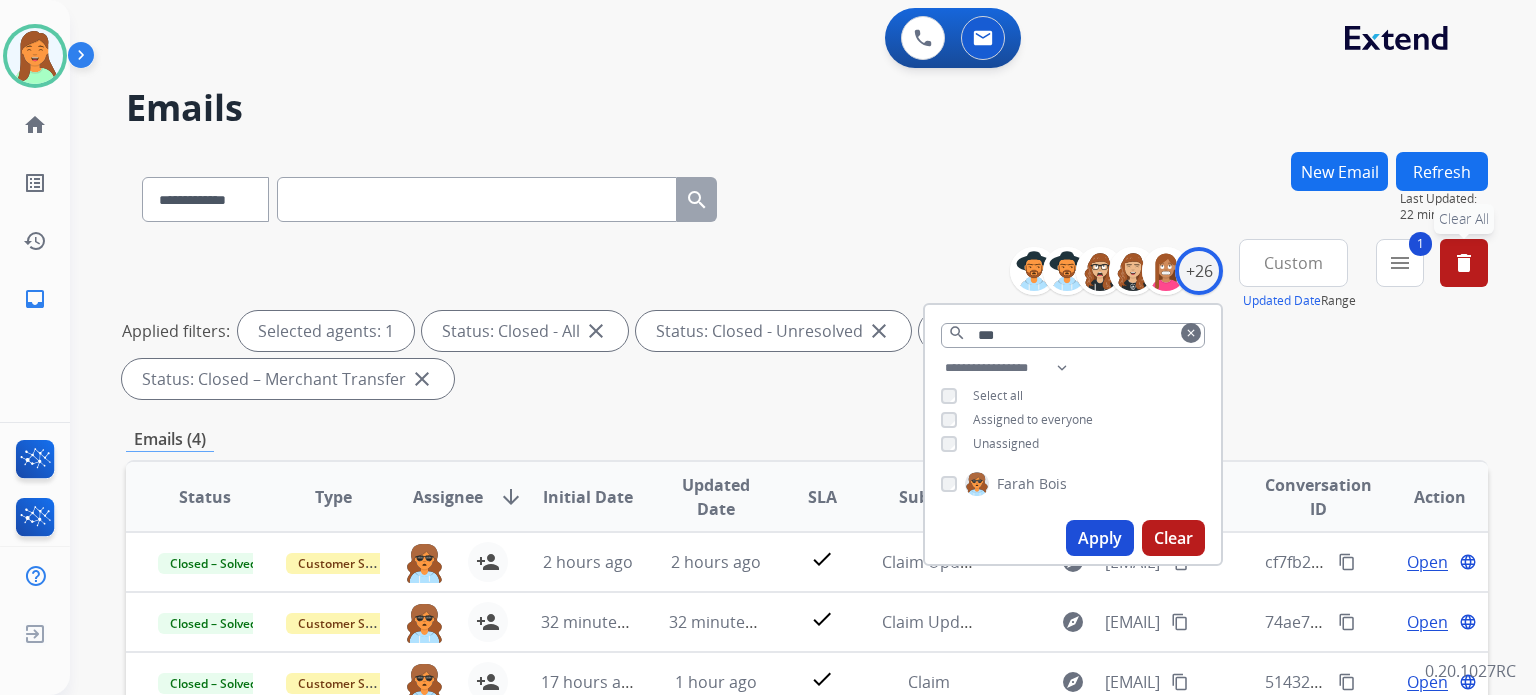 drag, startPoint x: 916, startPoint y: 199, endPoint x: 894, endPoint y: 324, distance: 126.921234 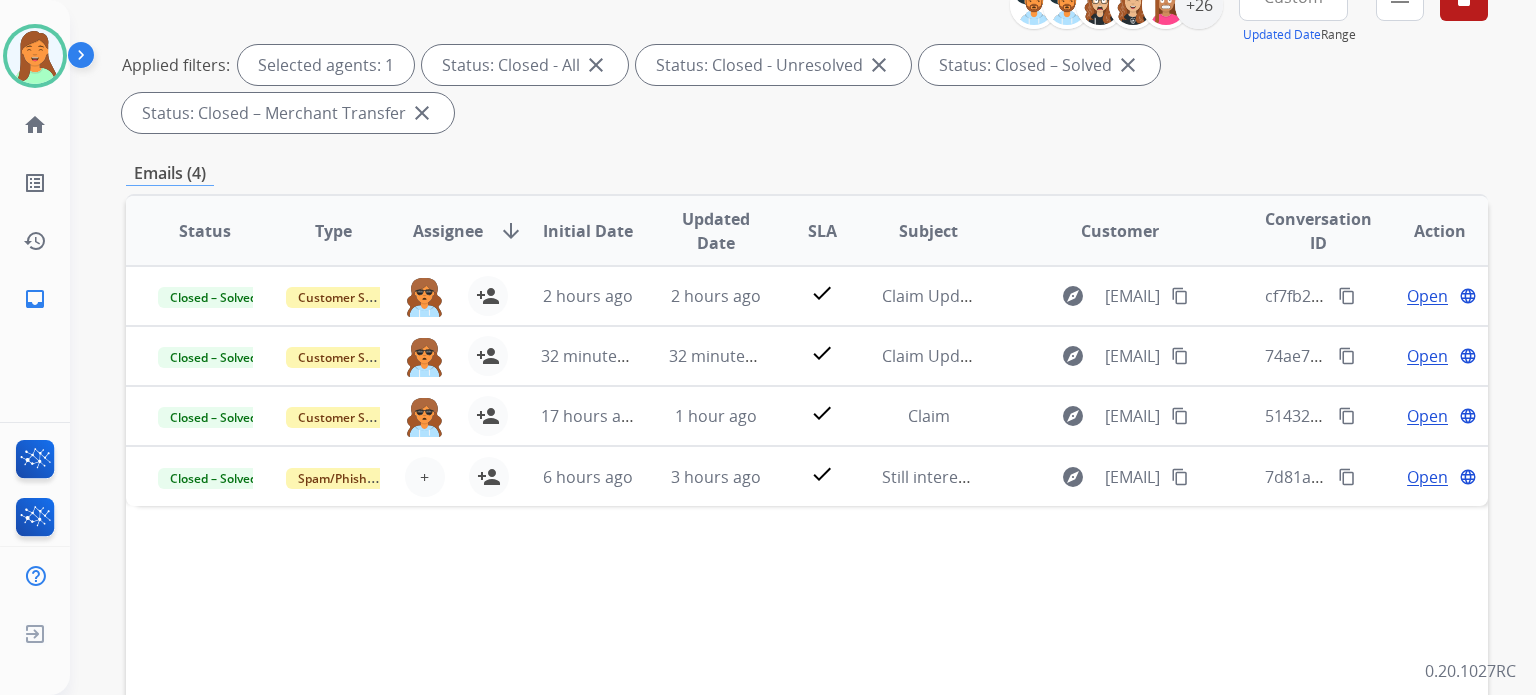 scroll, scrollTop: 400, scrollLeft: 0, axis: vertical 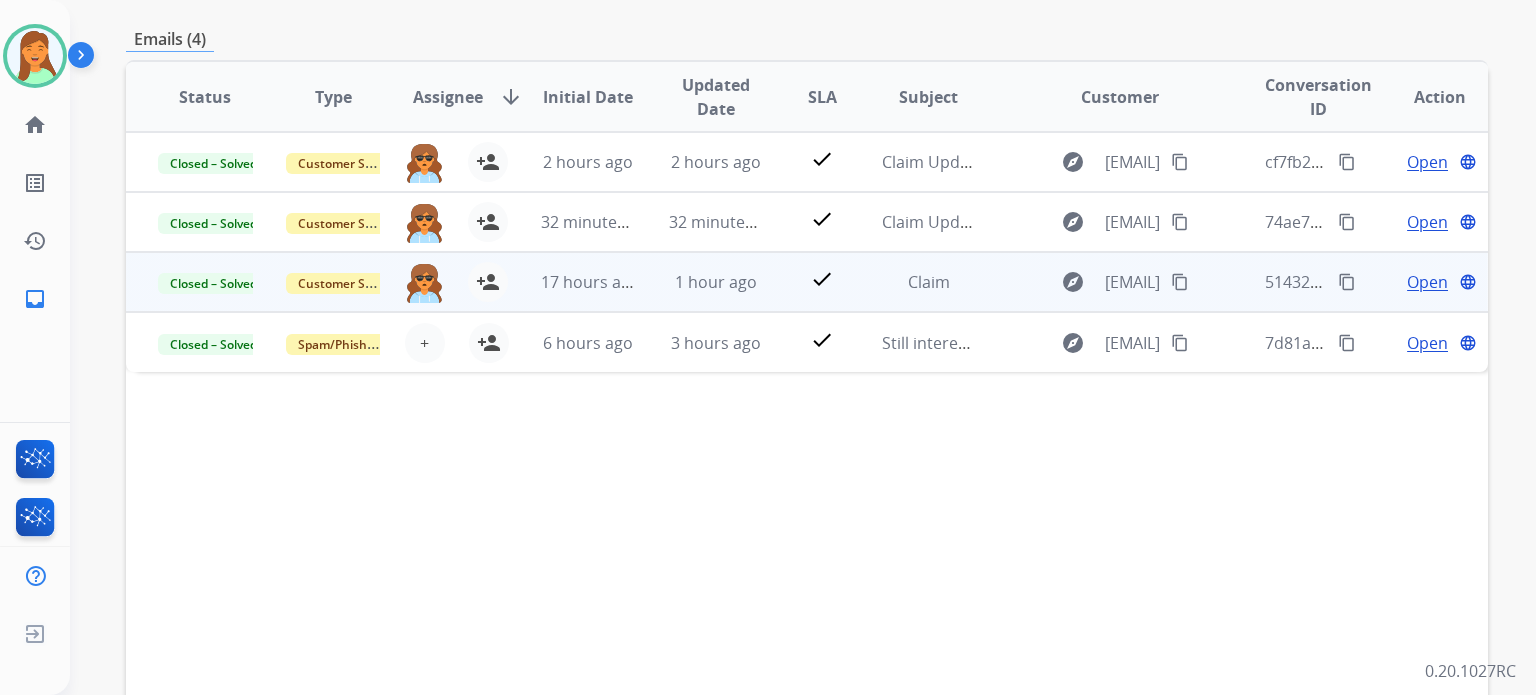 click on "Open" at bounding box center [1427, 282] 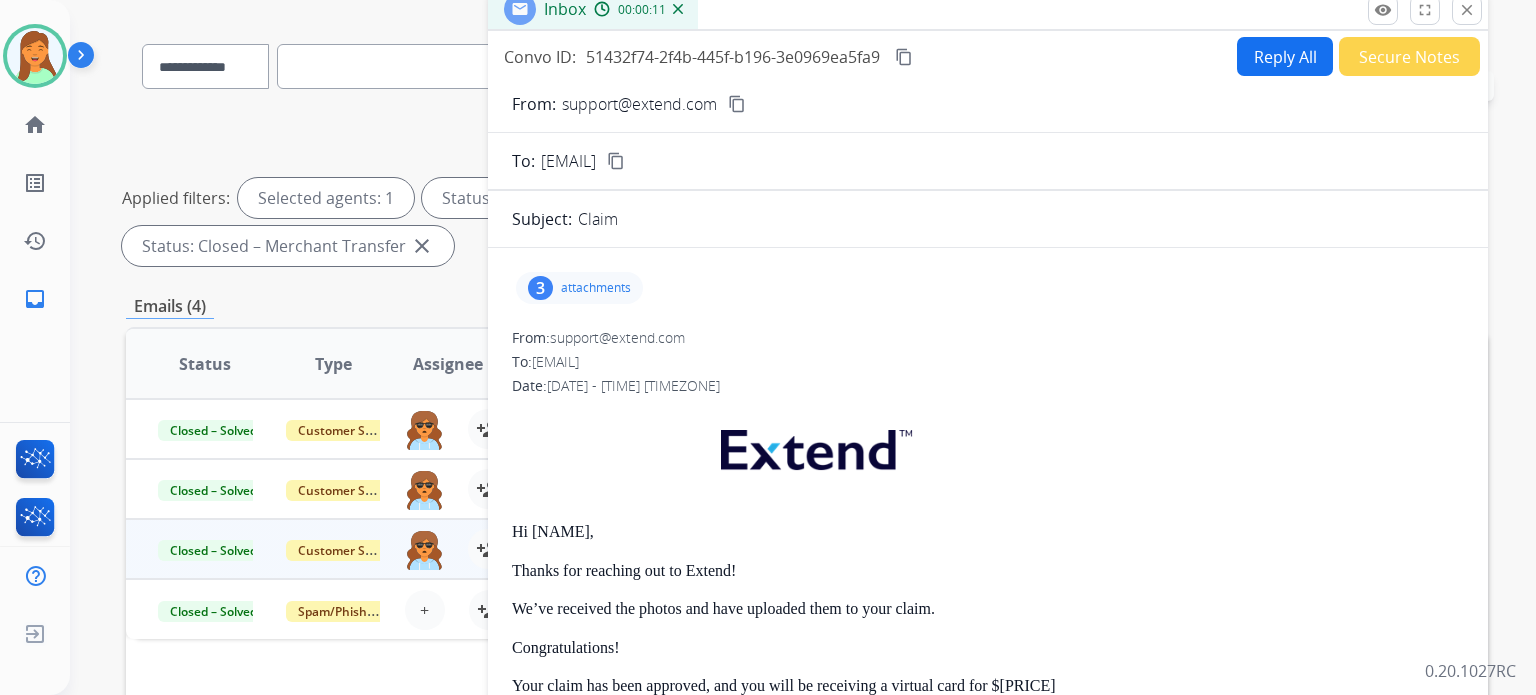scroll, scrollTop: 0, scrollLeft: 0, axis: both 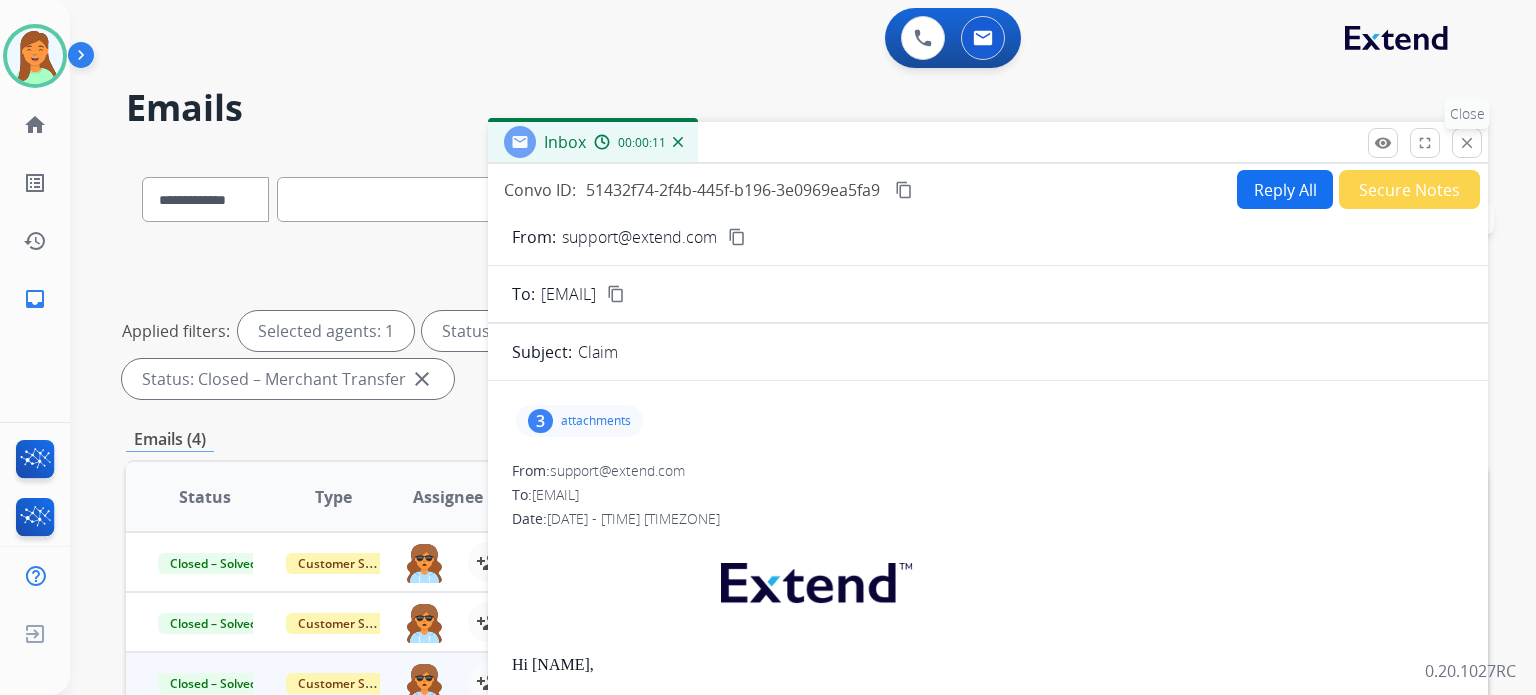 click on "close" at bounding box center (1467, 143) 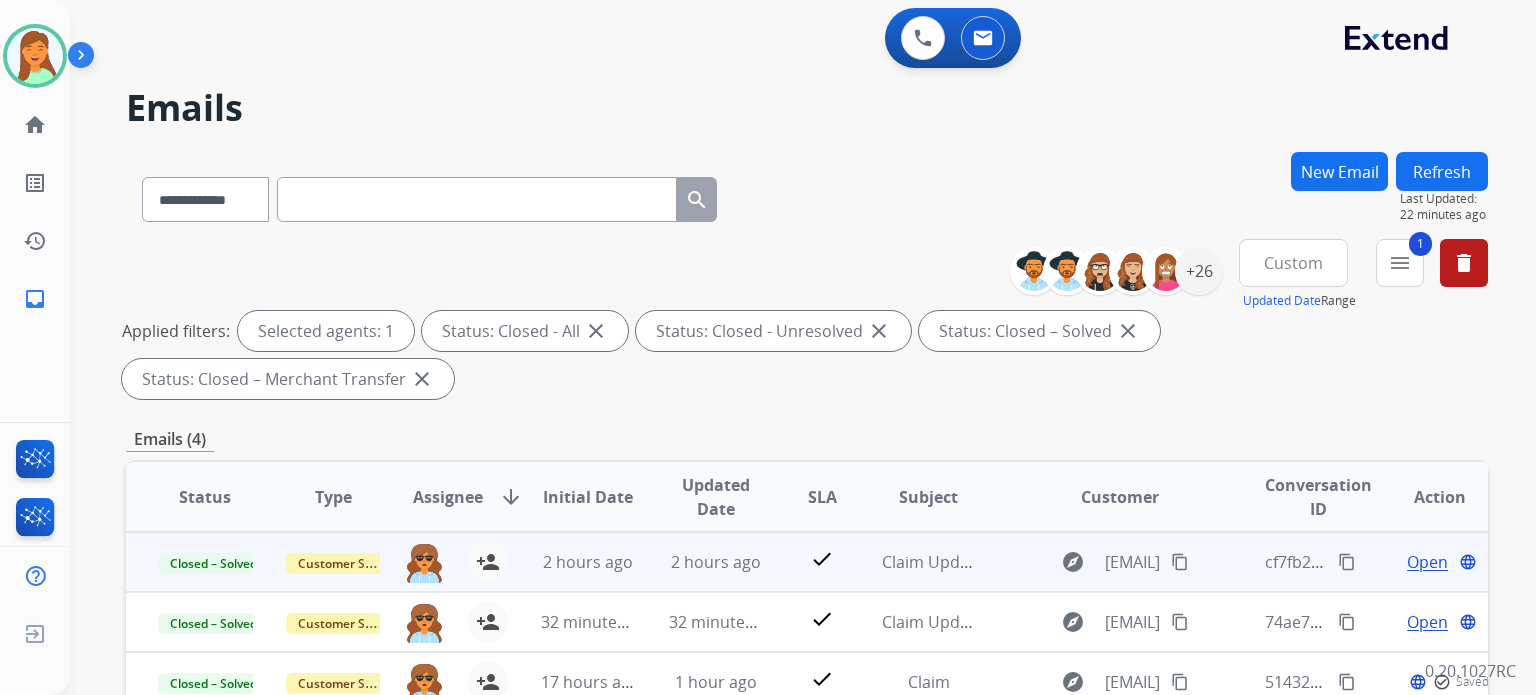 scroll, scrollTop: 266, scrollLeft: 0, axis: vertical 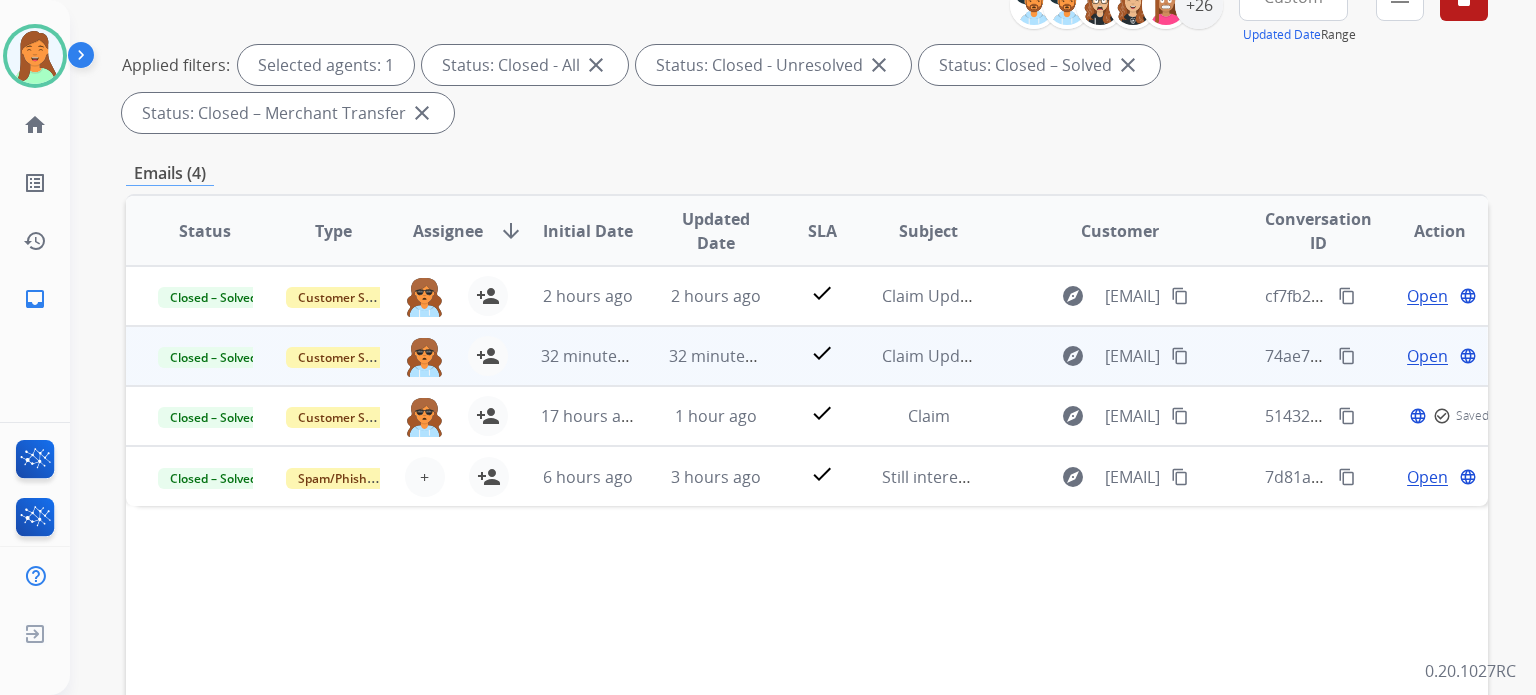 click on "Open" at bounding box center (1427, 356) 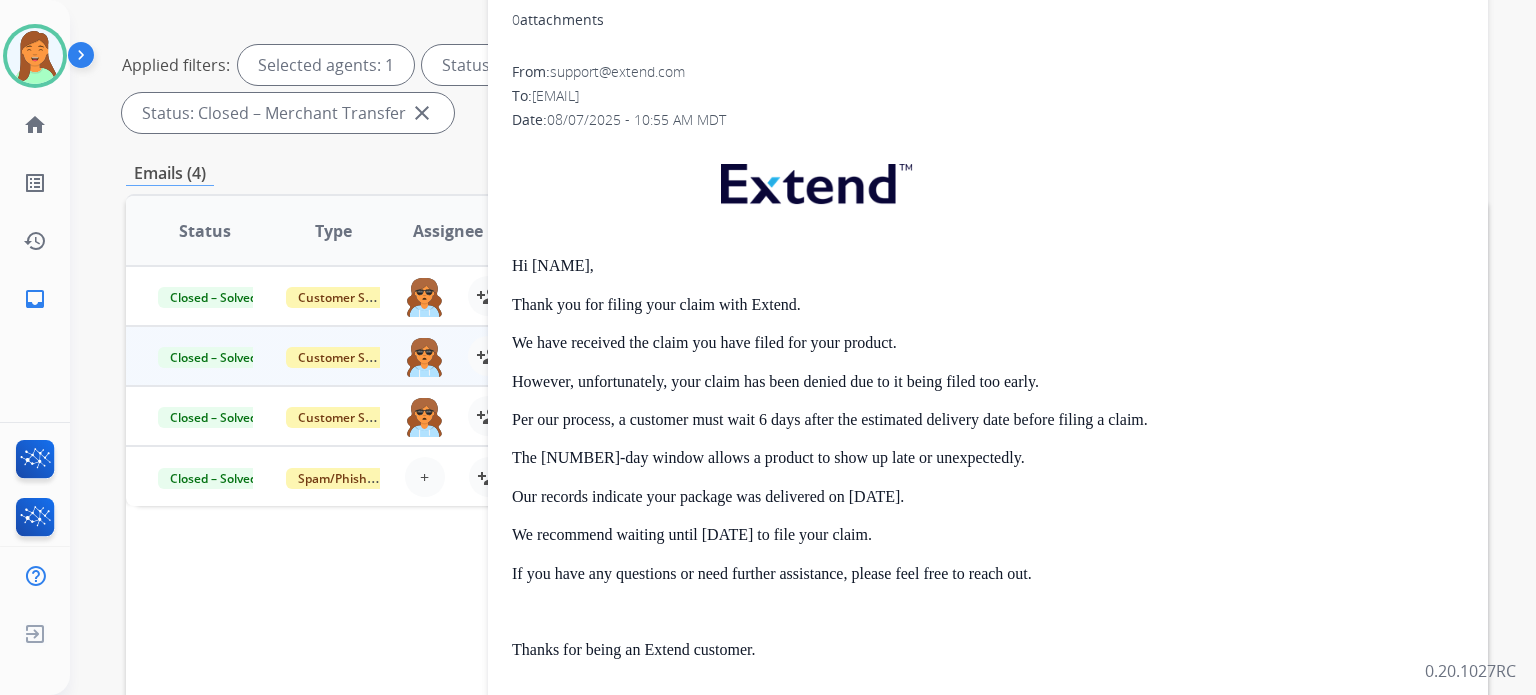 scroll, scrollTop: 0, scrollLeft: 0, axis: both 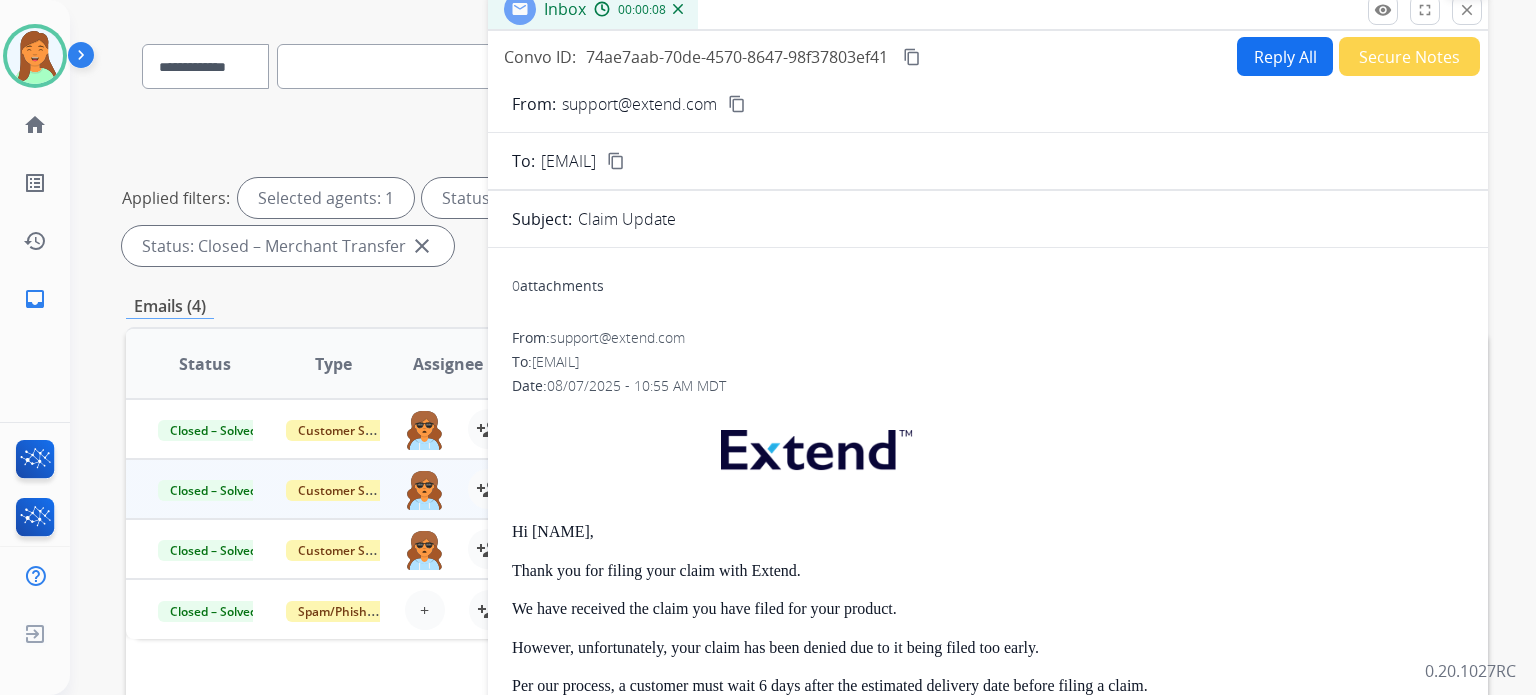 click on "close" at bounding box center [1467, 10] 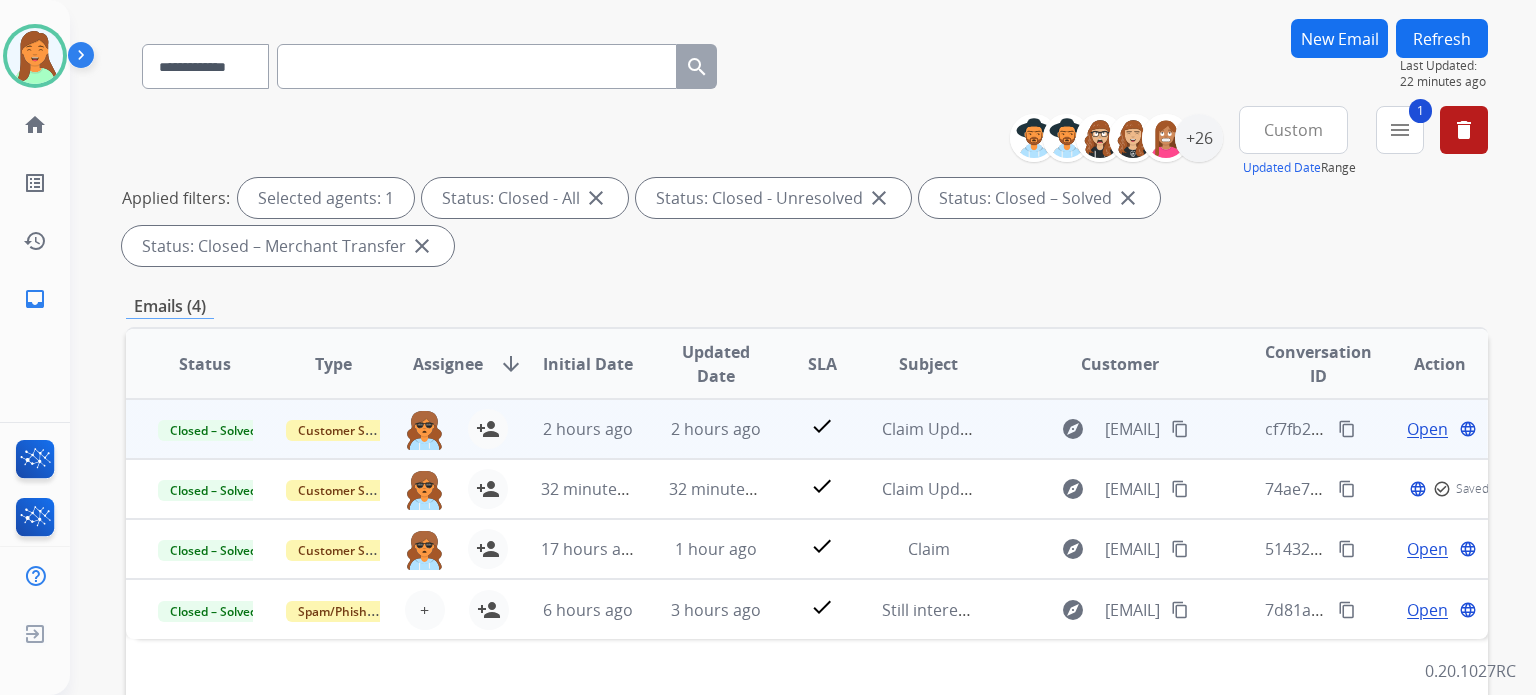 click on "Open" at bounding box center (1427, 429) 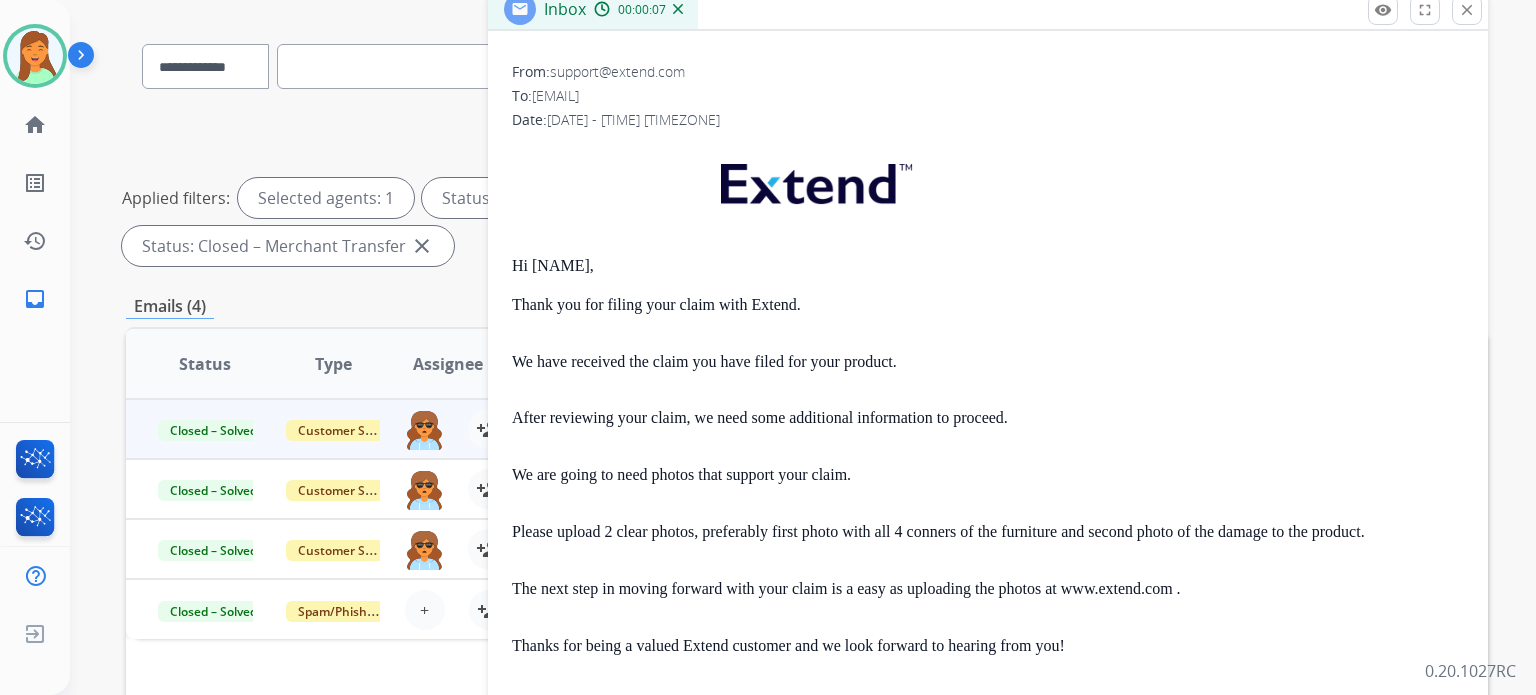 scroll, scrollTop: 400, scrollLeft: 0, axis: vertical 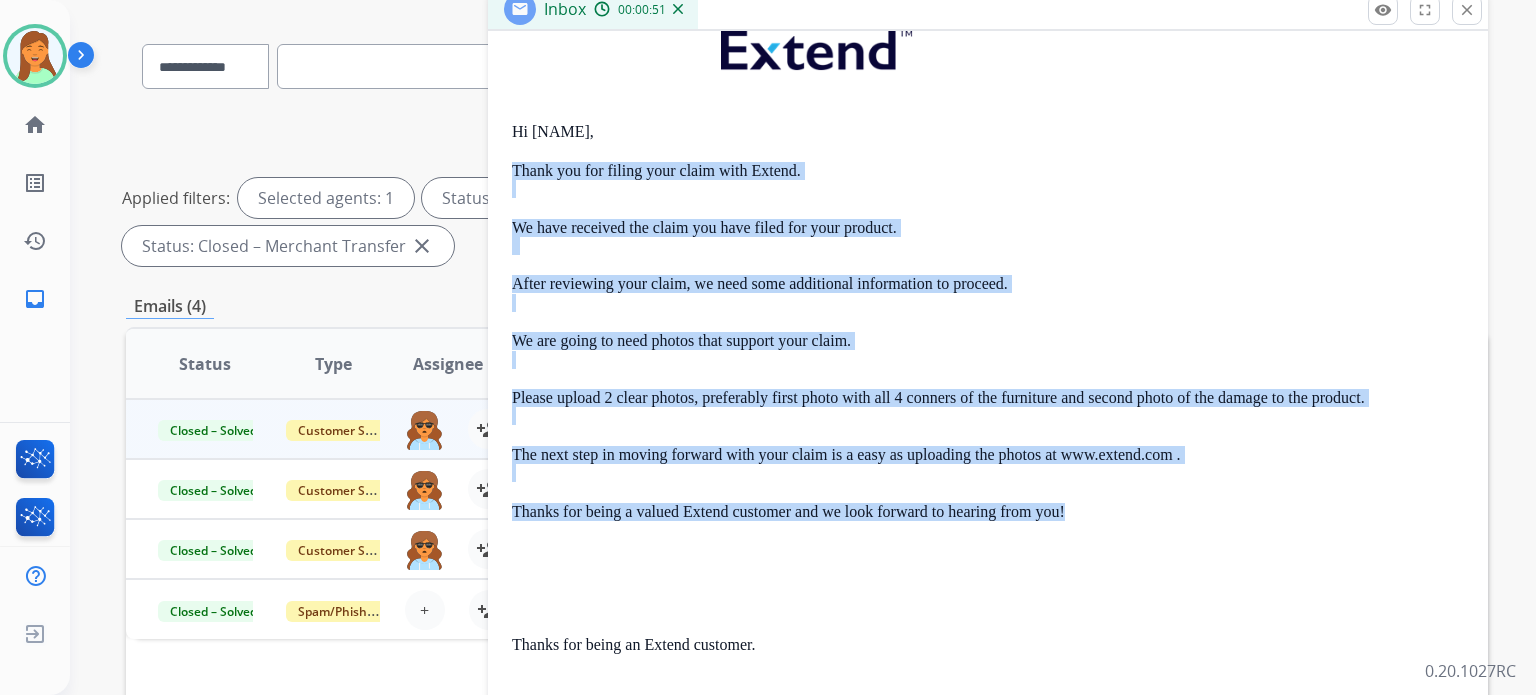 drag, startPoint x: 1083, startPoint y: 519, endPoint x: 505, endPoint y: 166, distance: 677.2688 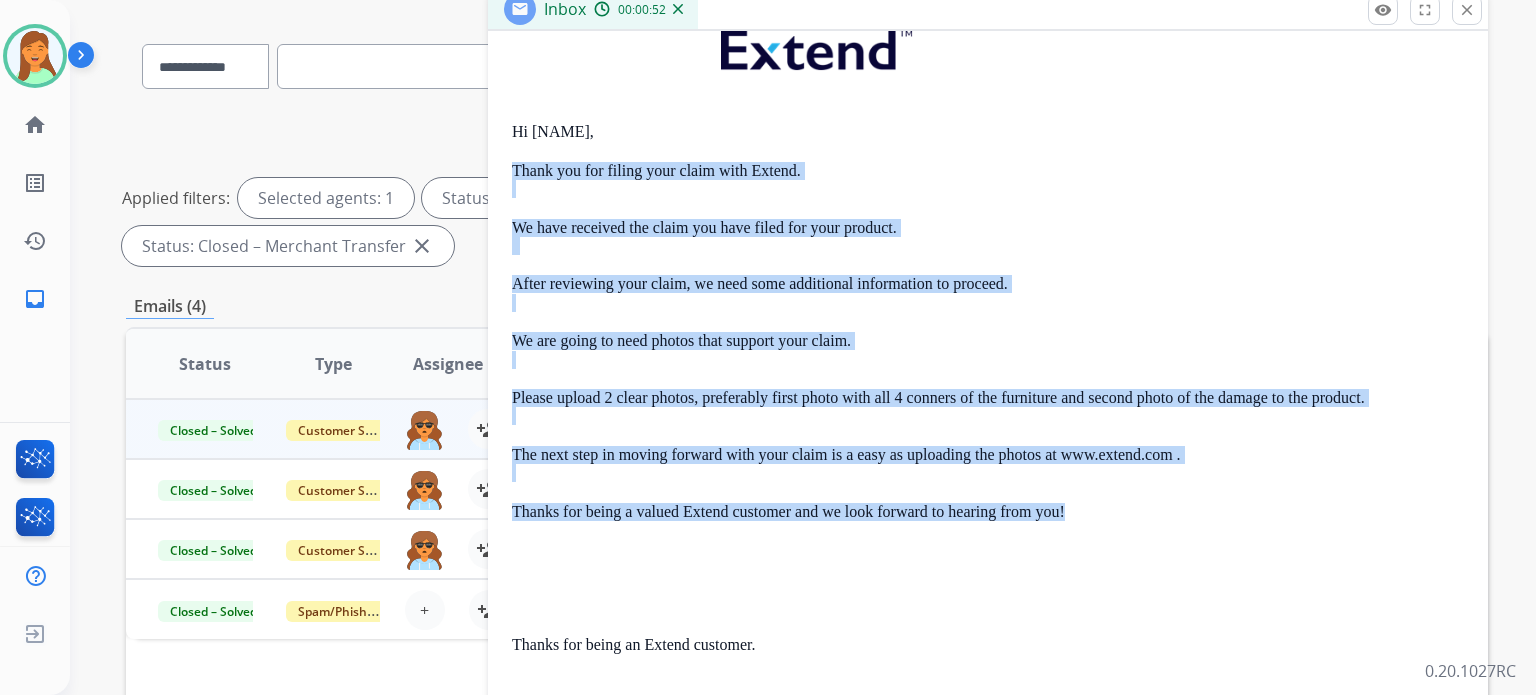 copy on "Thank you for filing your claim with Extend. We have received the claim you have filed for your product.   After reviewing your claim, we need some additional information to proceed. We are going to need photos that support your claim.  Please upload 2 clear photos, preferably first photo with all 4 conners of the furniture and second photo of the damage to the product. The next step in moving forward with your claim is a easy as uploading the photos at www.extend.com . Thanks for being a valued Extend customer and we look forward to hearing from you!" 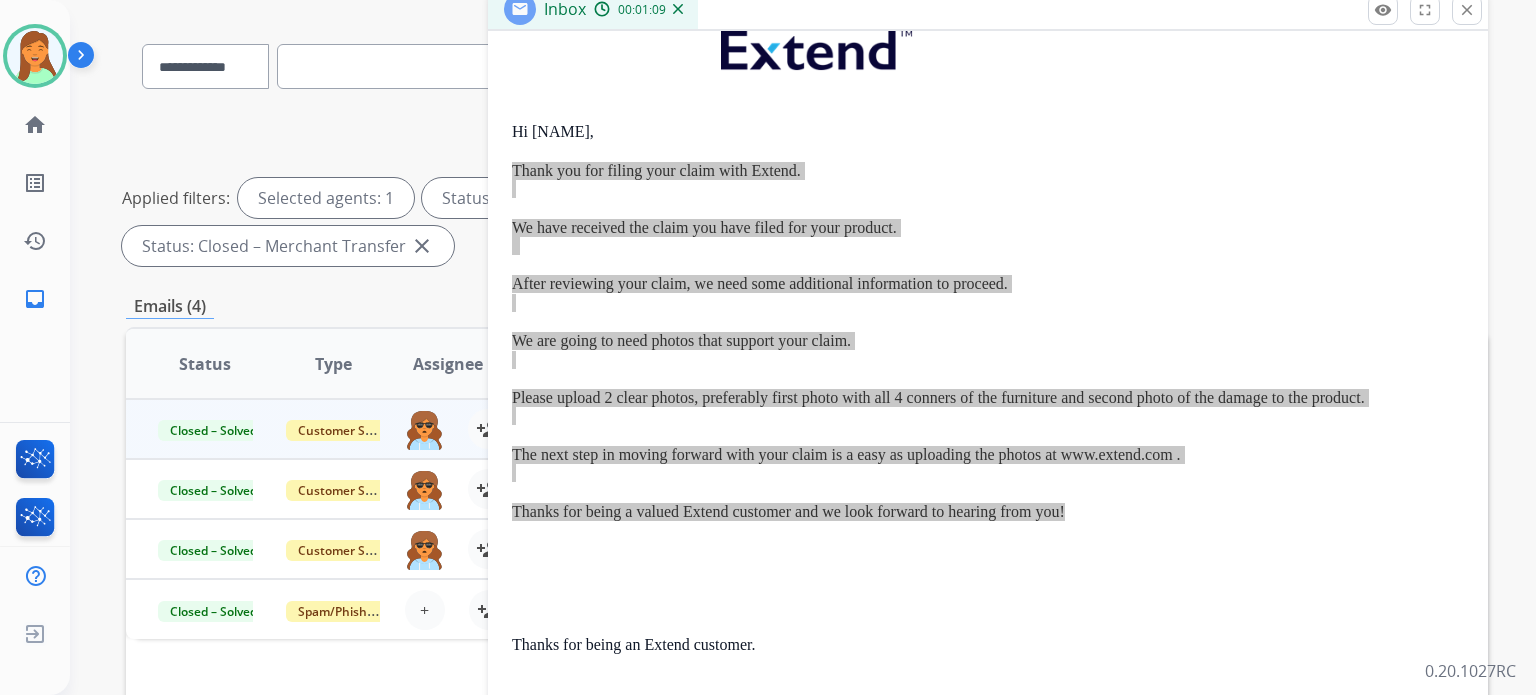 scroll, scrollTop: 0, scrollLeft: 0, axis: both 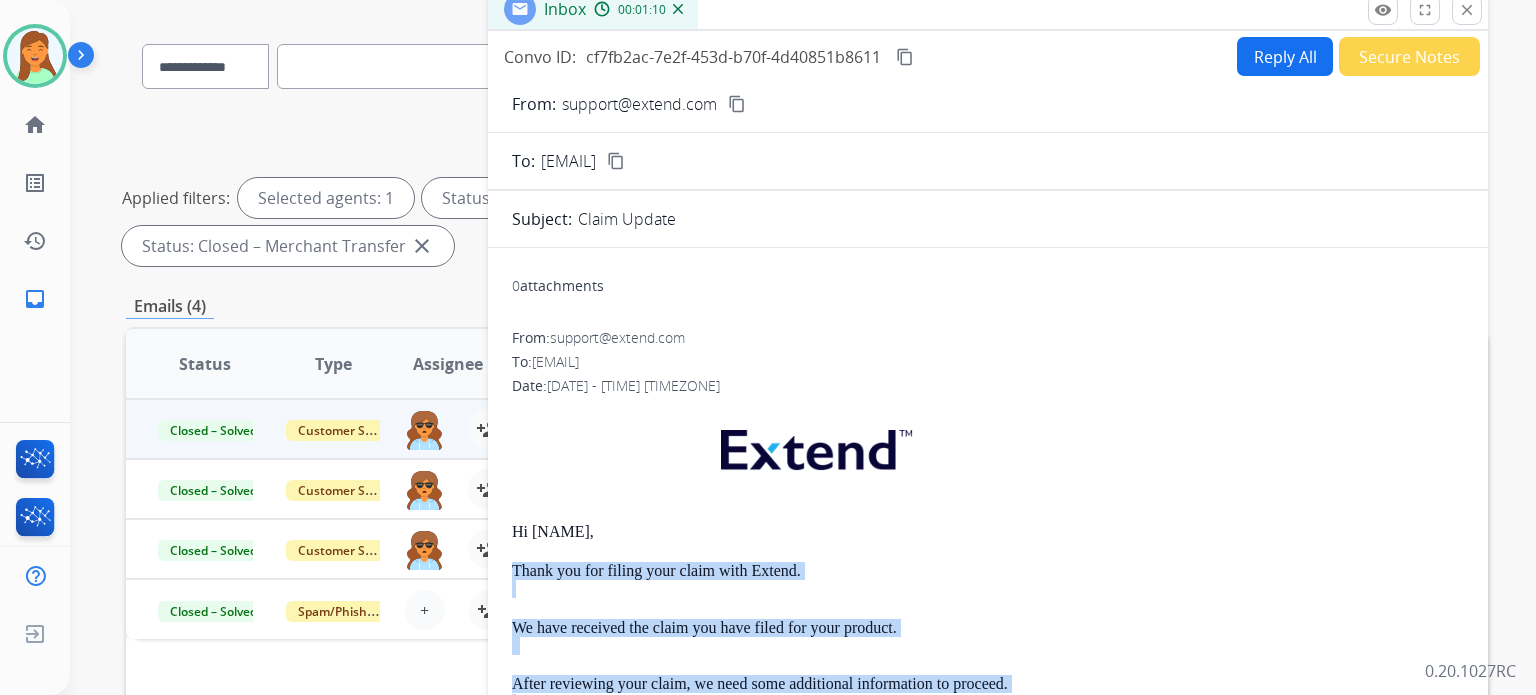drag, startPoint x: 730, startPoint y: 154, endPoint x: 1040, endPoint y: 225, distance: 318.02673 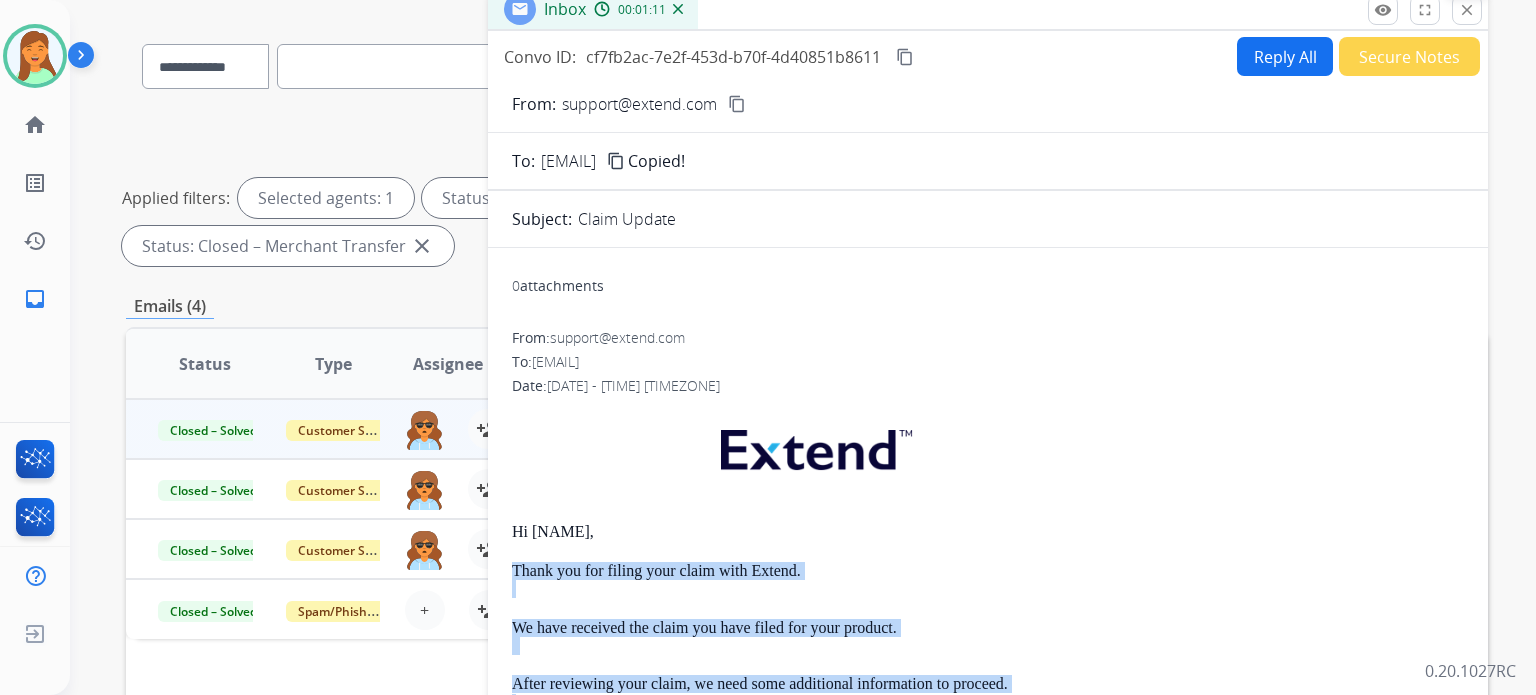 click on "close" at bounding box center [1467, 10] 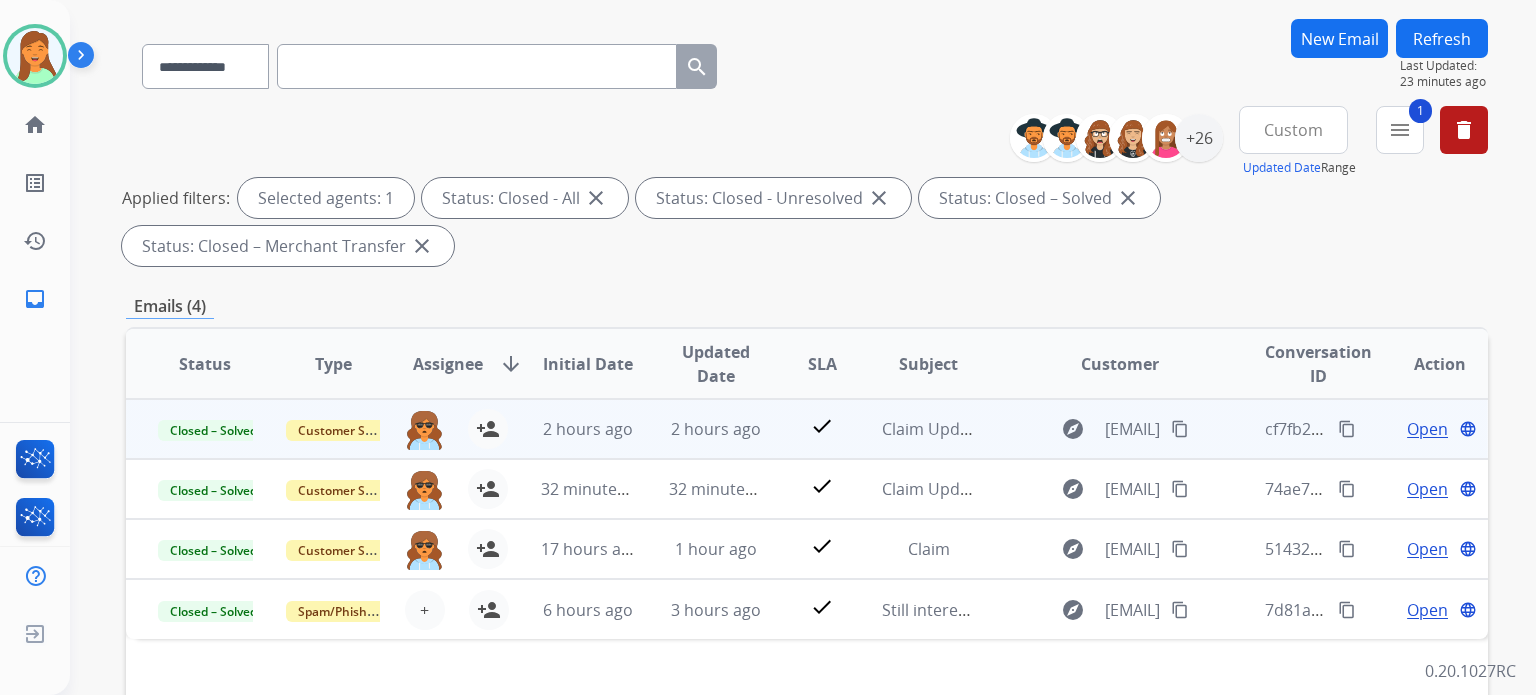 click on "Open" at bounding box center (1427, 429) 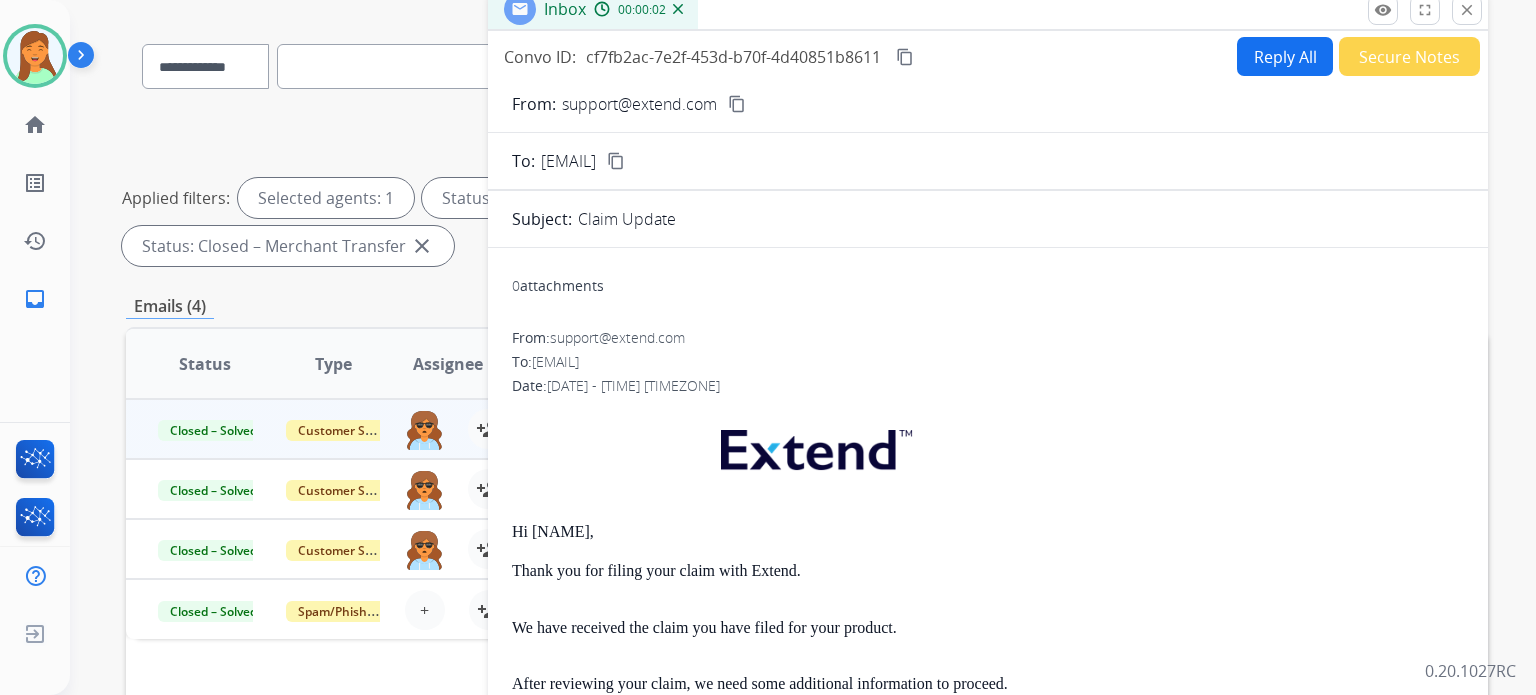 click on "content_copy" at bounding box center [905, 57] 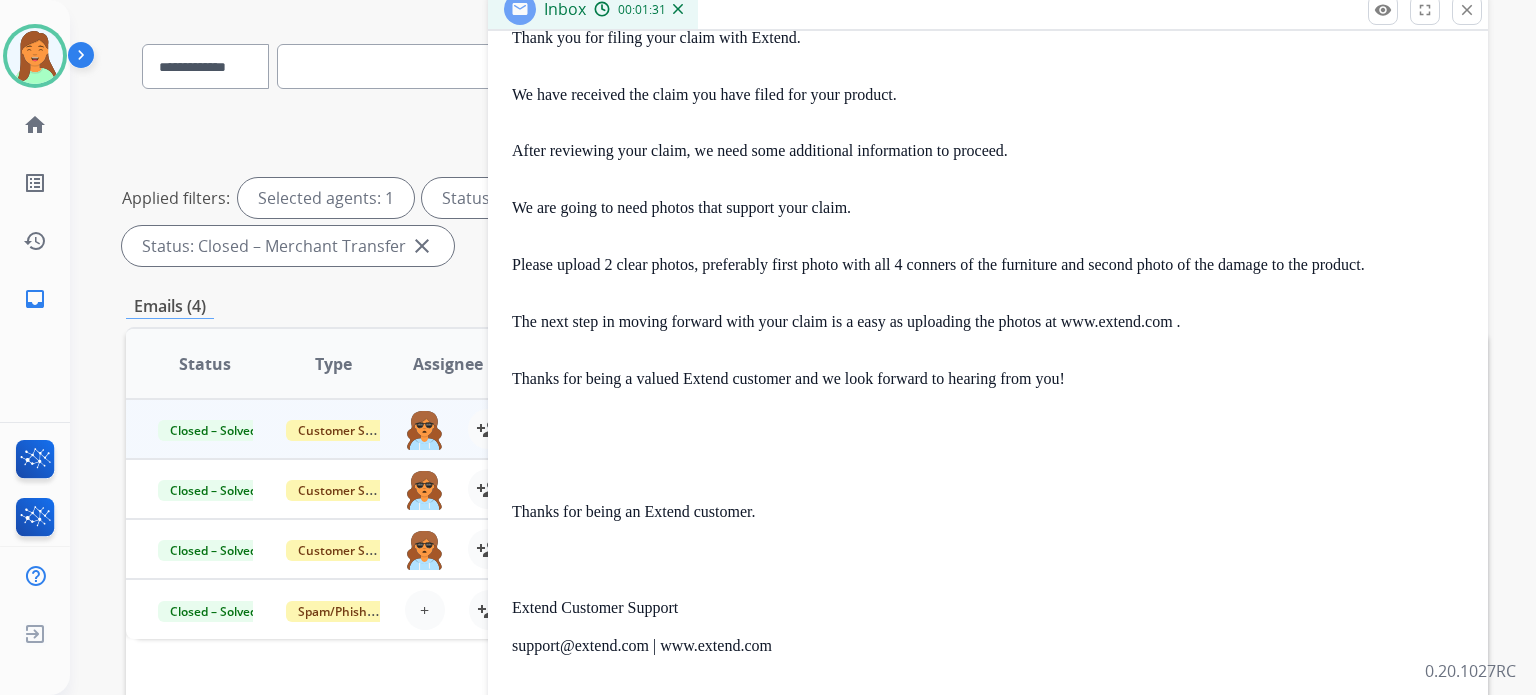 scroll, scrollTop: 571, scrollLeft: 0, axis: vertical 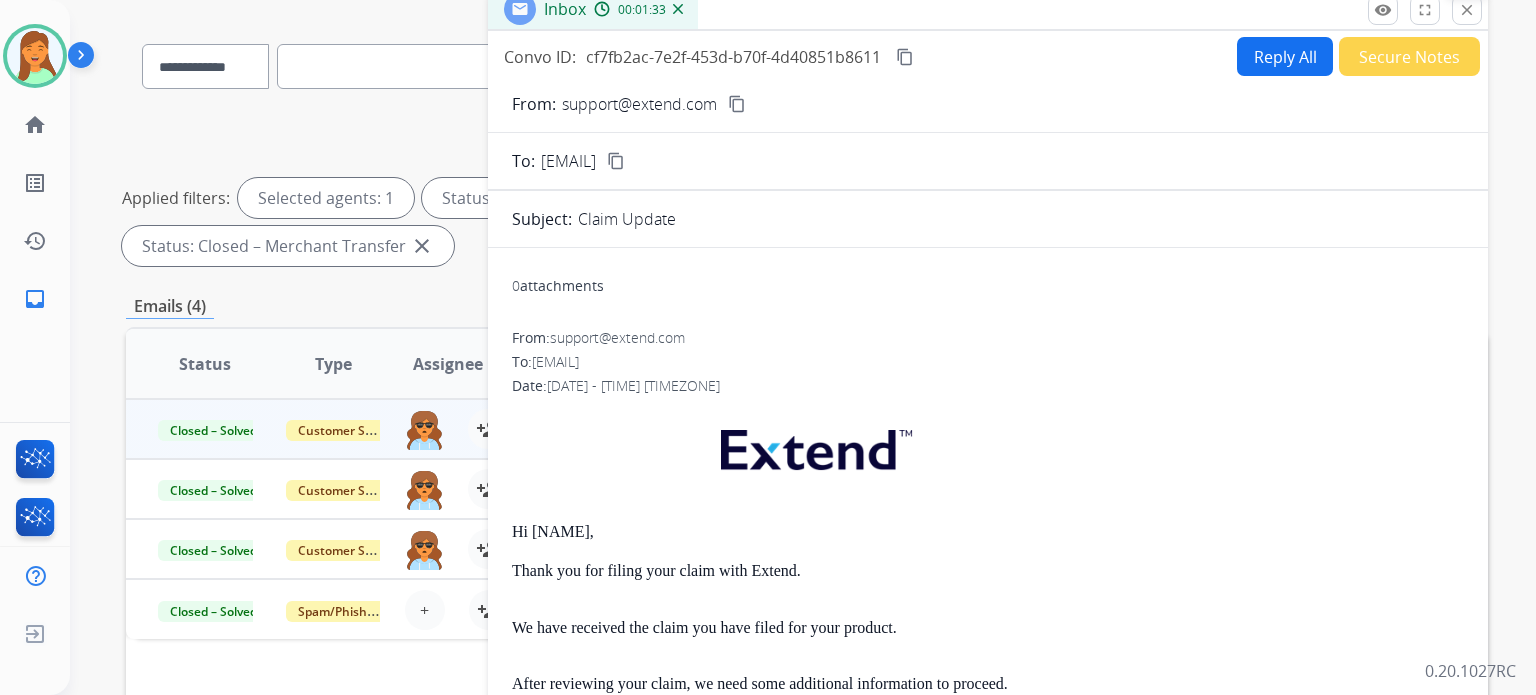 click on "close" at bounding box center [1467, 10] 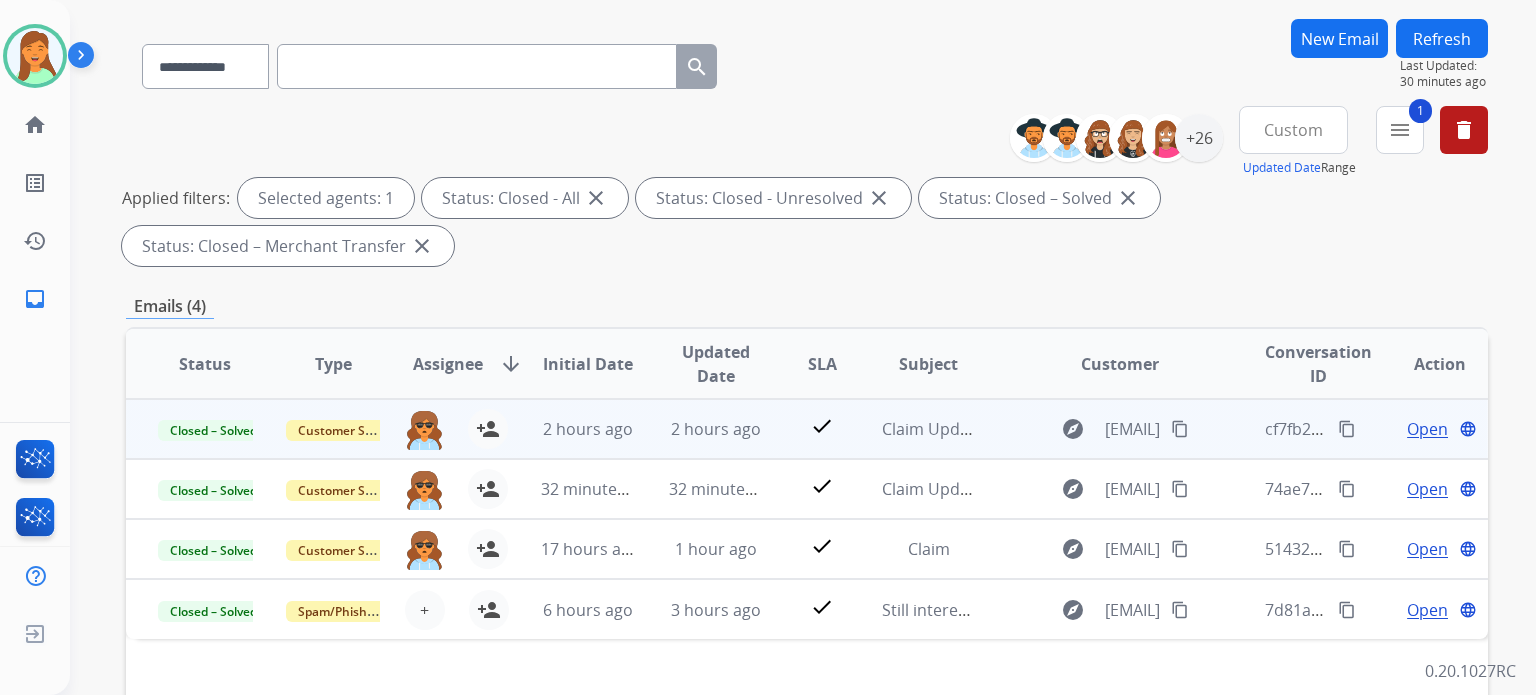 click on "Open" at bounding box center [1427, 429] 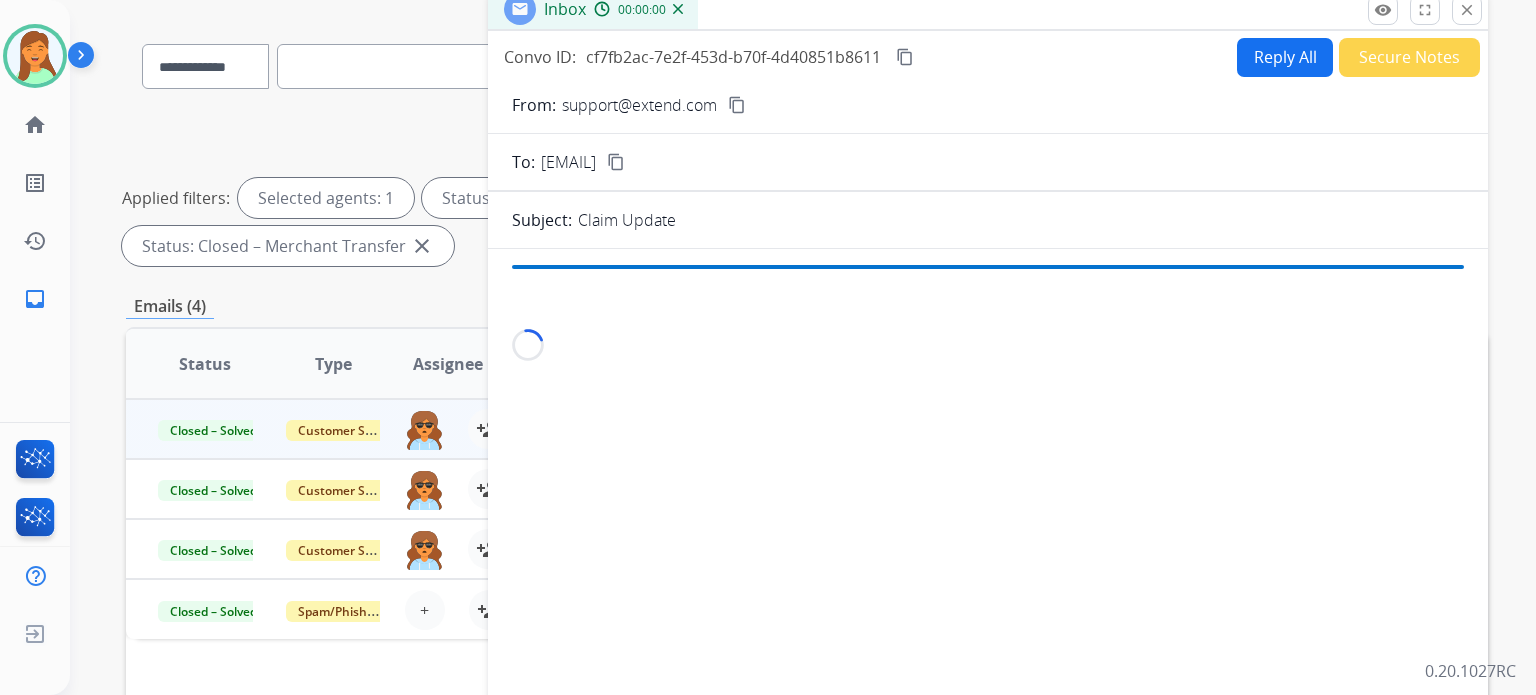 scroll, scrollTop: 538, scrollLeft: 0, axis: vertical 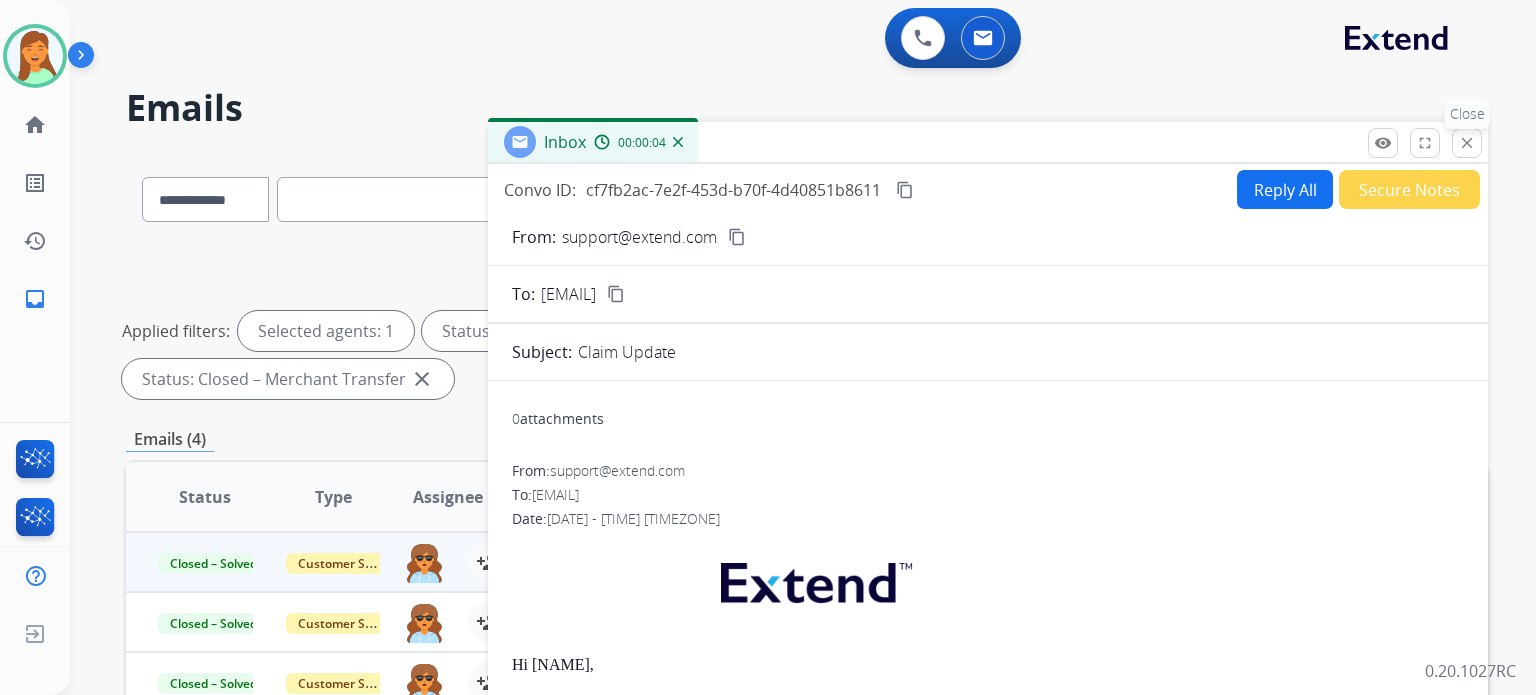 click on "close" at bounding box center (1467, 143) 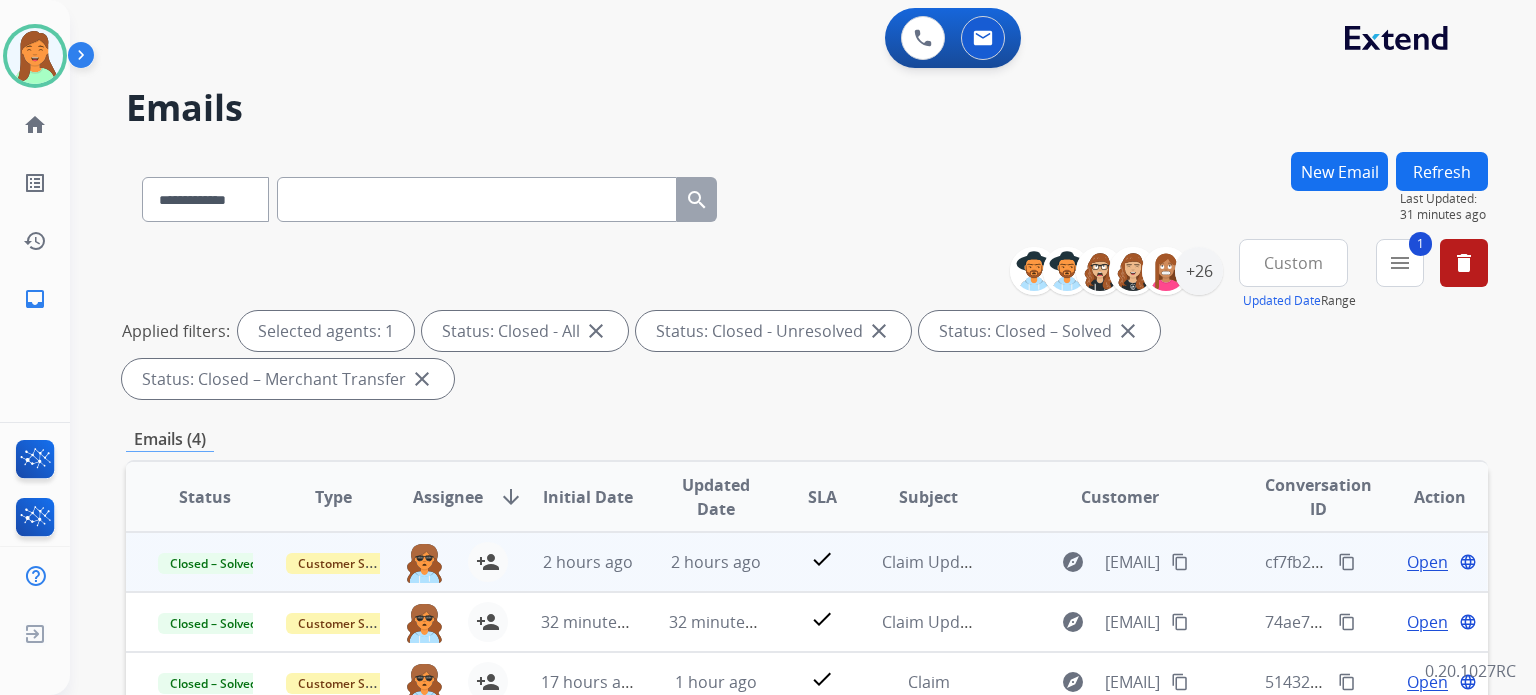 click on "content_copy" at bounding box center (1180, 562) 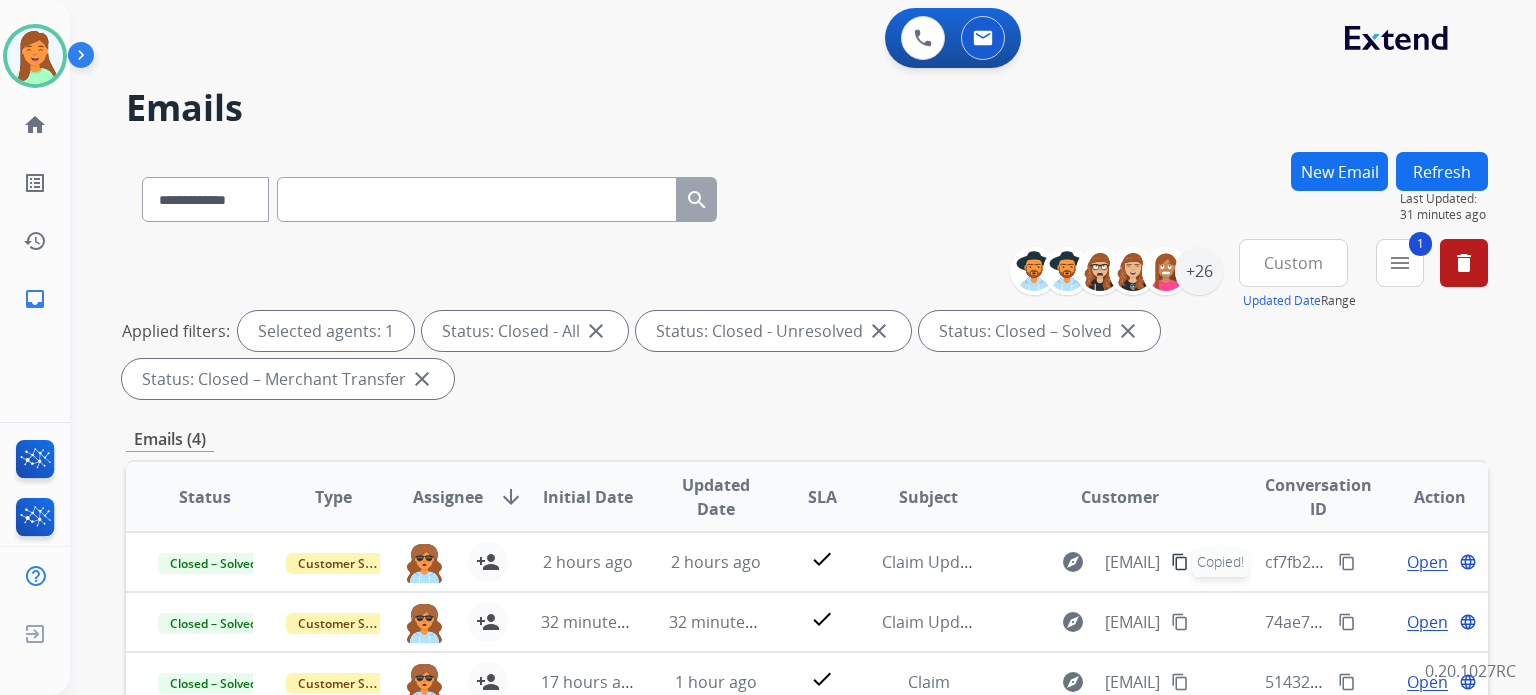 click at bounding box center (477, 199) 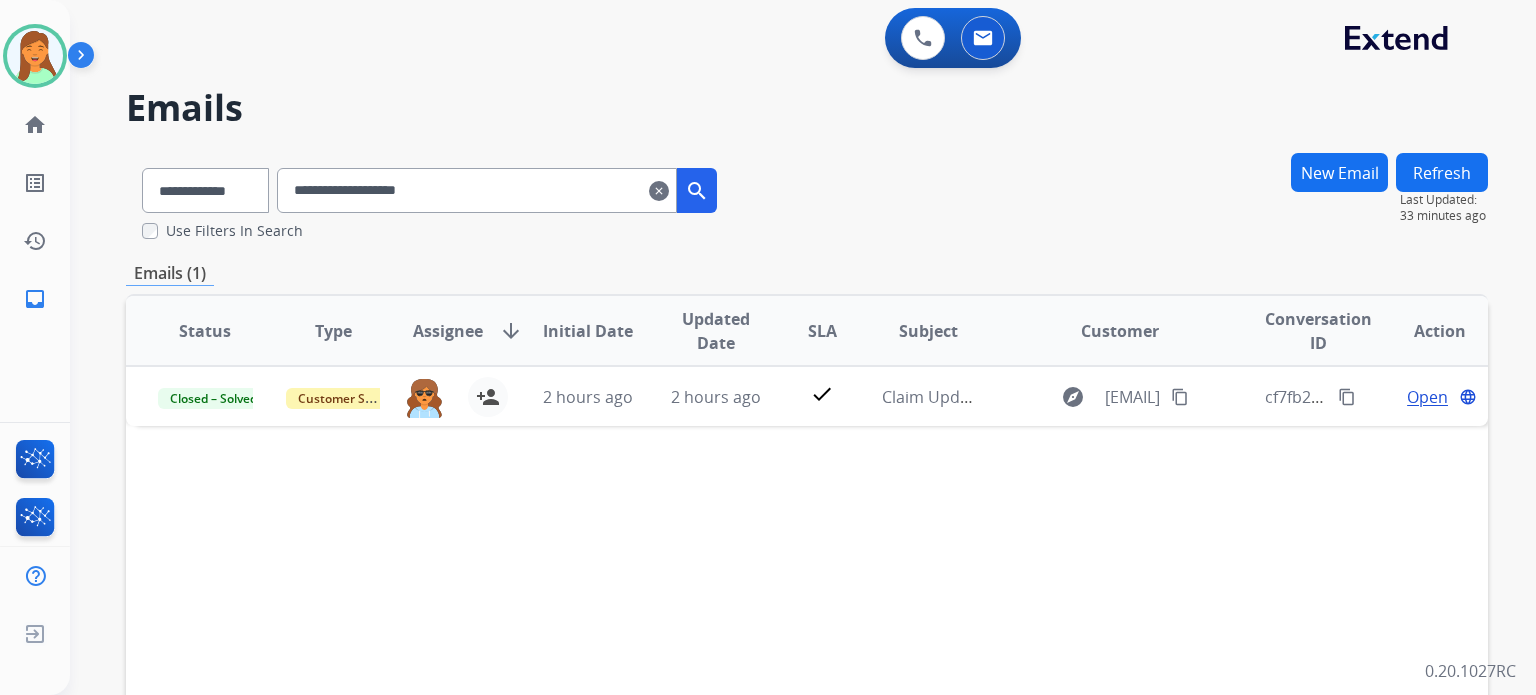 click on "clear" at bounding box center [659, 191] 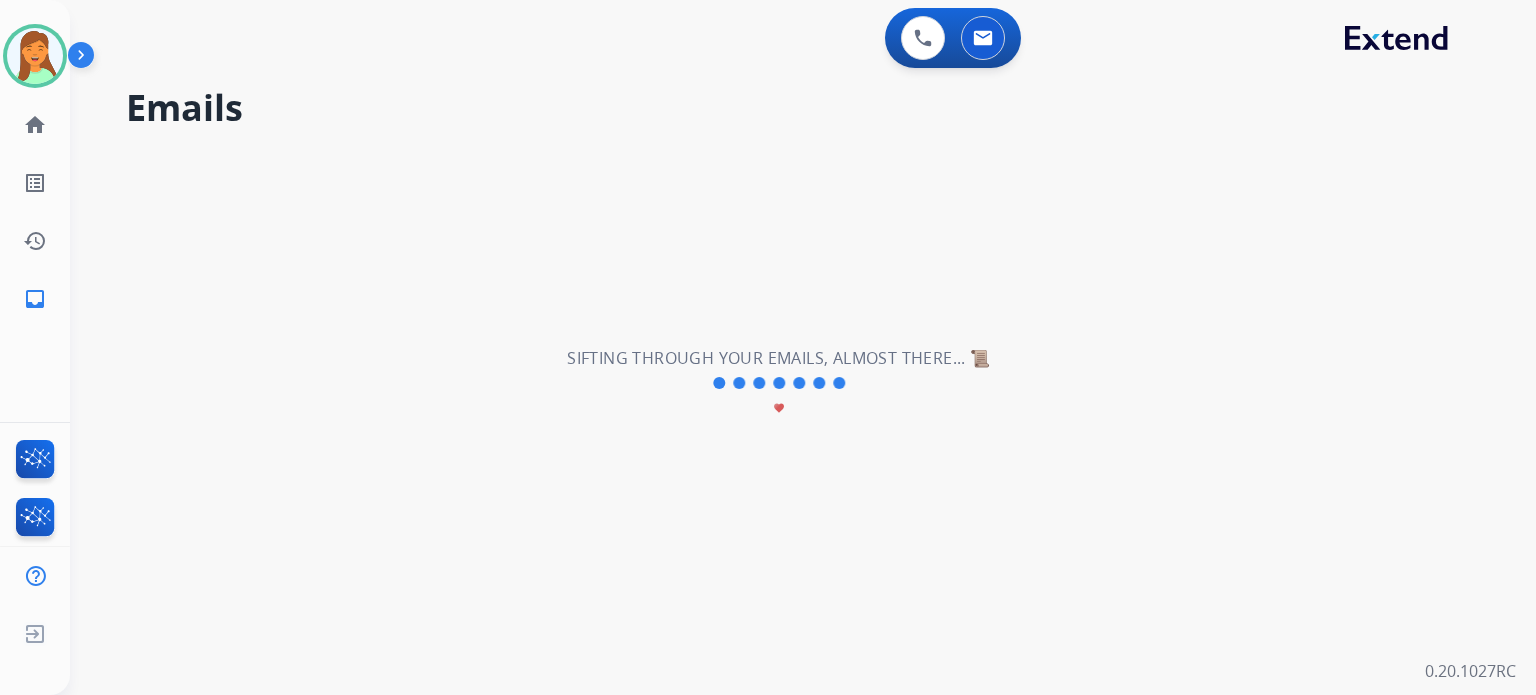 type 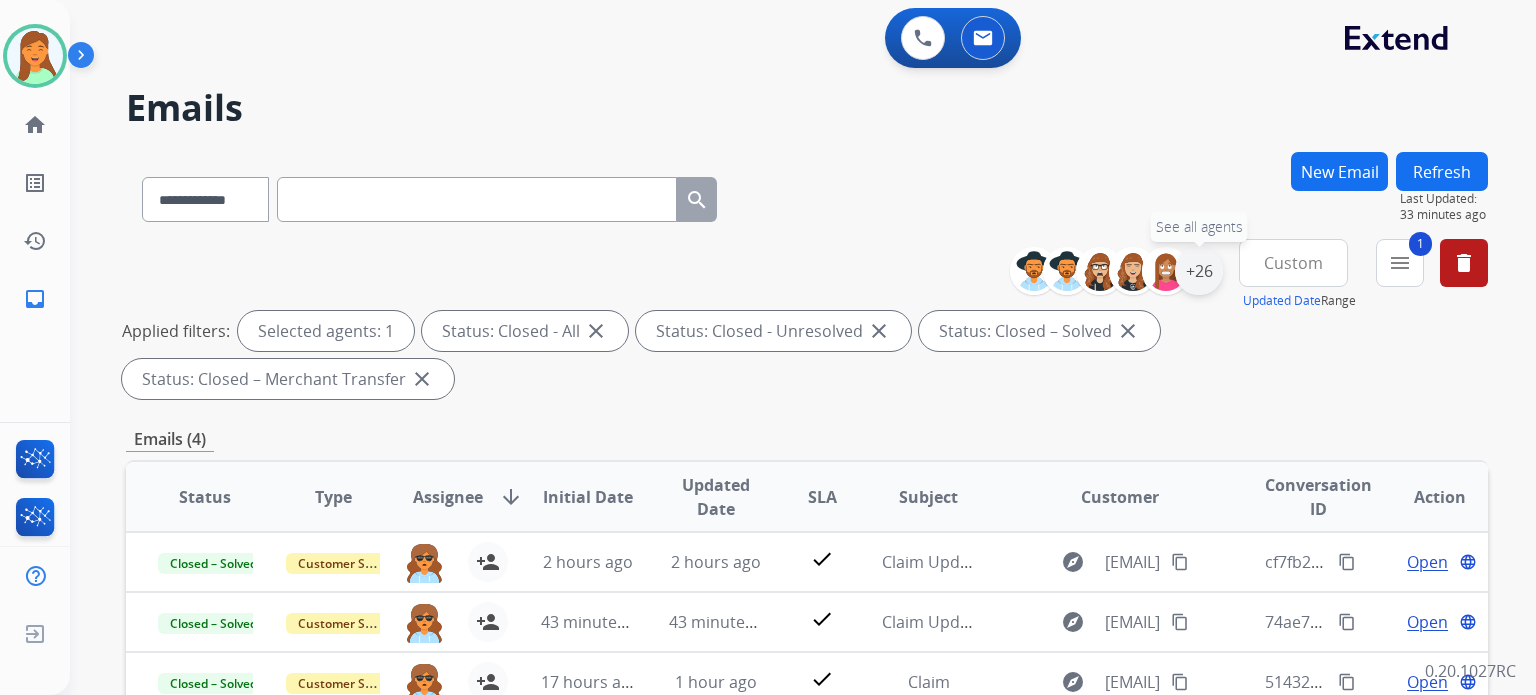 click on "+26" at bounding box center (1199, 271) 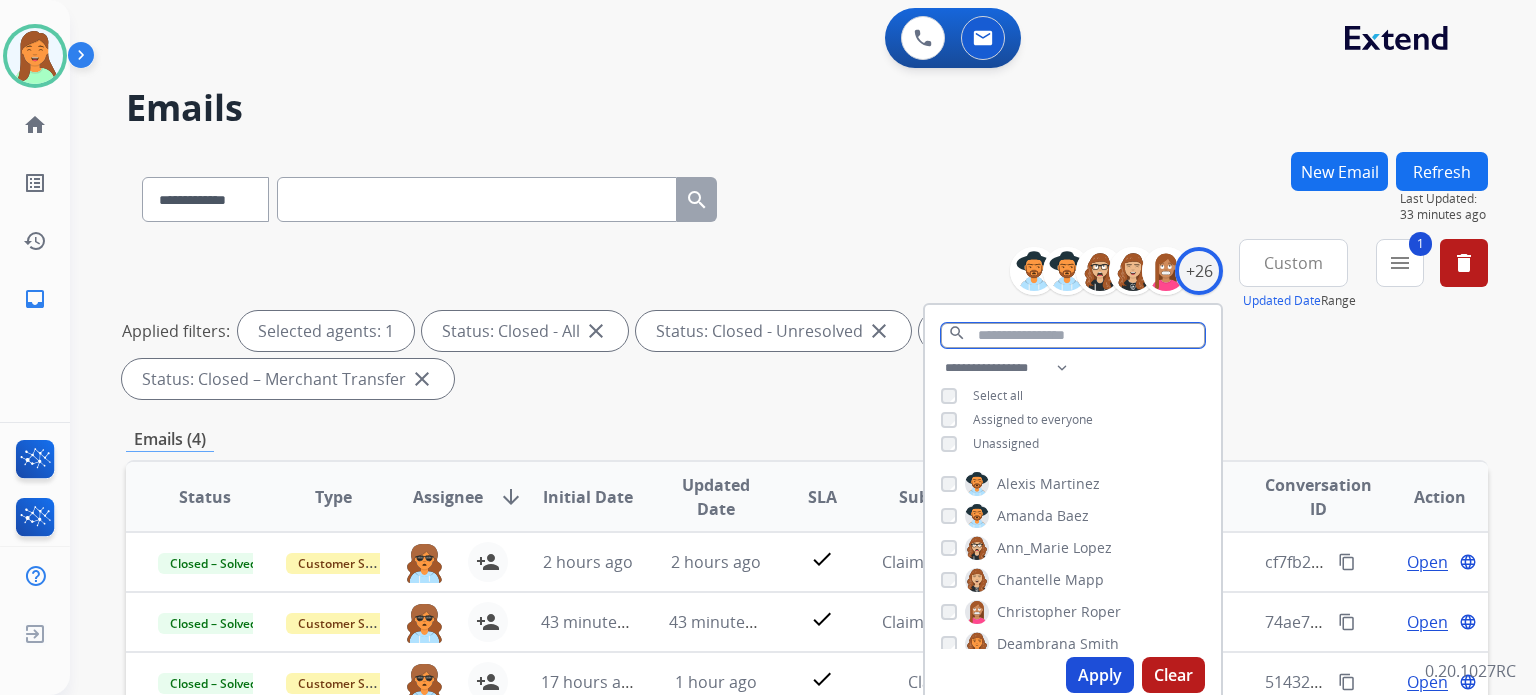 click at bounding box center (1073, 335) 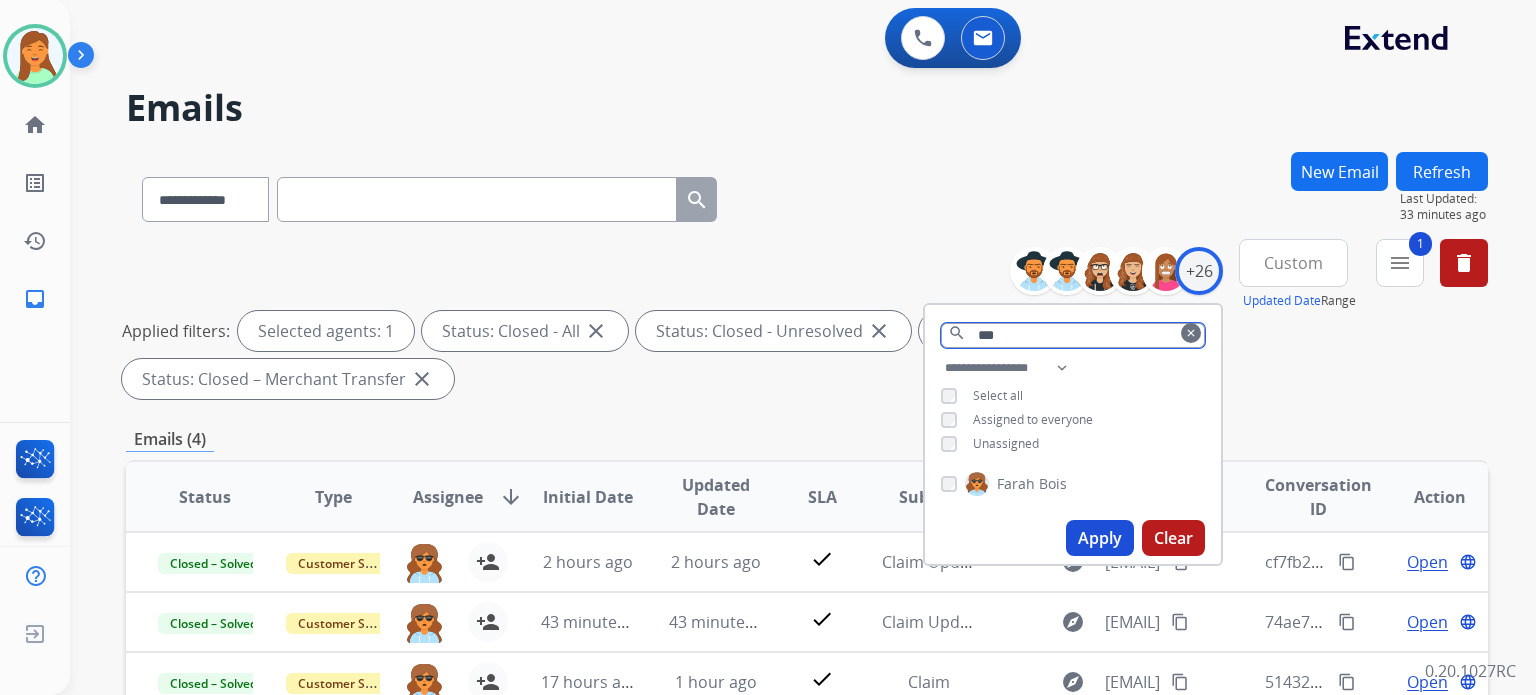 click on "***" at bounding box center (1073, 335) 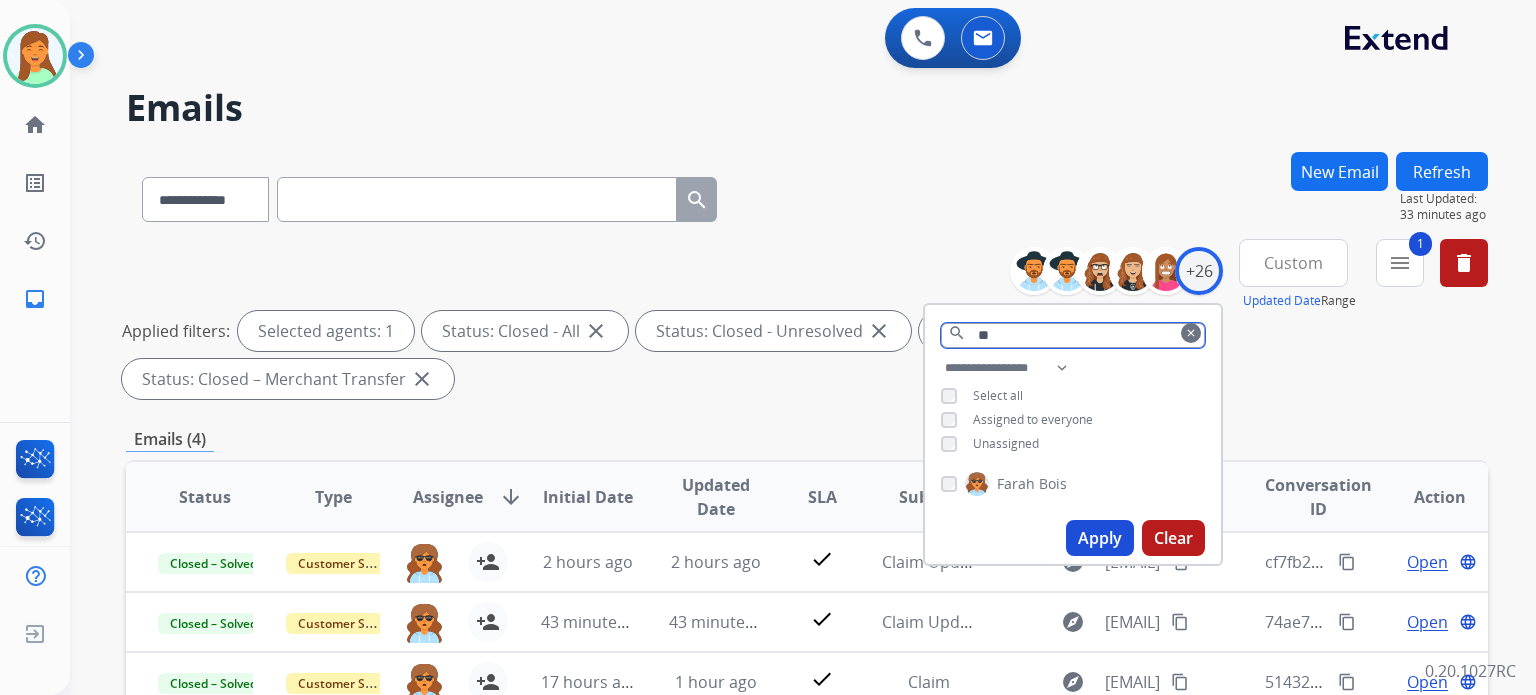type on "*" 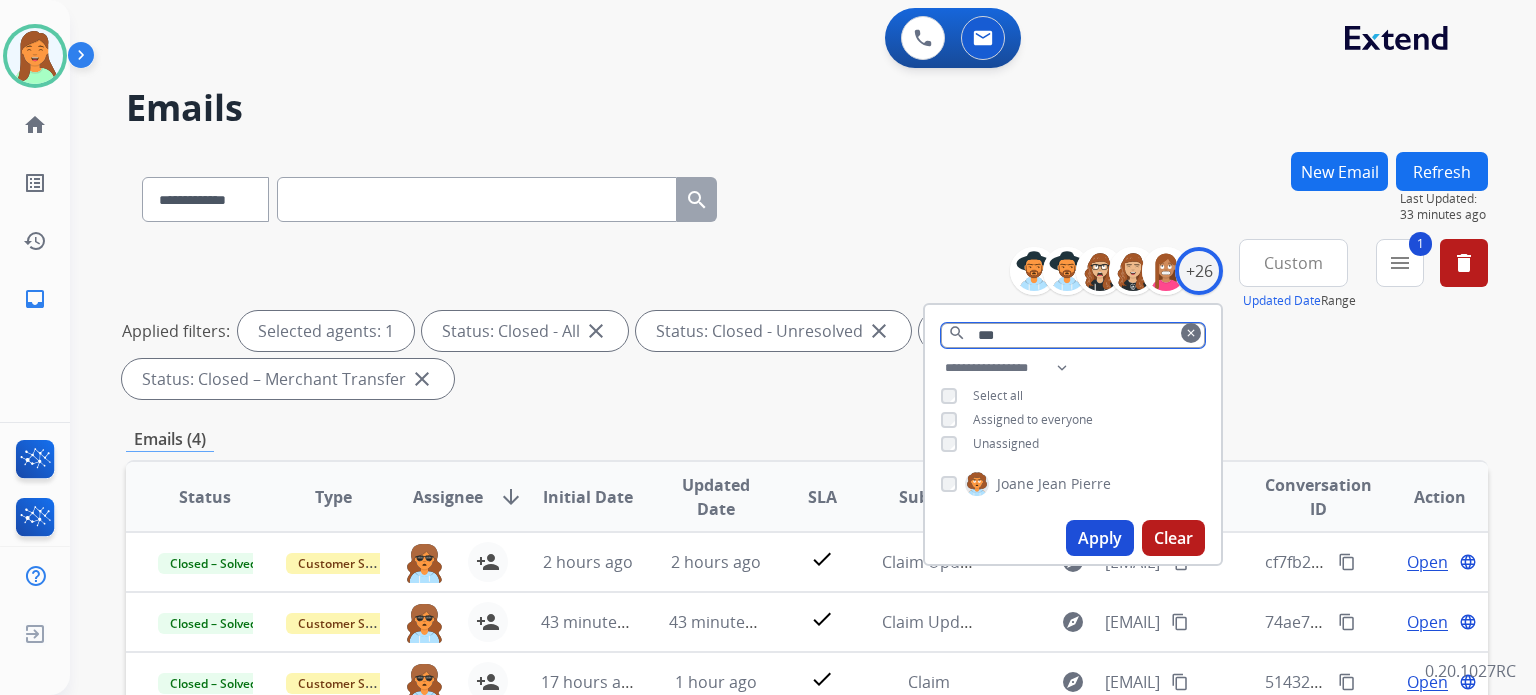 type on "***" 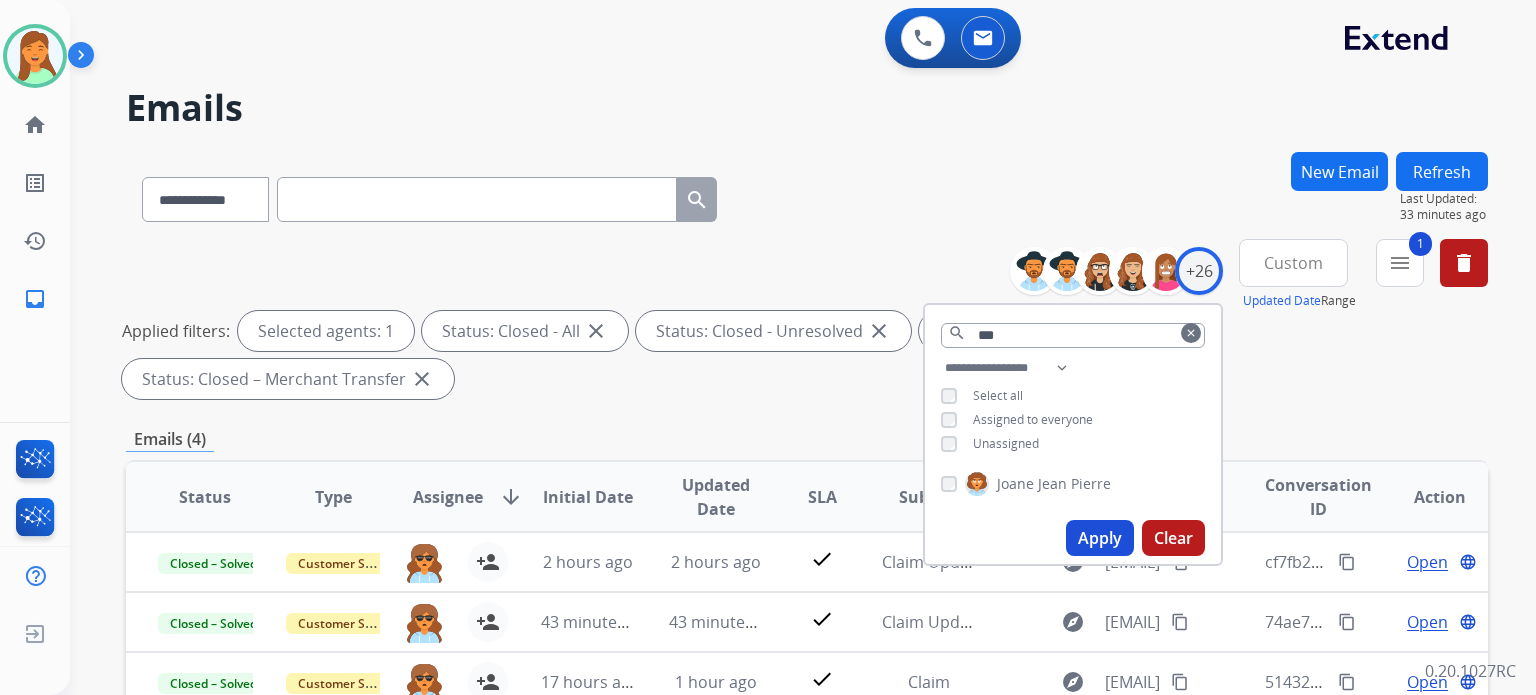 click on "Applied filters:  Selected agents: 1   Status: Closed - All  close  Status: Closed - Unresolved  close  Status: Closed – Solved  close  Status: Closed – Merchant Transfer  close" at bounding box center [803, 355] 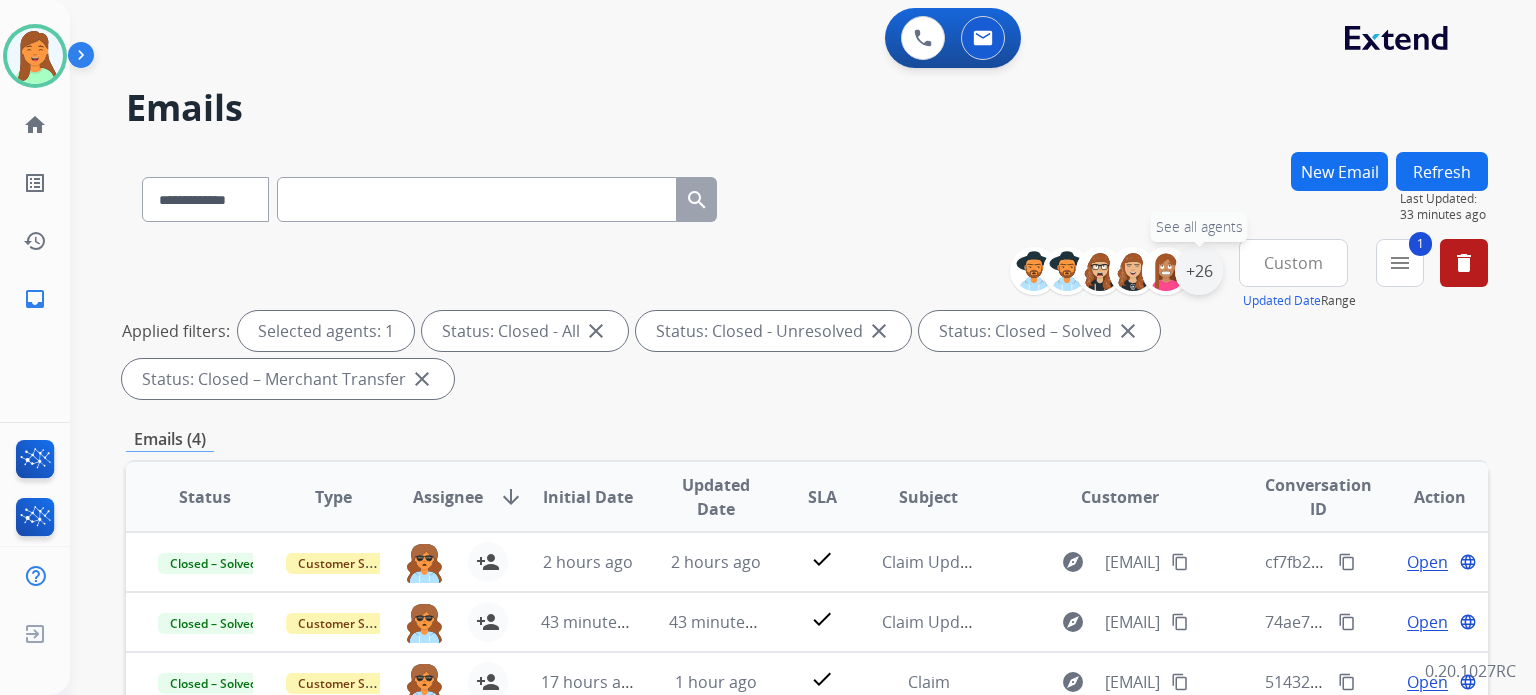 click on "+26" at bounding box center (1199, 271) 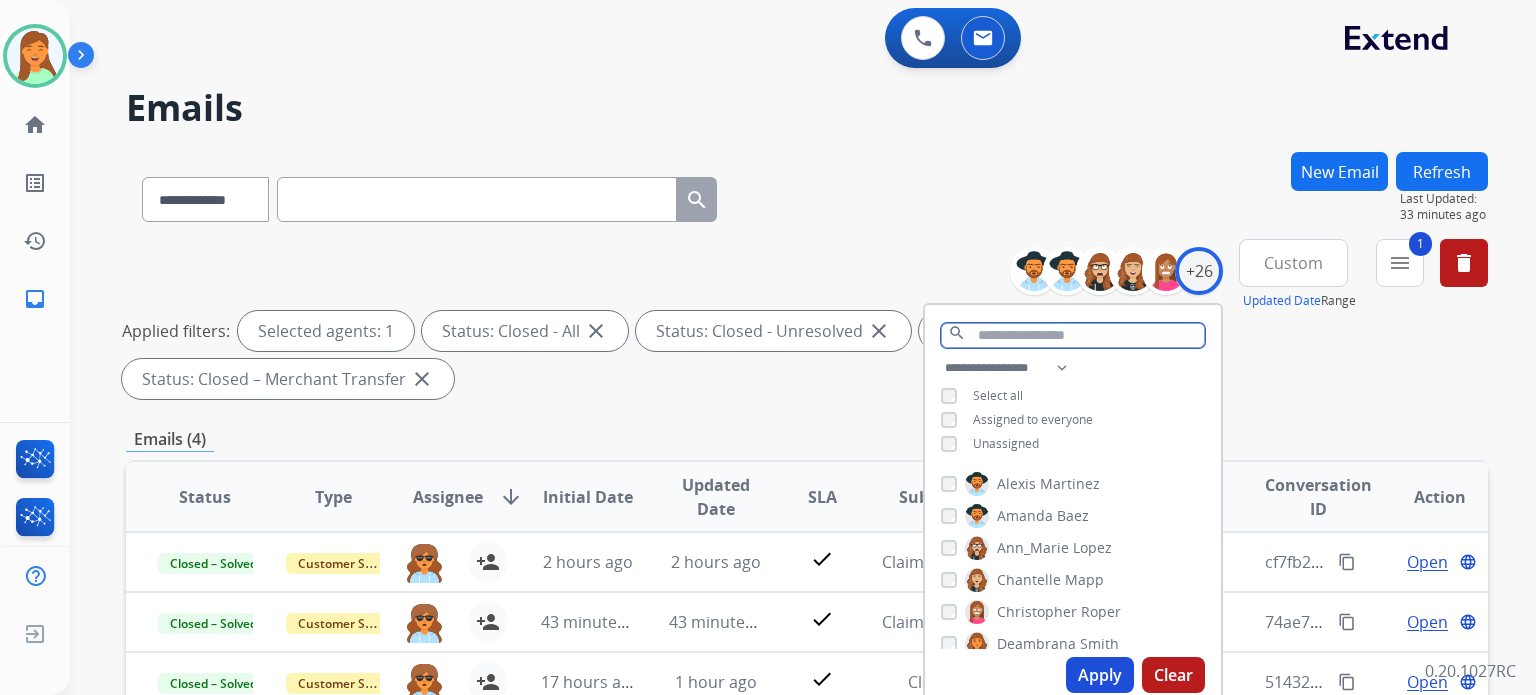 click at bounding box center (1073, 335) 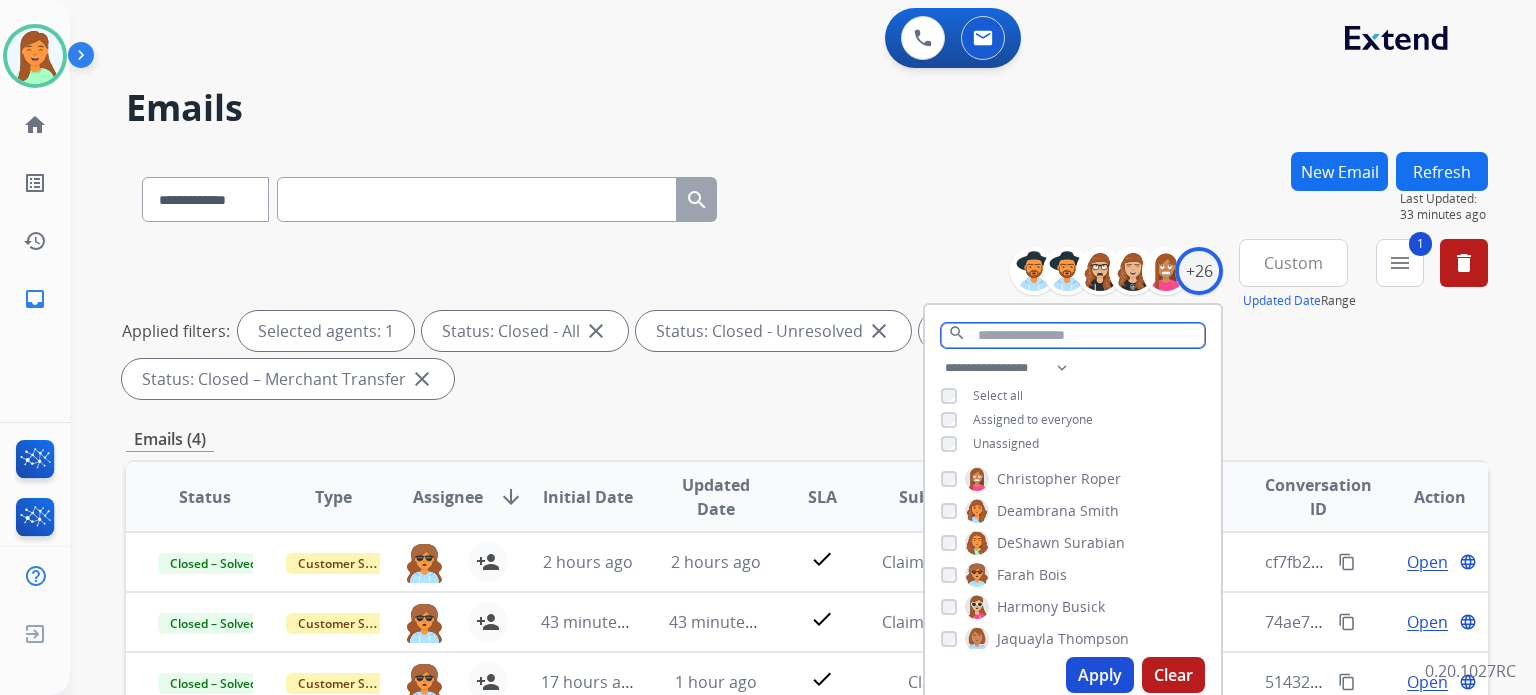 scroll, scrollTop: 266, scrollLeft: 0, axis: vertical 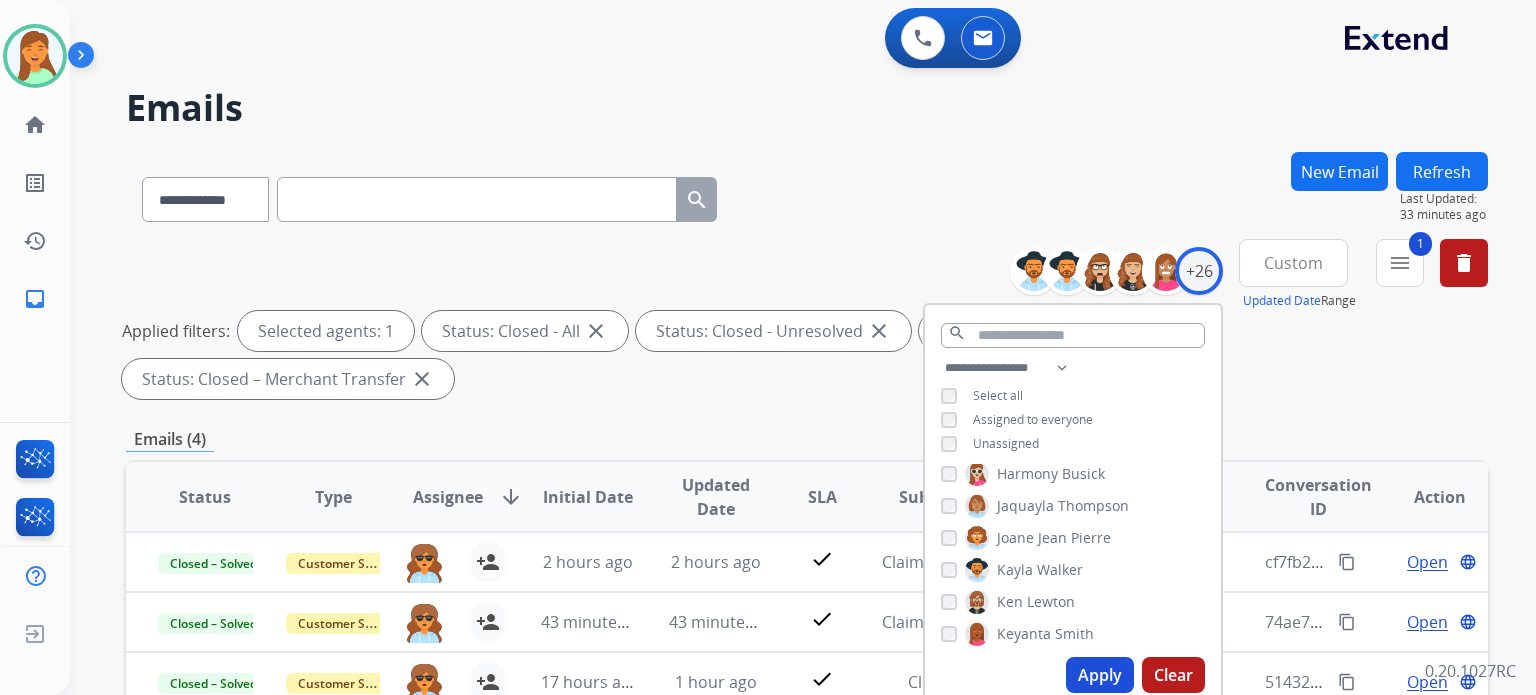 click on "Apply" at bounding box center (1100, 675) 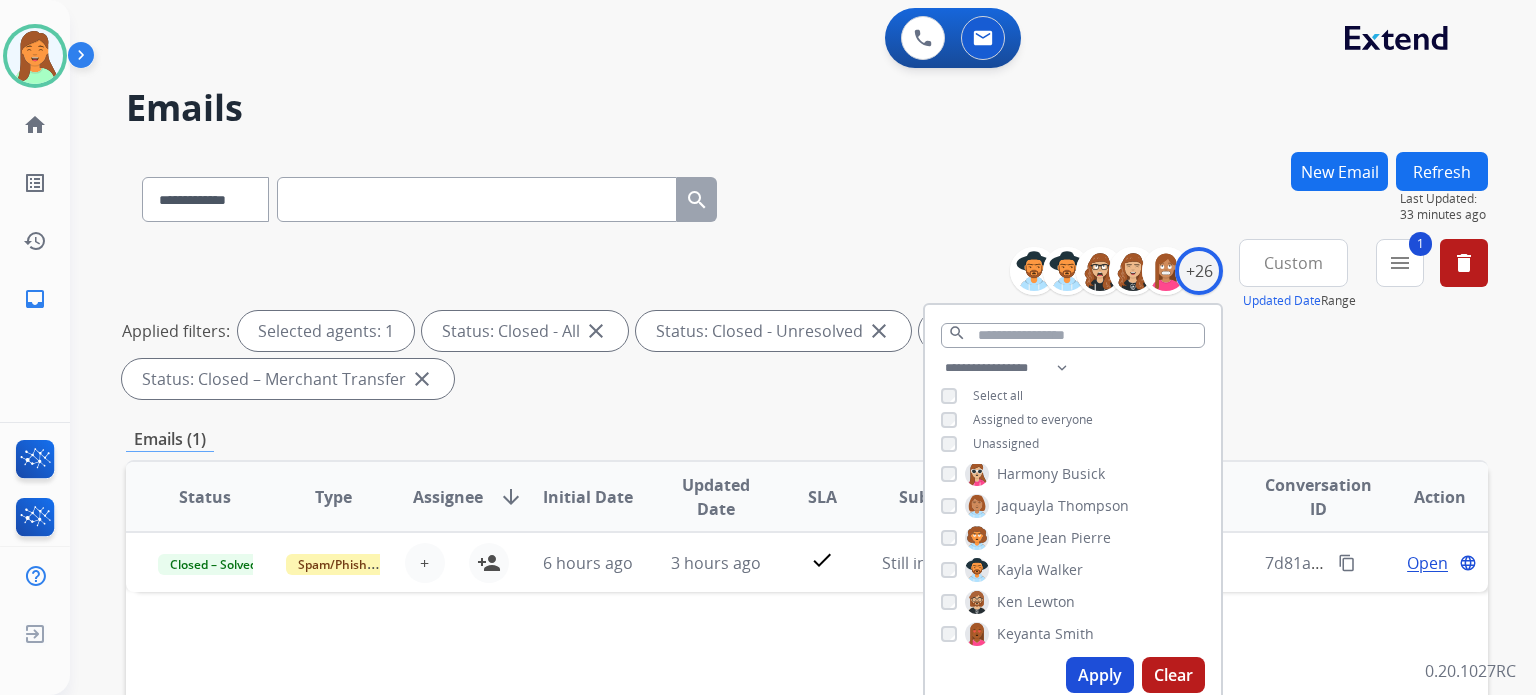 scroll, scrollTop: 400, scrollLeft: 0, axis: vertical 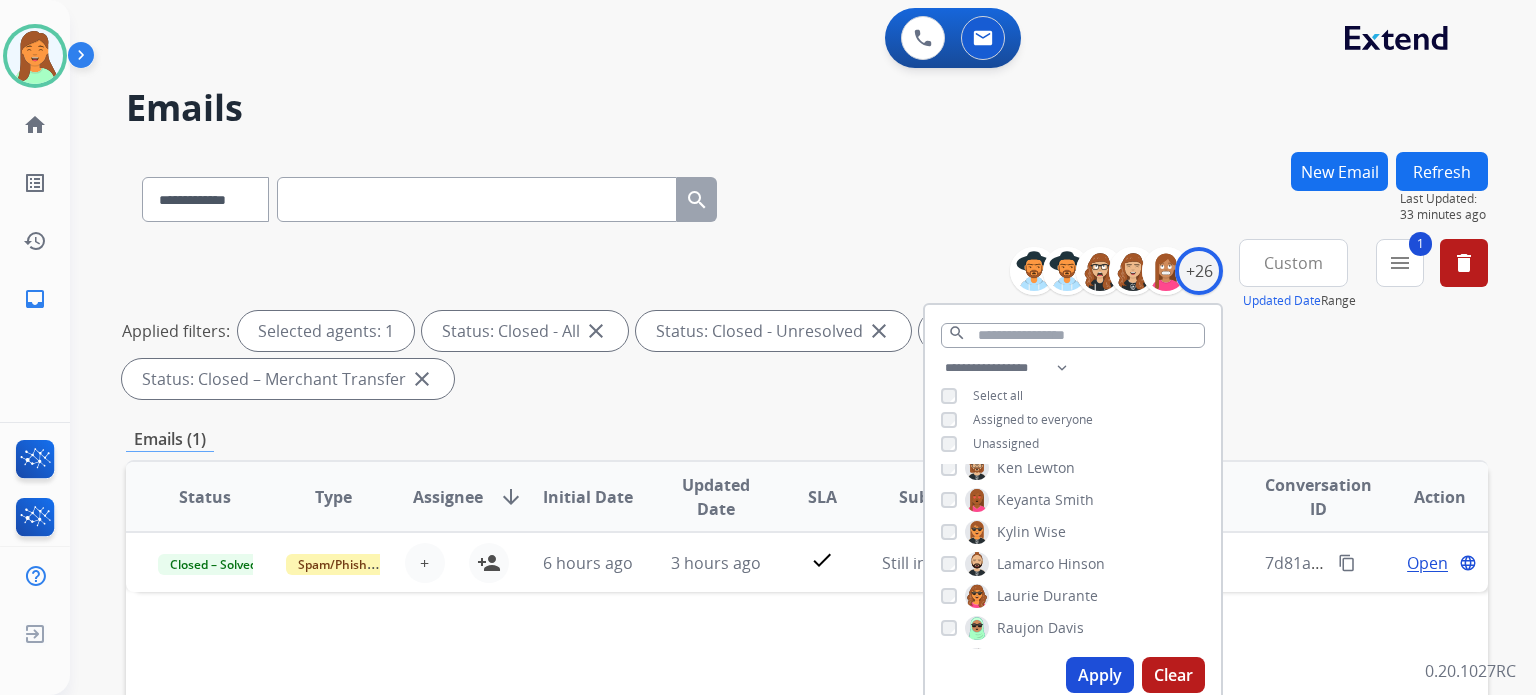 click on "Apply" at bounding box center [1100, 675] 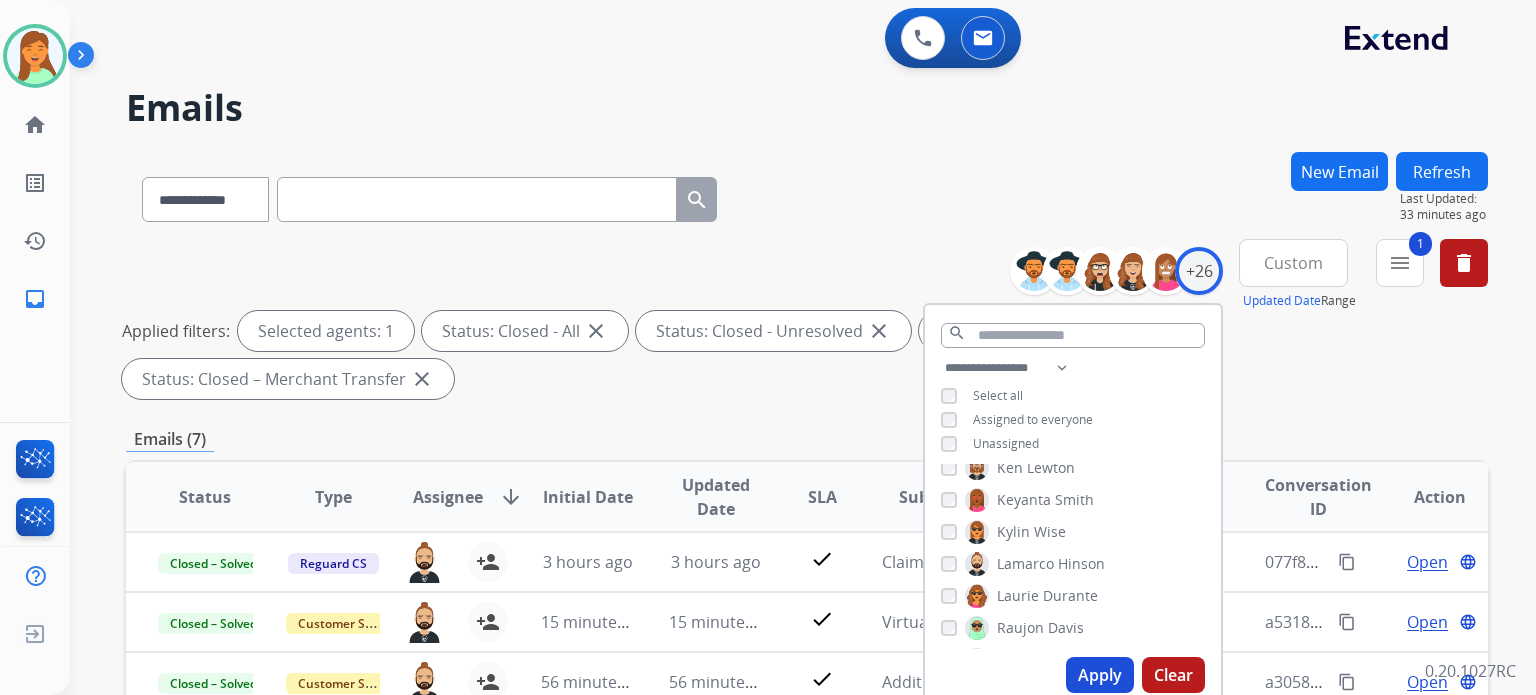 click on "**********" at bounding box center (807, 693) 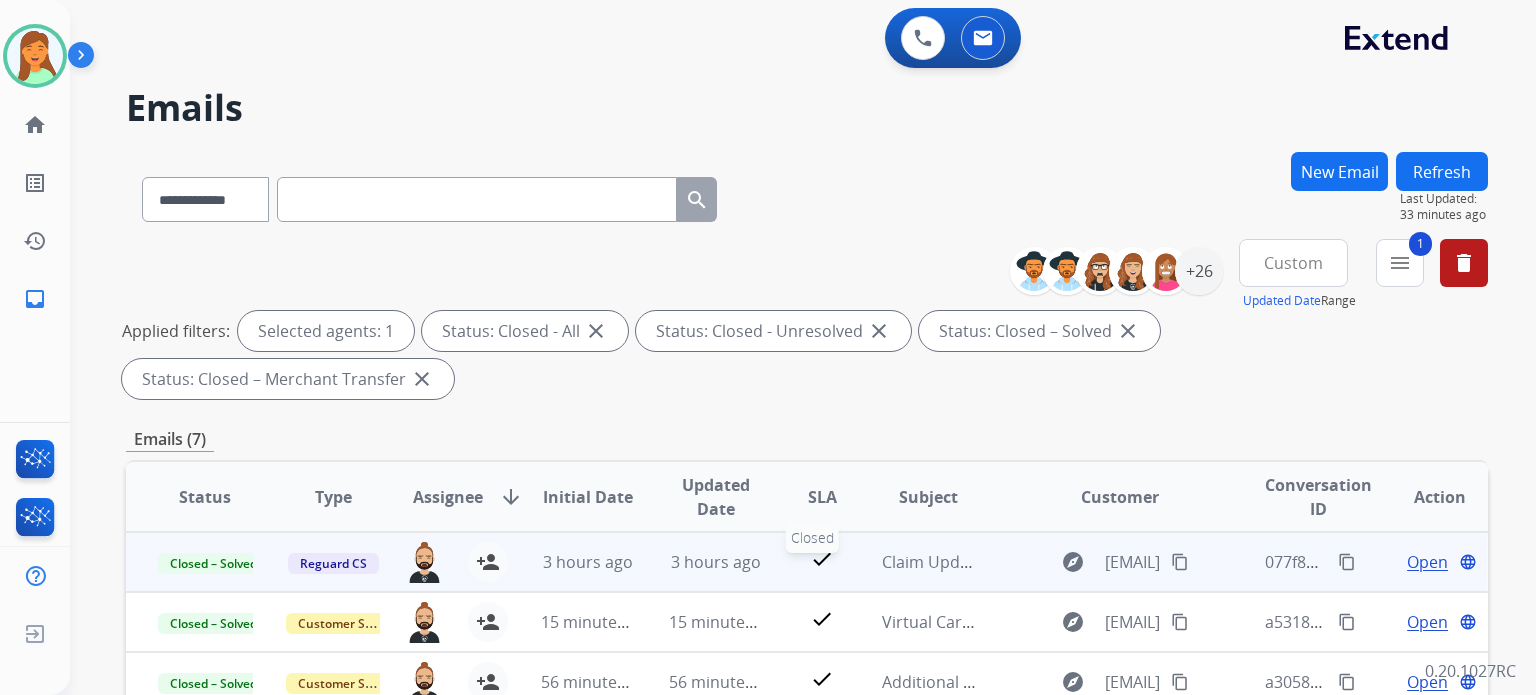 scroll, scrollTop: 266, scrollLeft: 0, axis: vertical 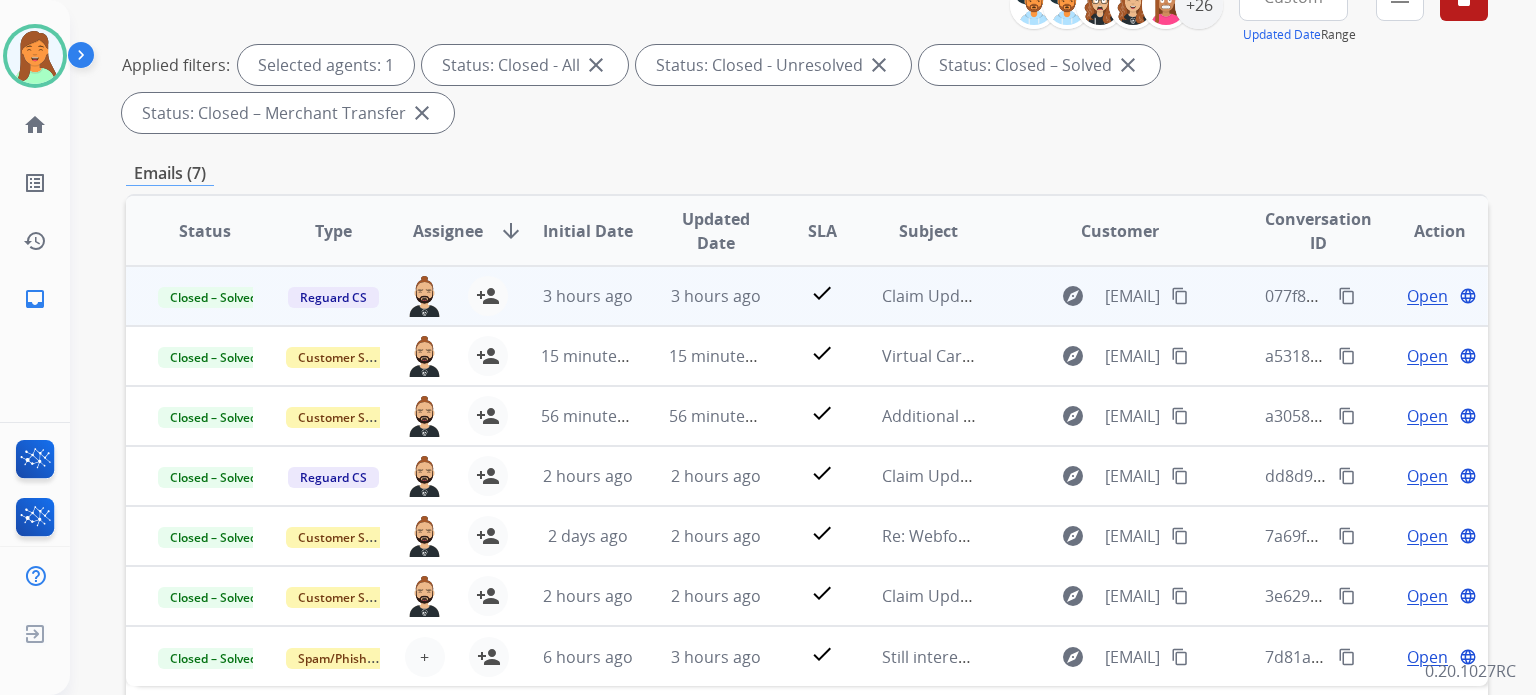 click on "3 hours ago" at bounding box center [701, 296] 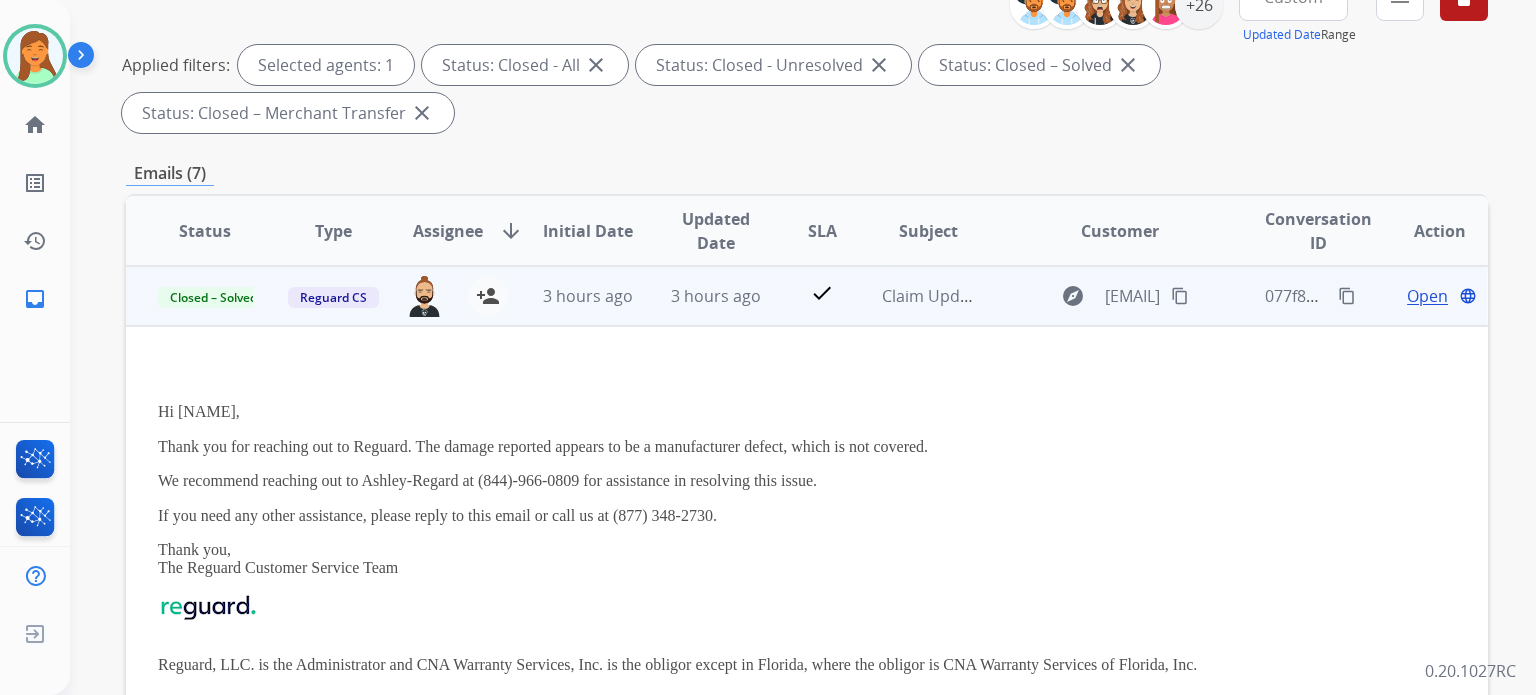 scroll, scrollTop: 259, scrollLeft: 0, axis: vertical 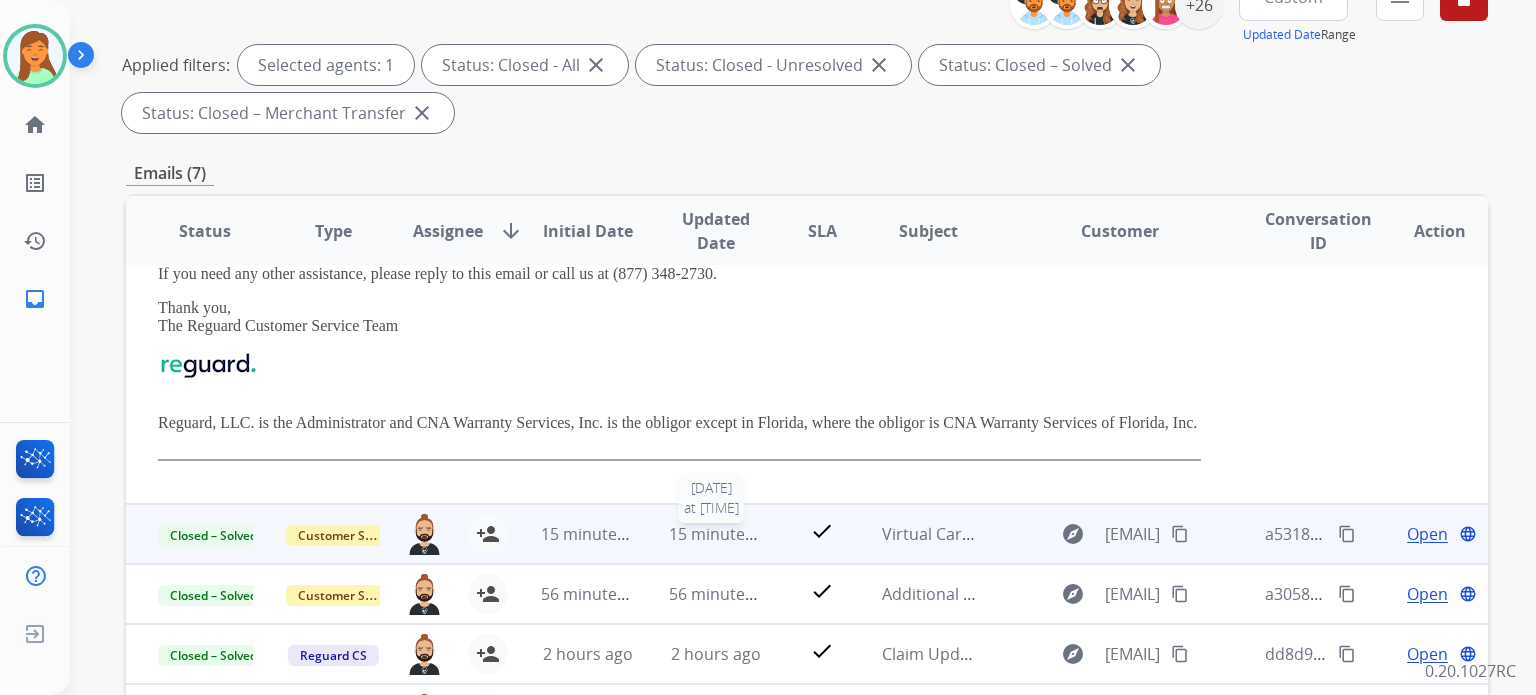click on "15 minutes ago" at bounding box center [727, 534] 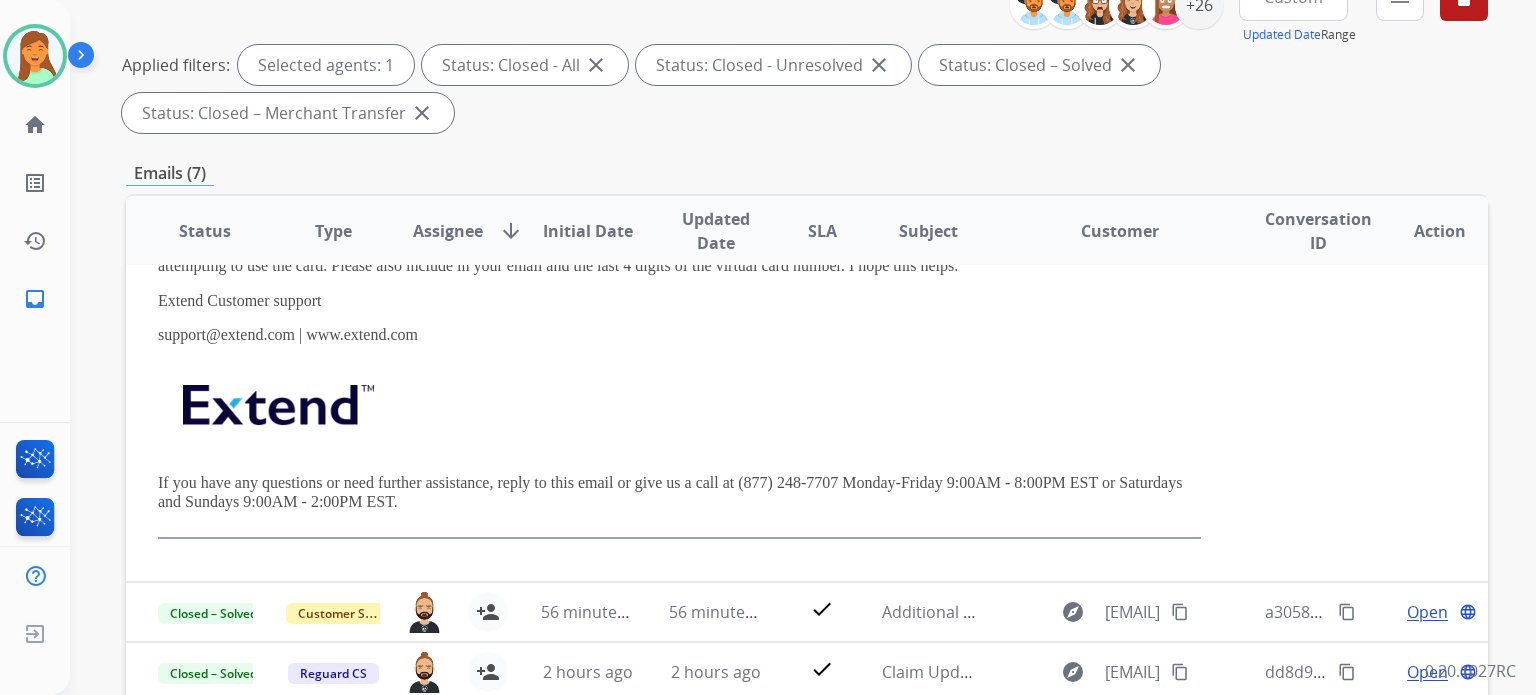 scroll, scrollTop: 611, scrollLeft: 0, axis: vertical 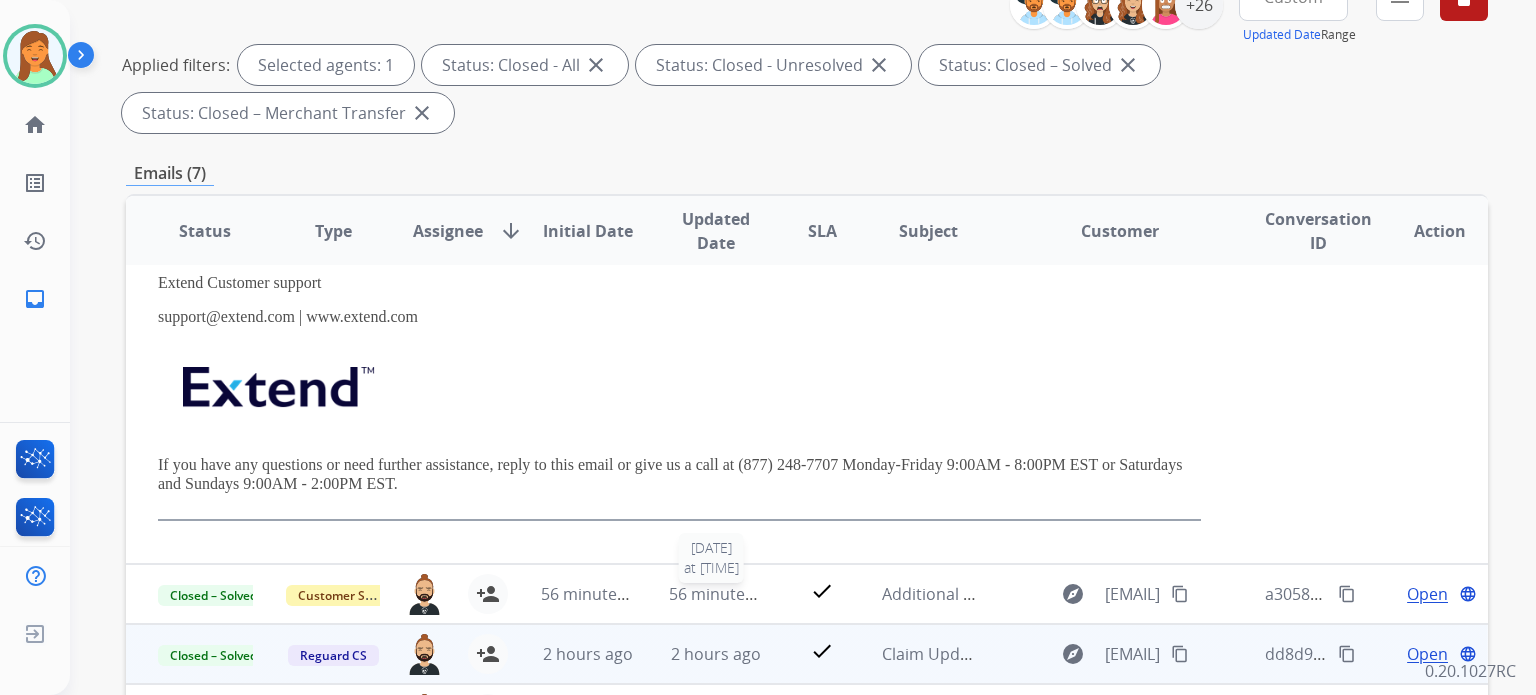click on "56 minutes ago" at bounding box center (727, 594) 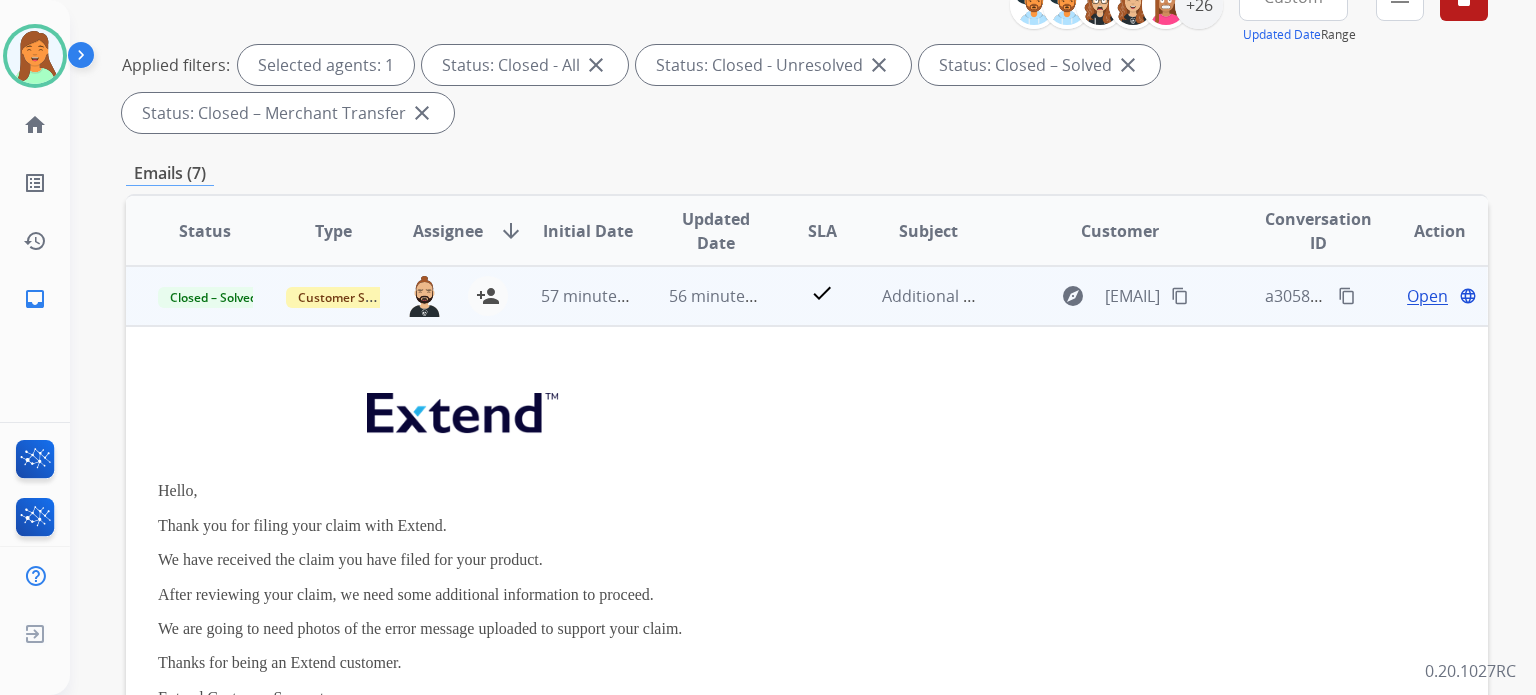 scroll, scrollTop: 253, scrollLeft: 0, axis: vertical 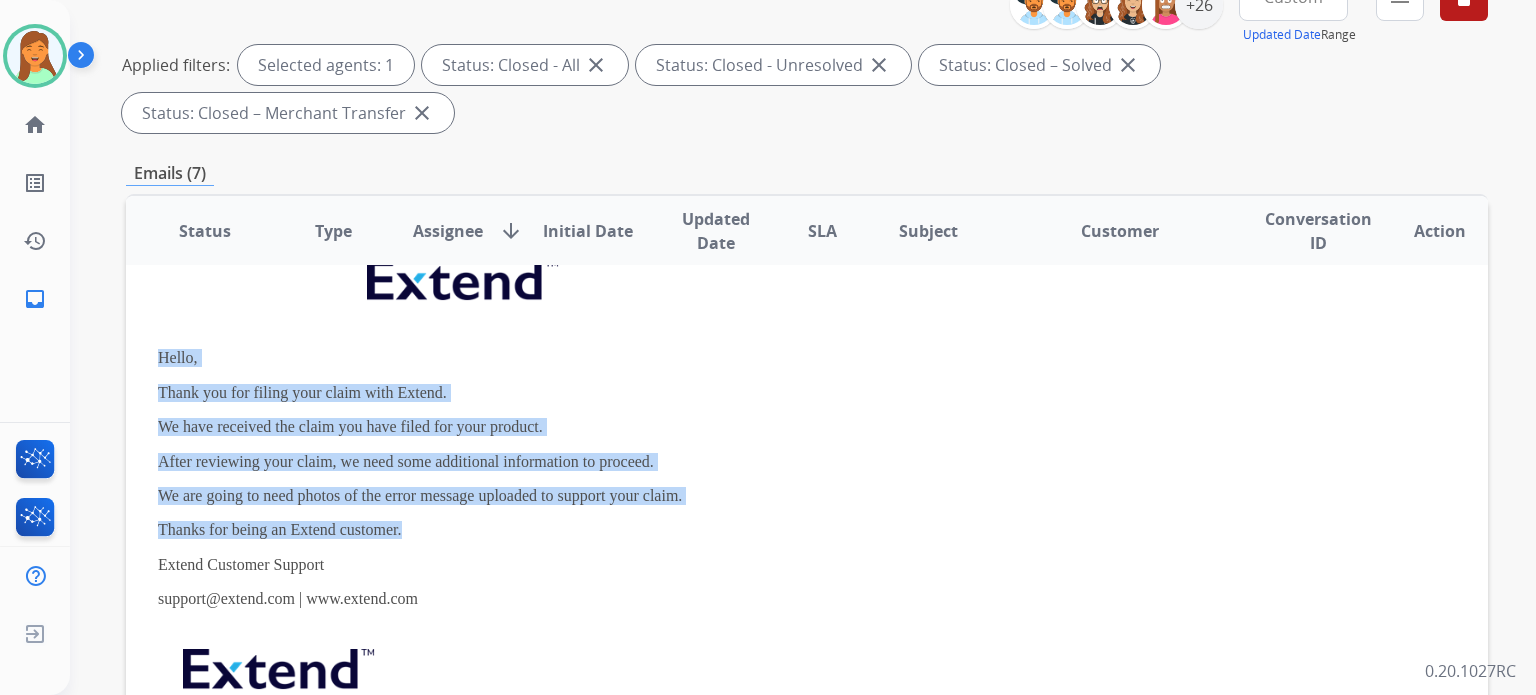 drag, startPoint x: 428, startPoint y: 519, endPoint x: 146, endPoint y: 366, distance: 320.83173 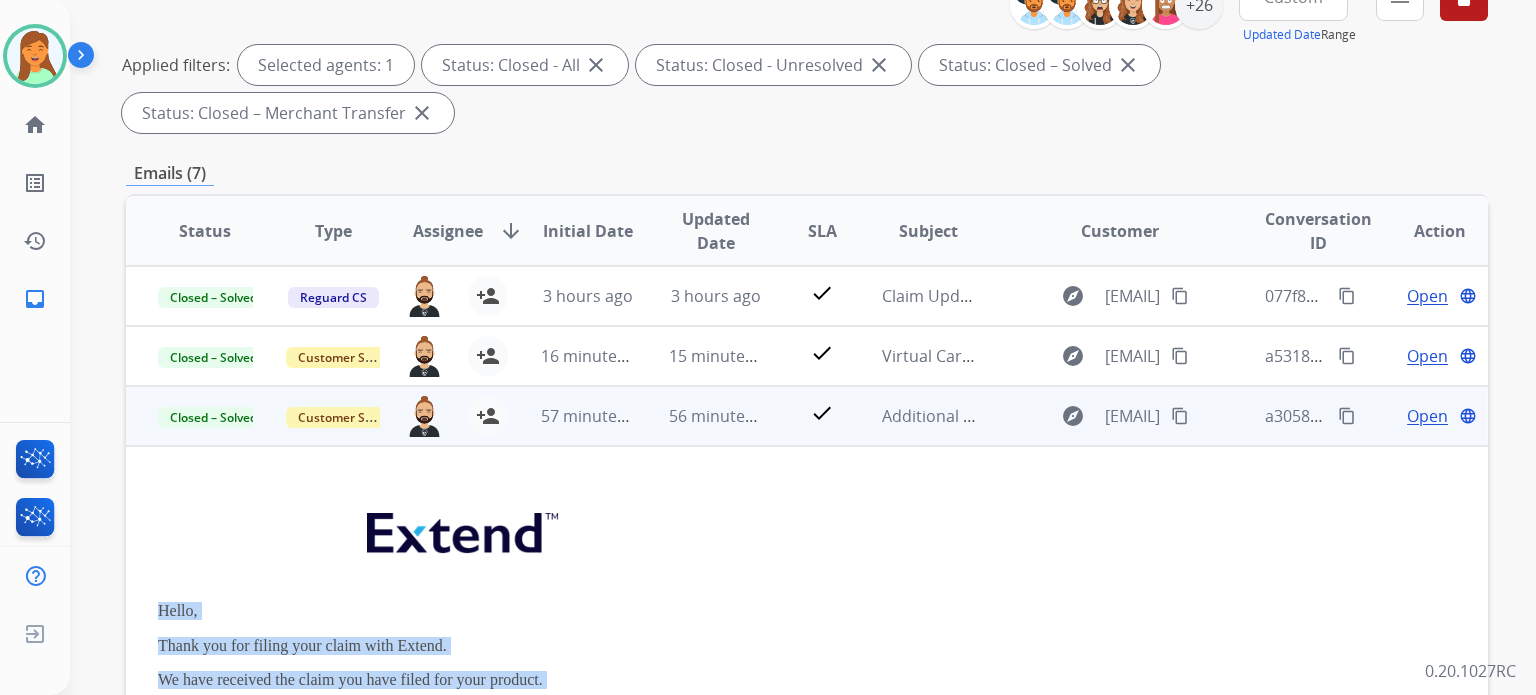 click on "content_copy" at bounding box center [1347, 416] 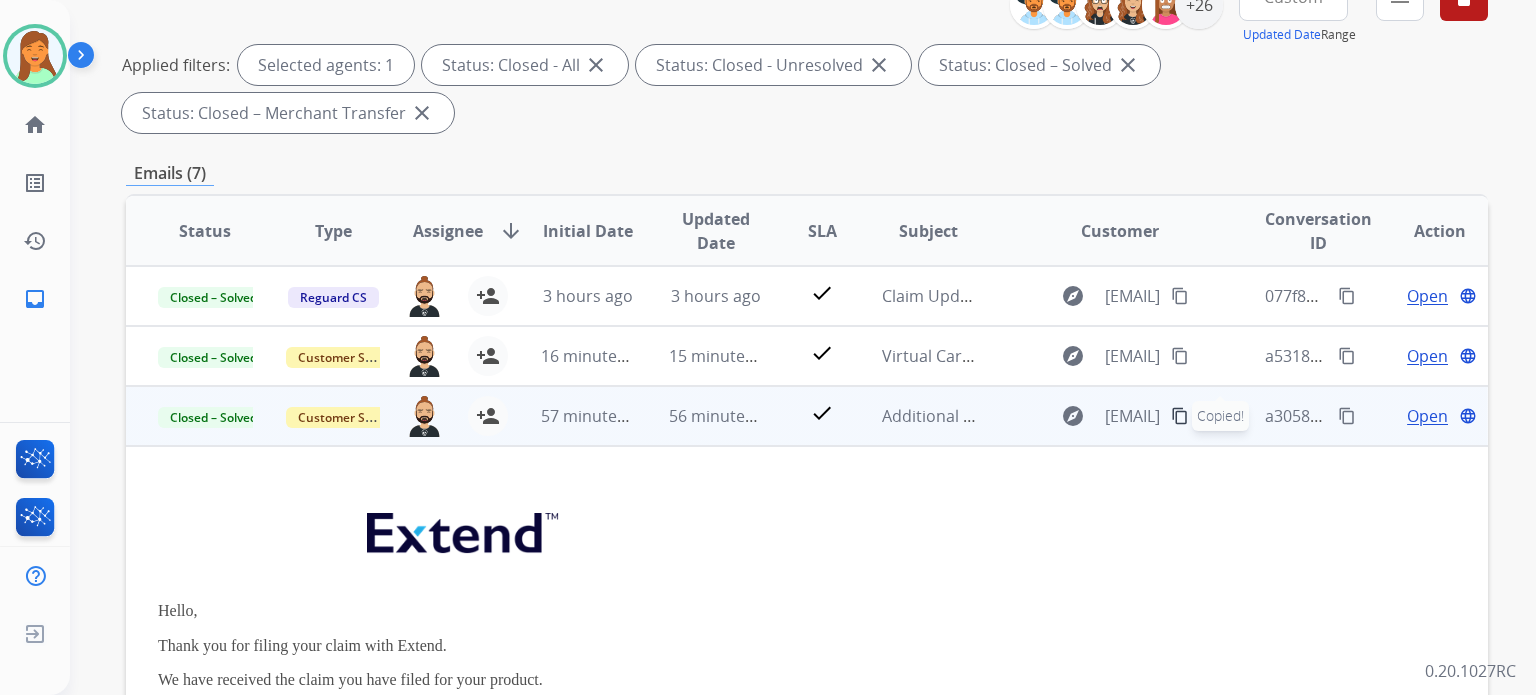 click on "Open" at bounding box center [1427, 416] 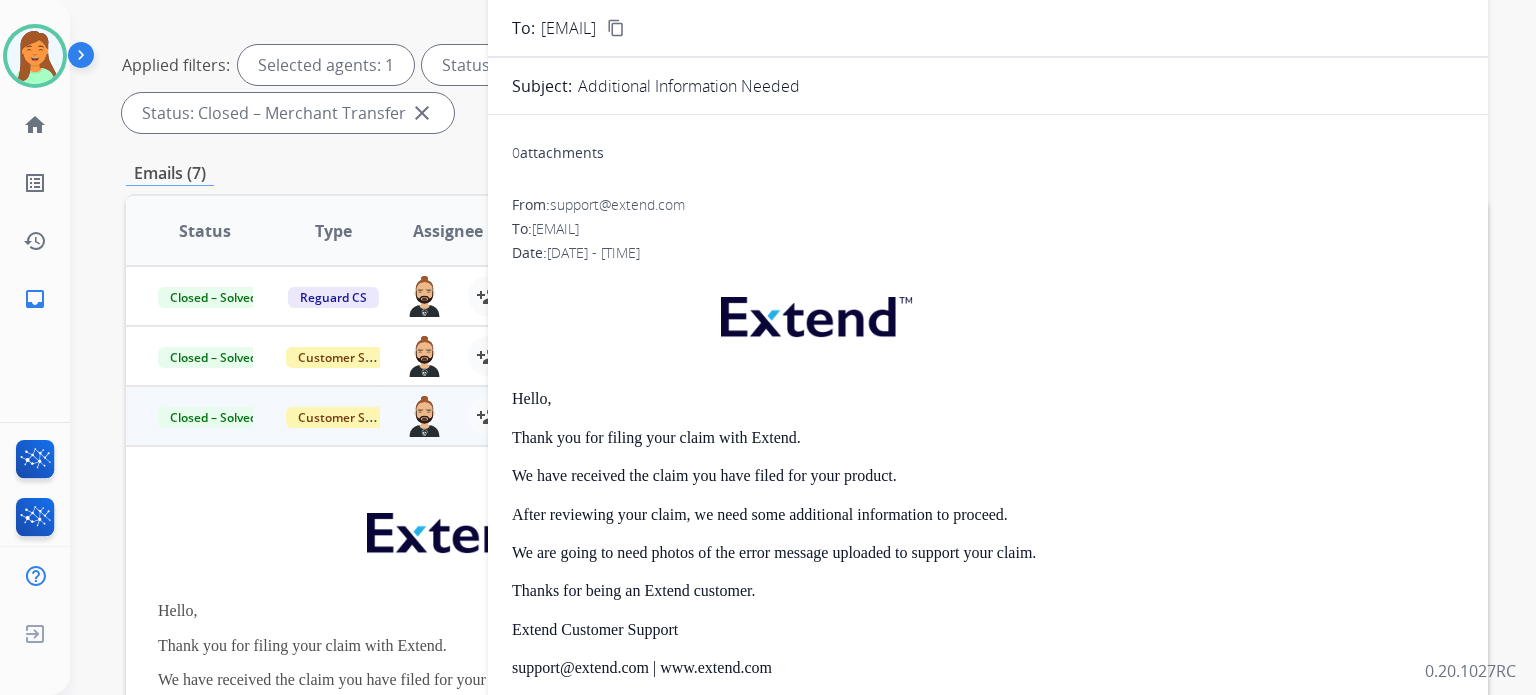 scroll, scrollTop: 193, scrollLeft: 0, axis: vertical 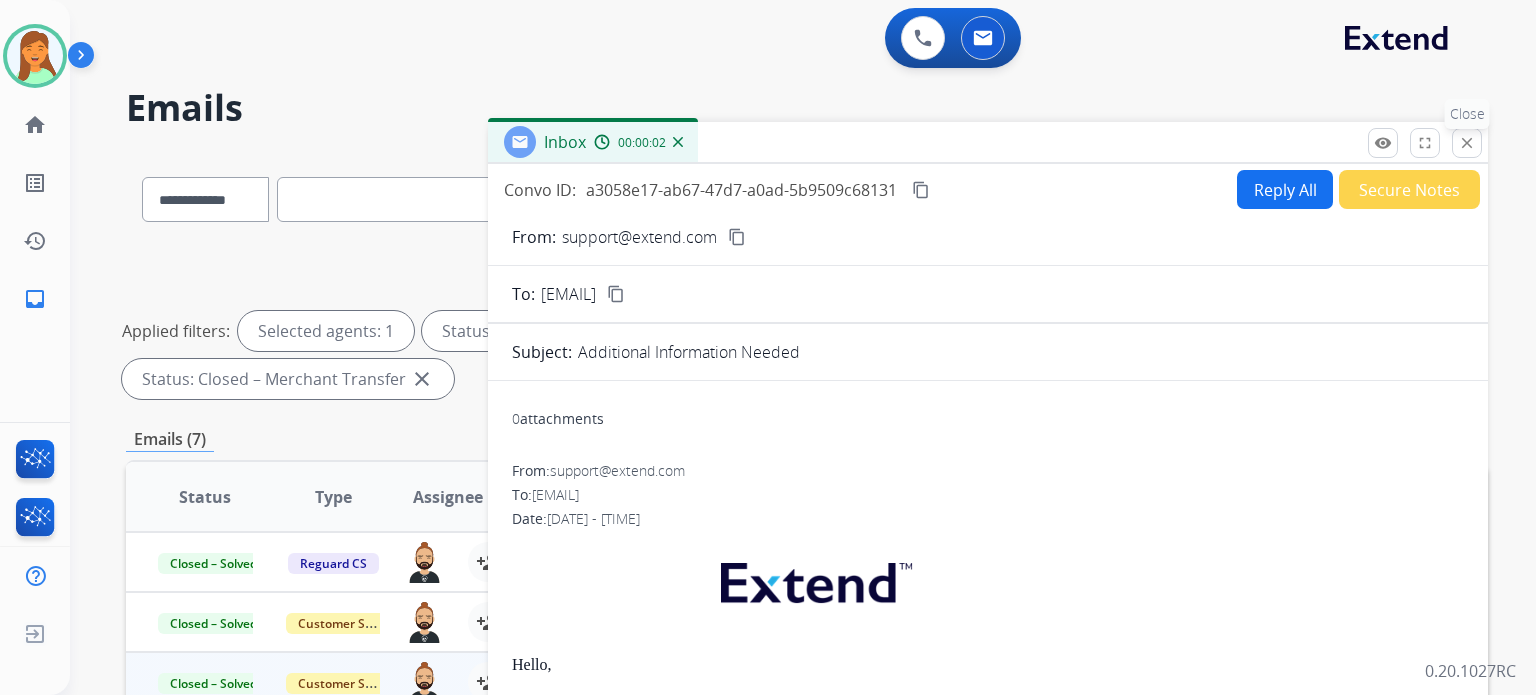 click on "close" at bounding box center [1467, 143] 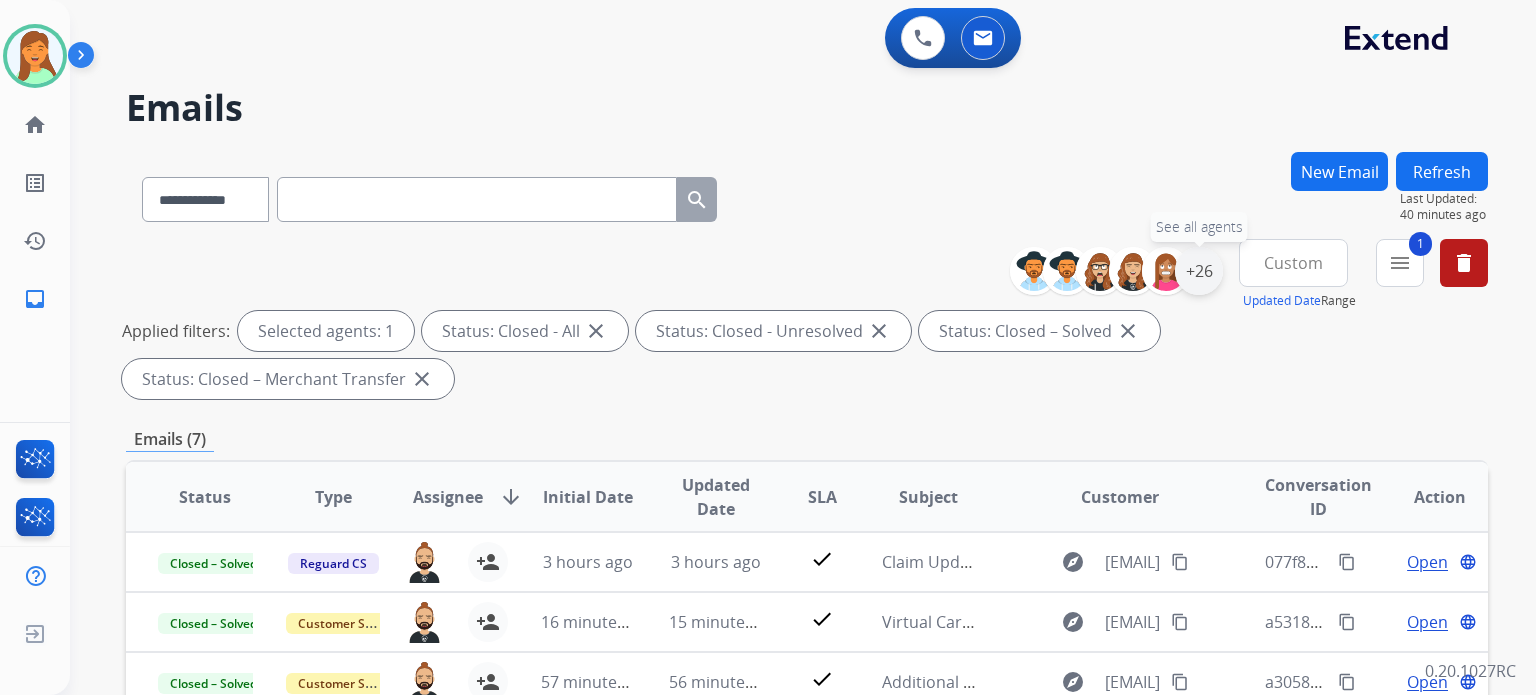 click on "+26" at bounding box center [1199, 271] 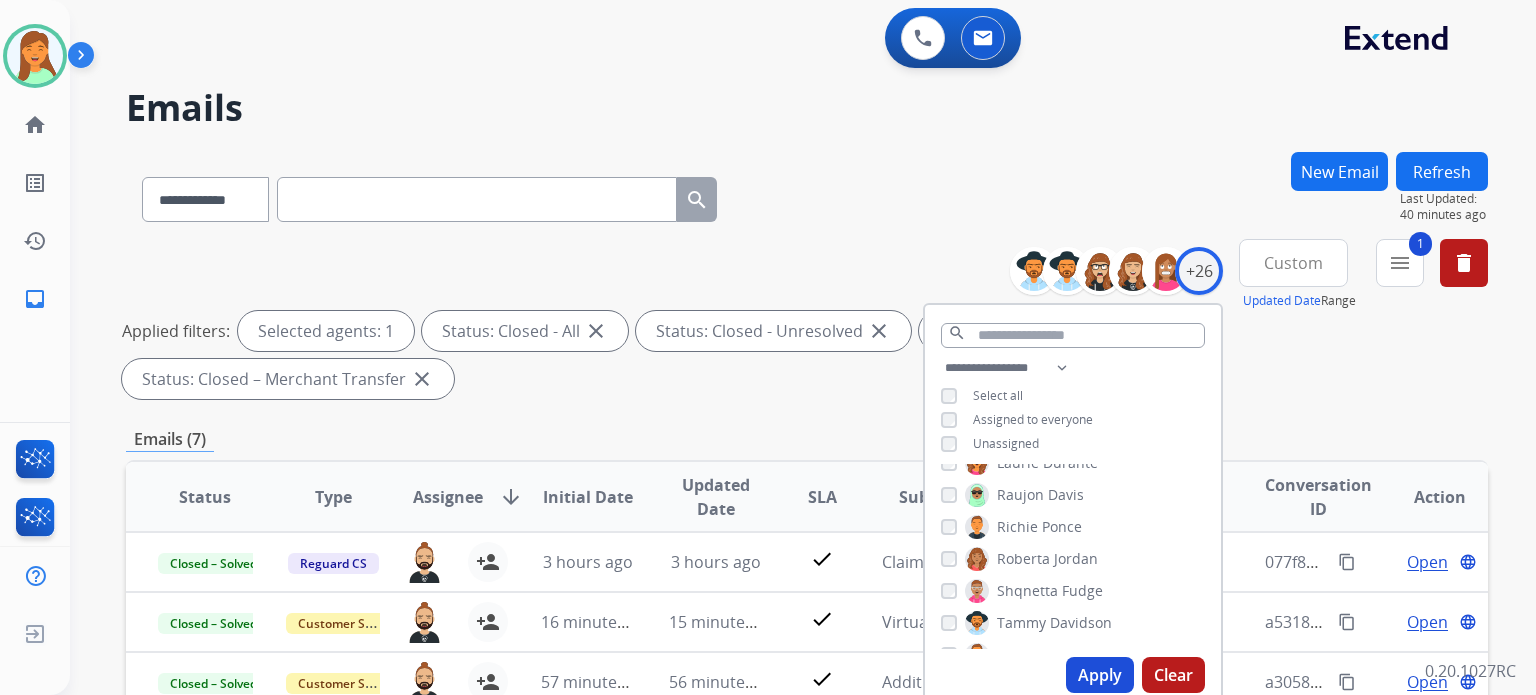 scroll, scrollTop: 660, scrollLeft: 0, axis: vertical 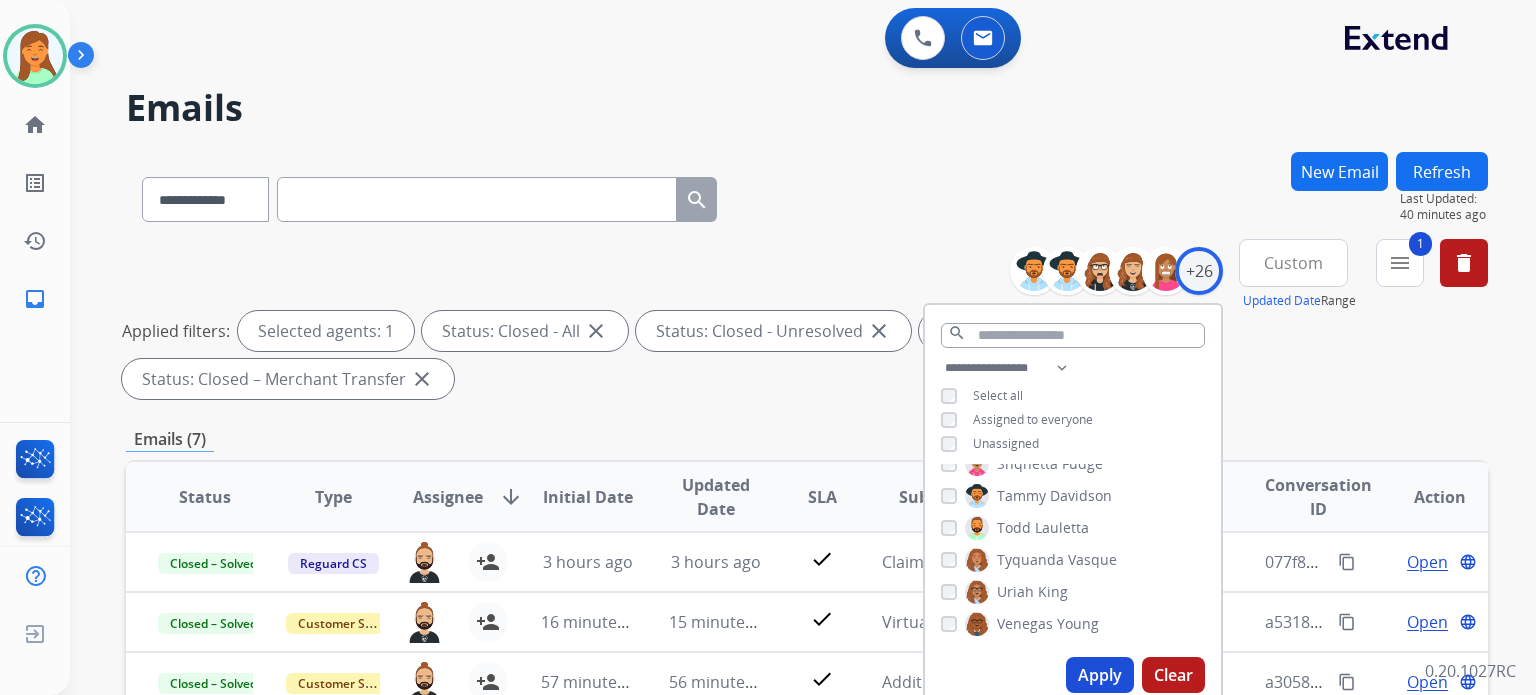 click on "Apply" at bounding box center (1100, 675) 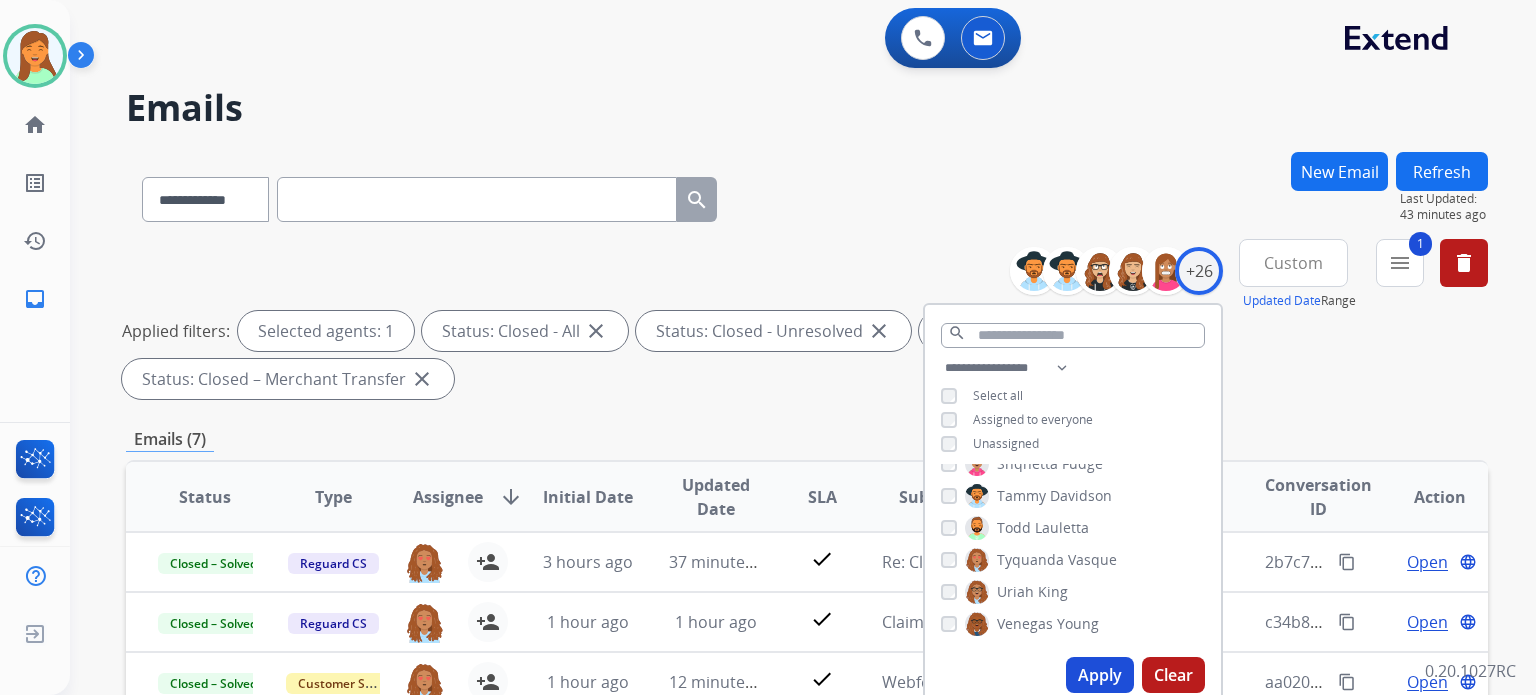 click on "Applied filters:  Selected agents: 1   Status: Closed - All  close  Status: Closed - Unresolved  close  Status: Closed – Solved  close  Status: Closed – Merchant Transfer  close" at bounding box center (803, 355) 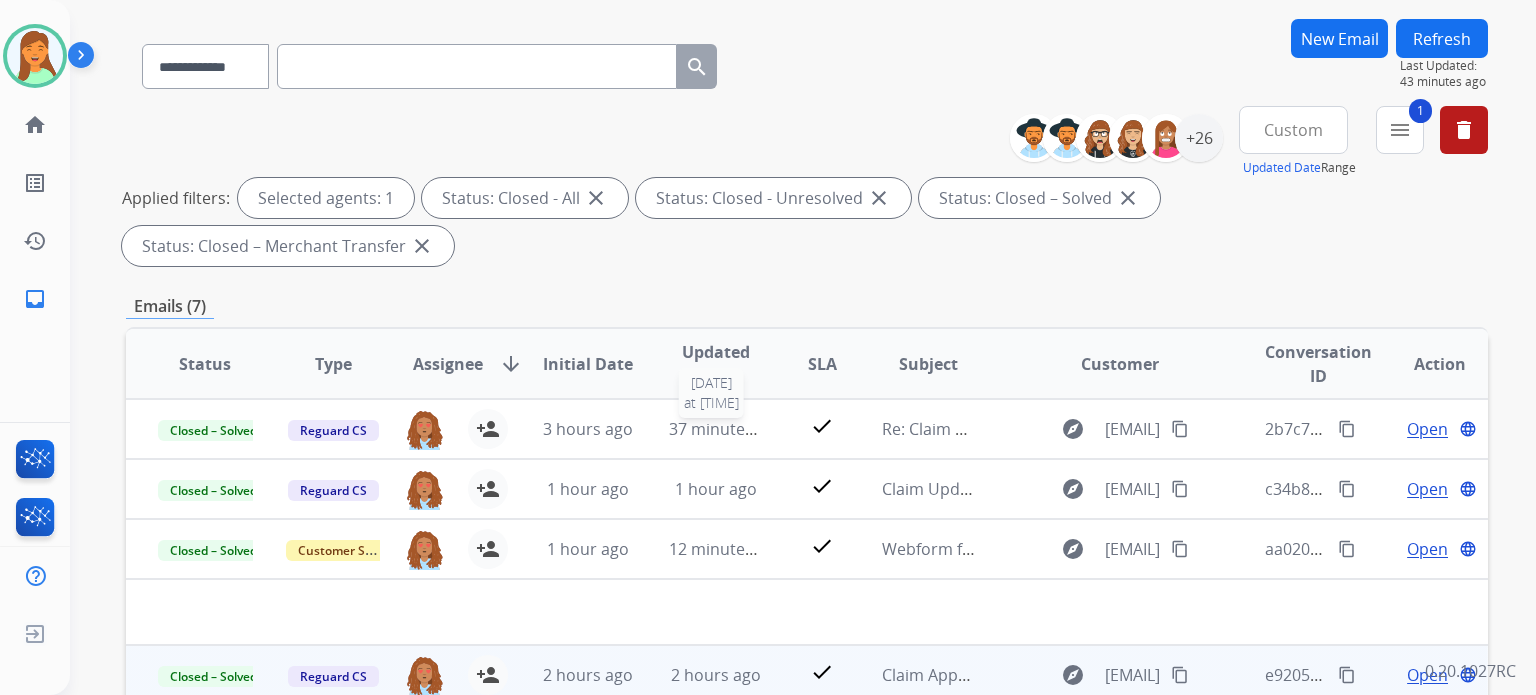 scroll, scrollTop: 400, scrollLeft: 0, axis: vertical 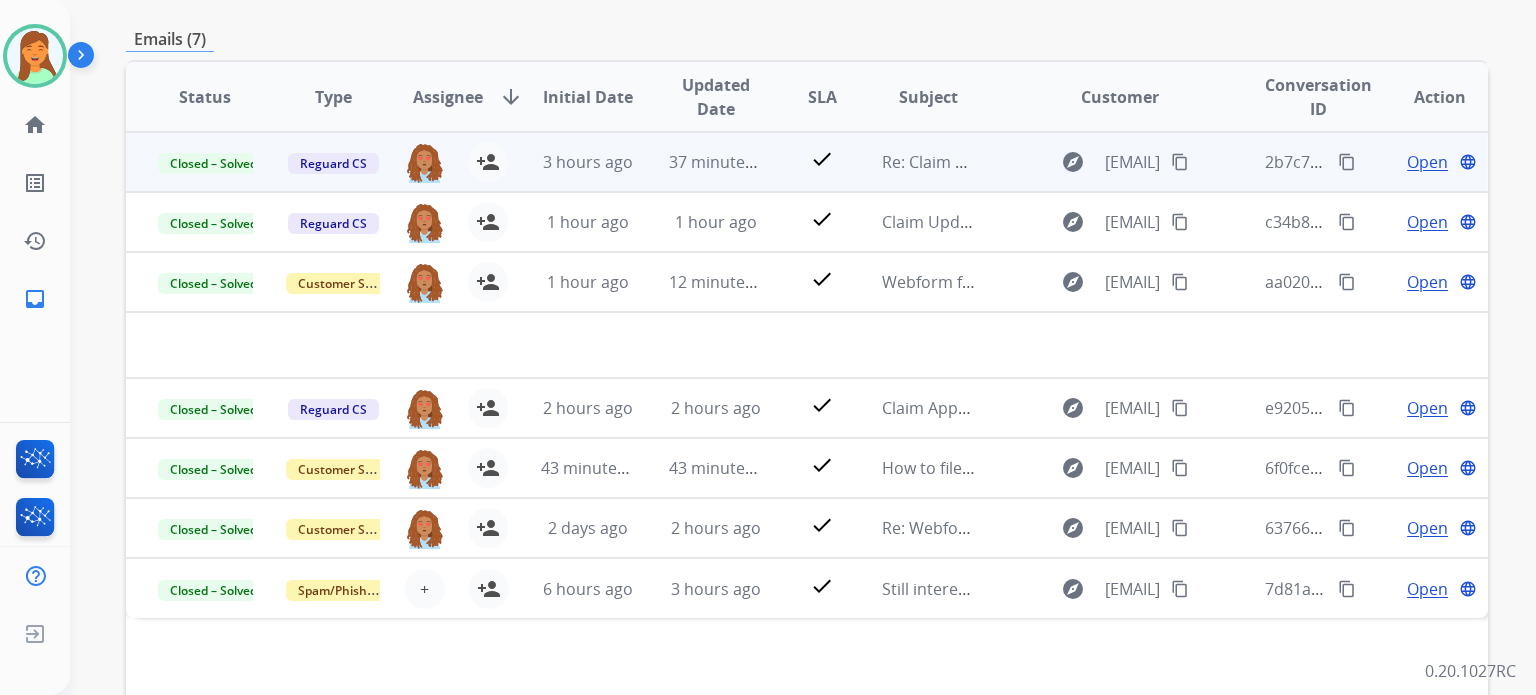 click on "Open" at bounding box center (1427, 162) 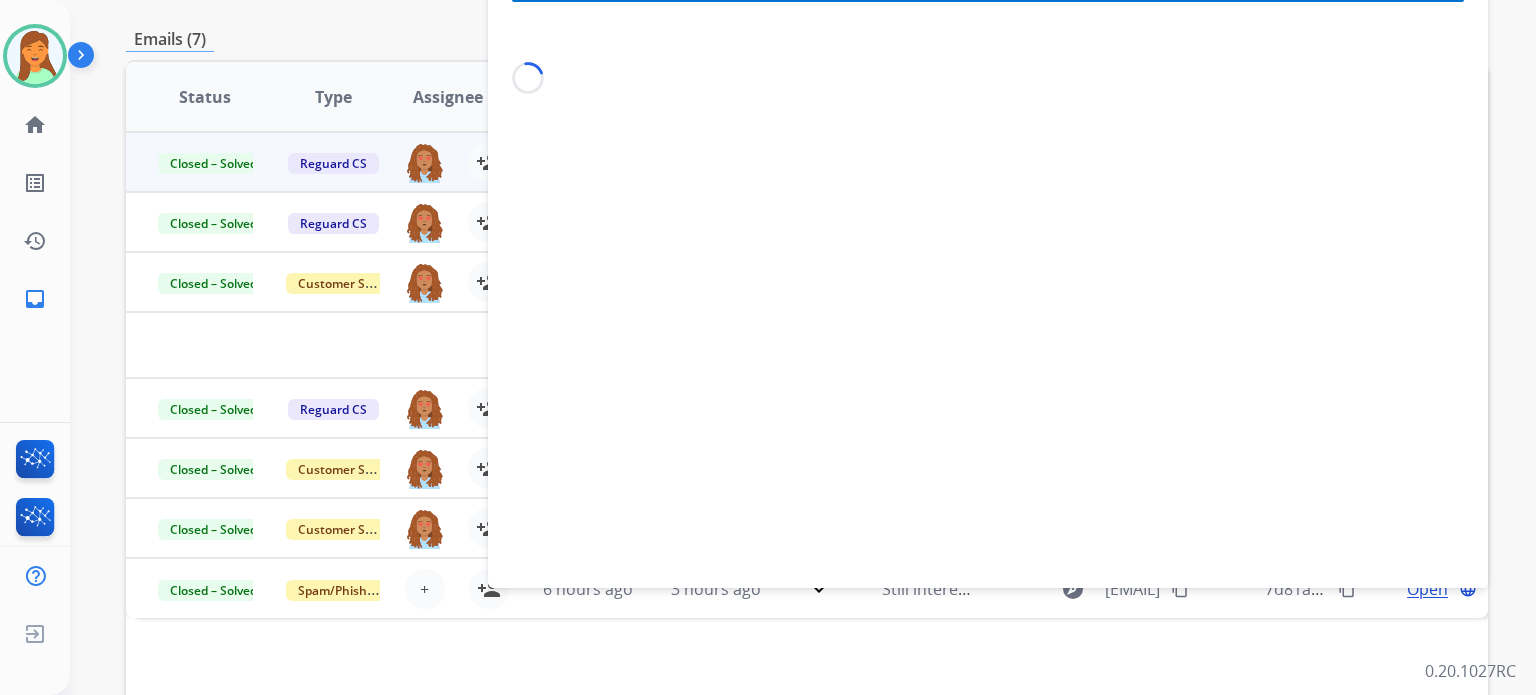 scroll, scrollTop: 0, scrollLeft: 0, axis: both 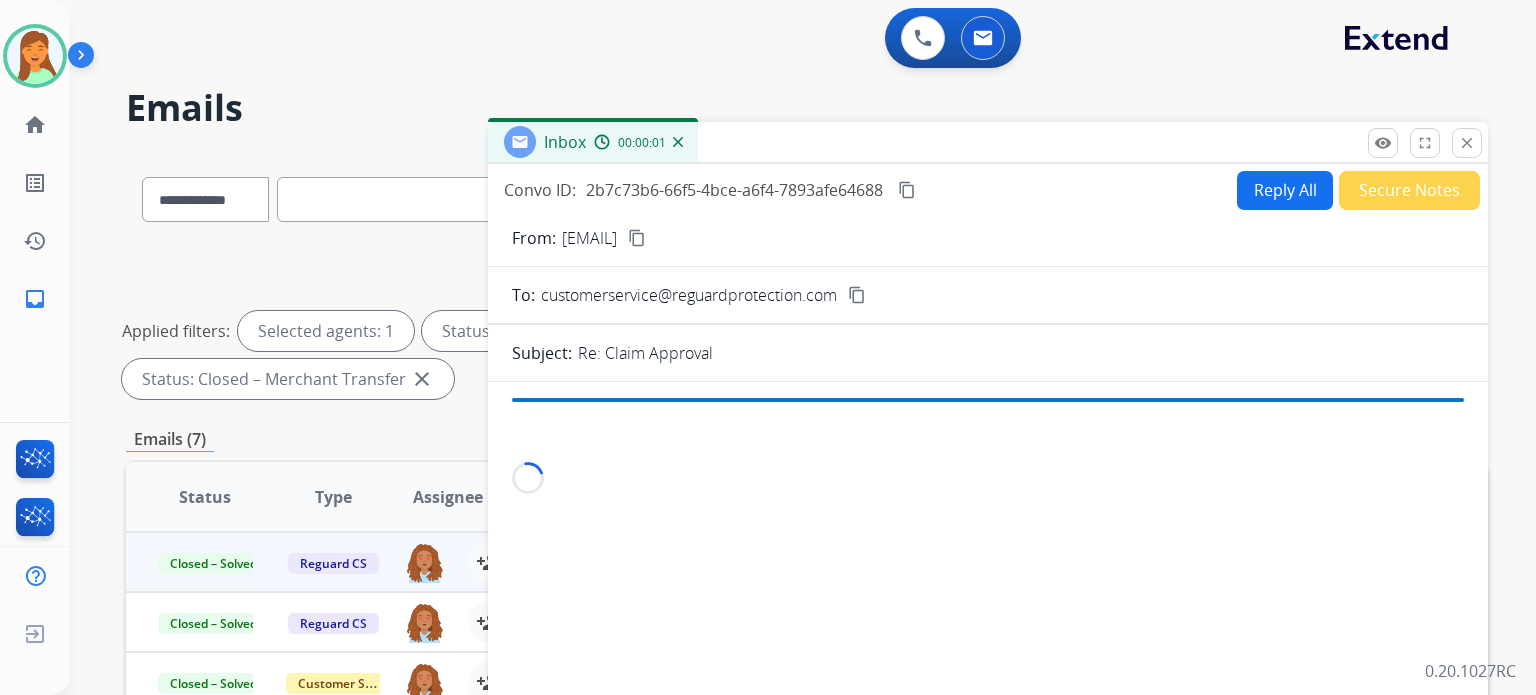 click on "close" at bounding box center [1467, 143] 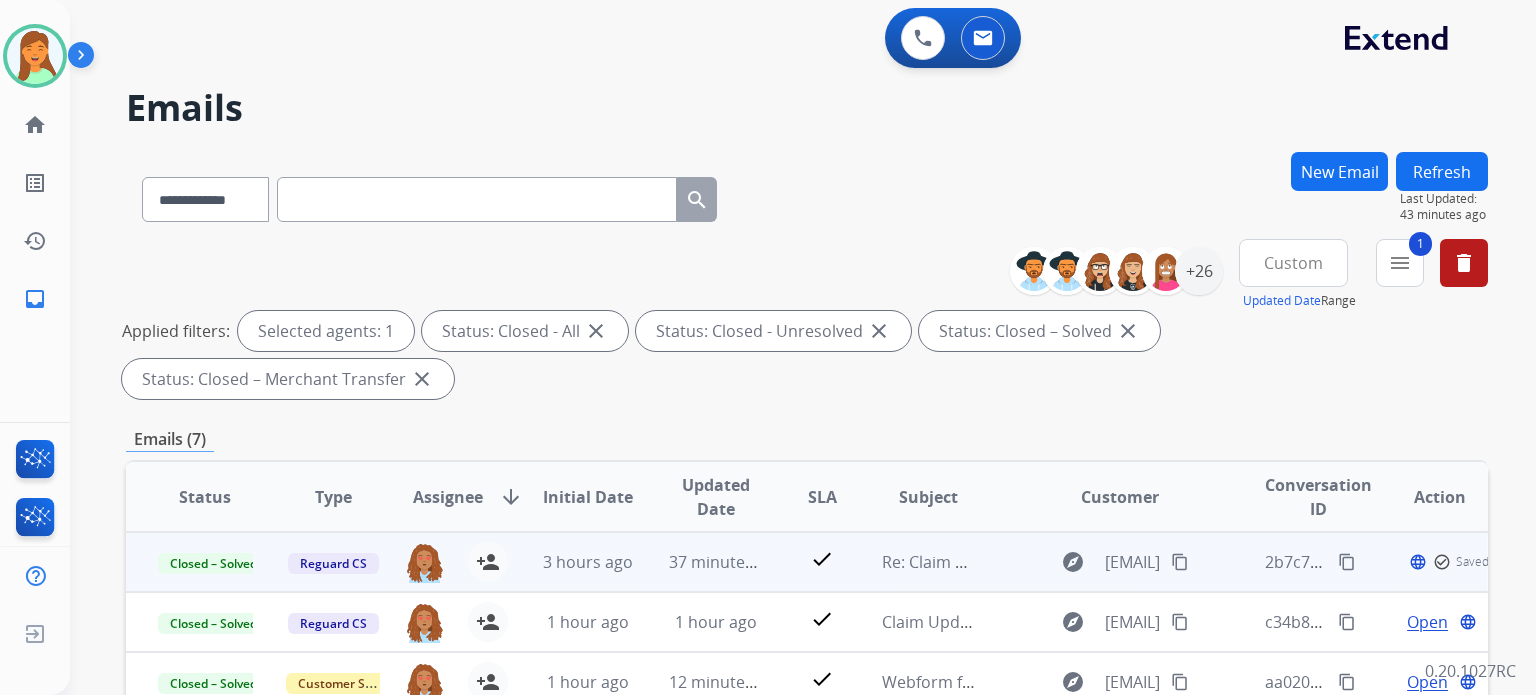 scroll, scrollTop: 266, scrollLeft: 0, axis: vertical 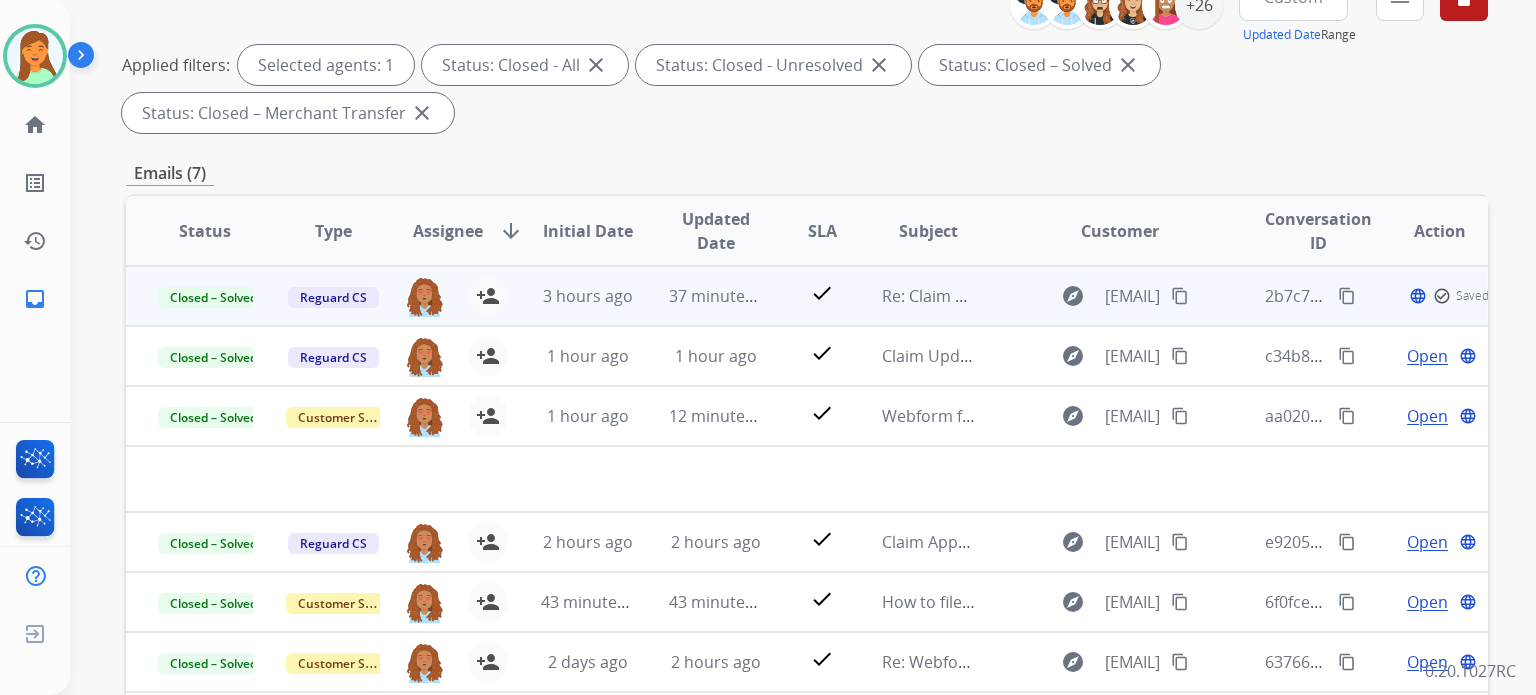 click on "check" at bounding box center (806, 296) 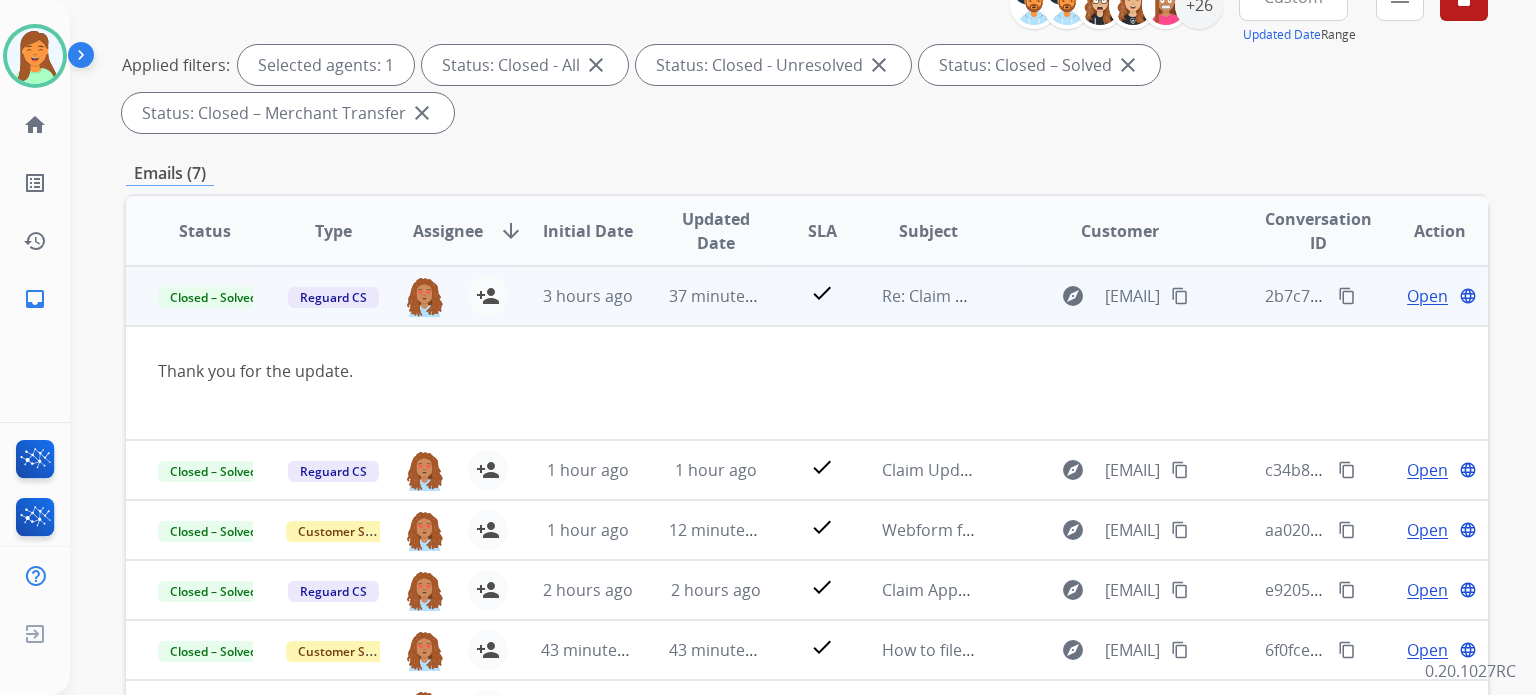 click on "Open" at bounding box center (1427, 296) 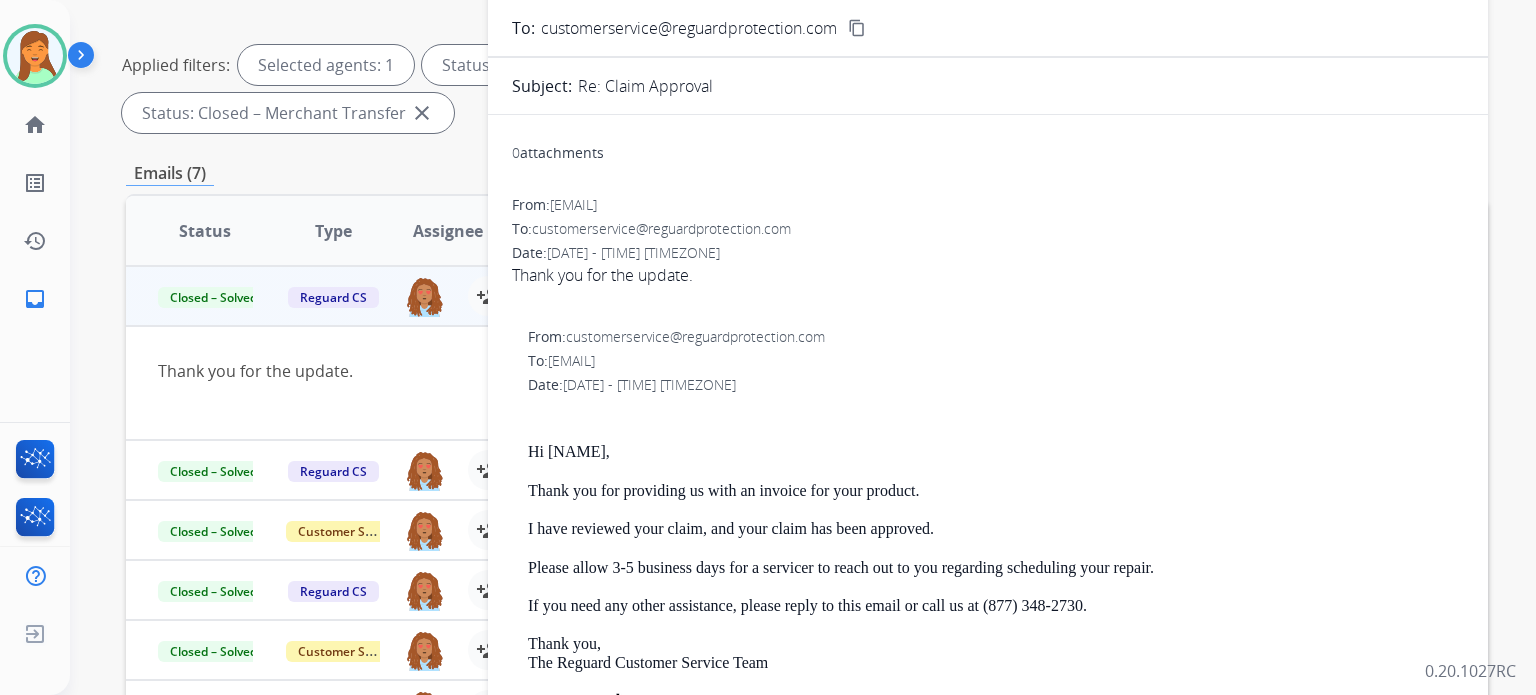 scroll, scrollTop: 133, scrollLeft: 0, axis: vertical 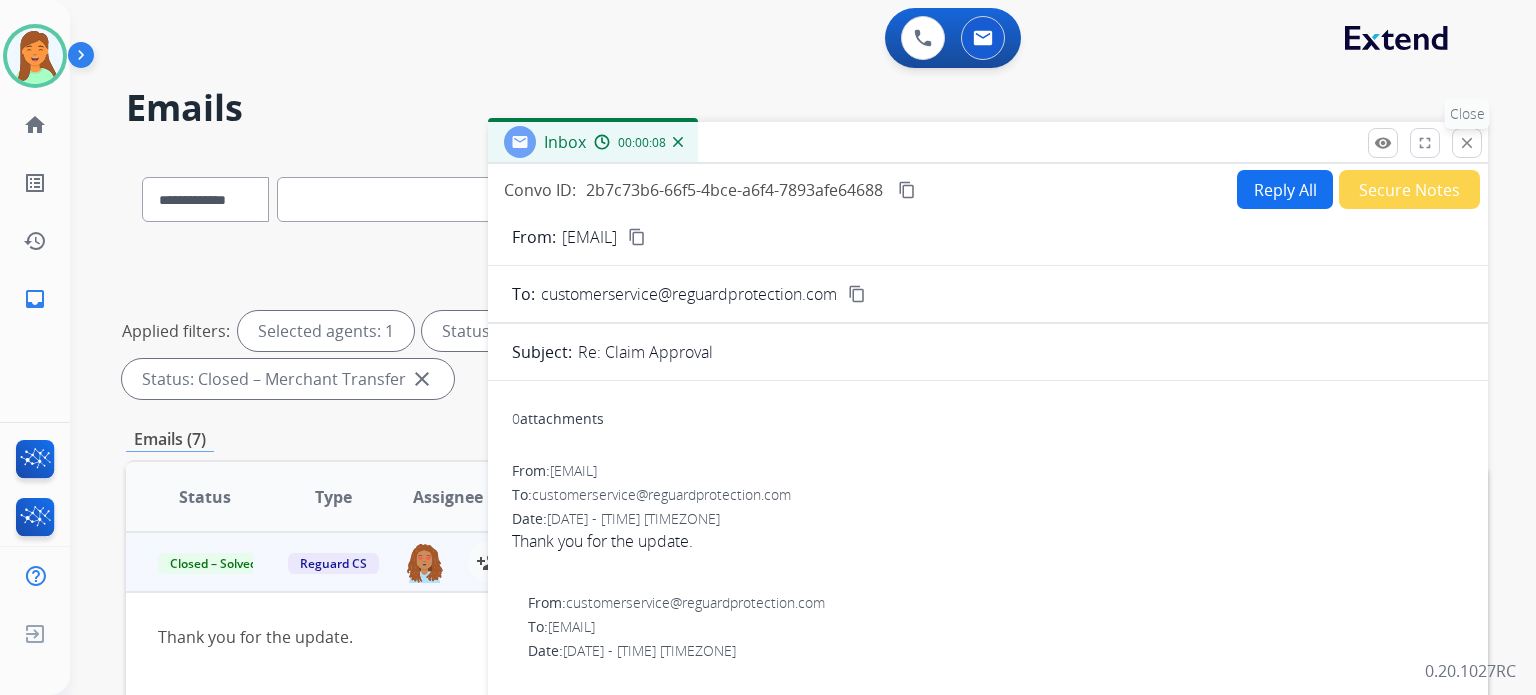 click on "close Close" at bounding box center [1467, 143] 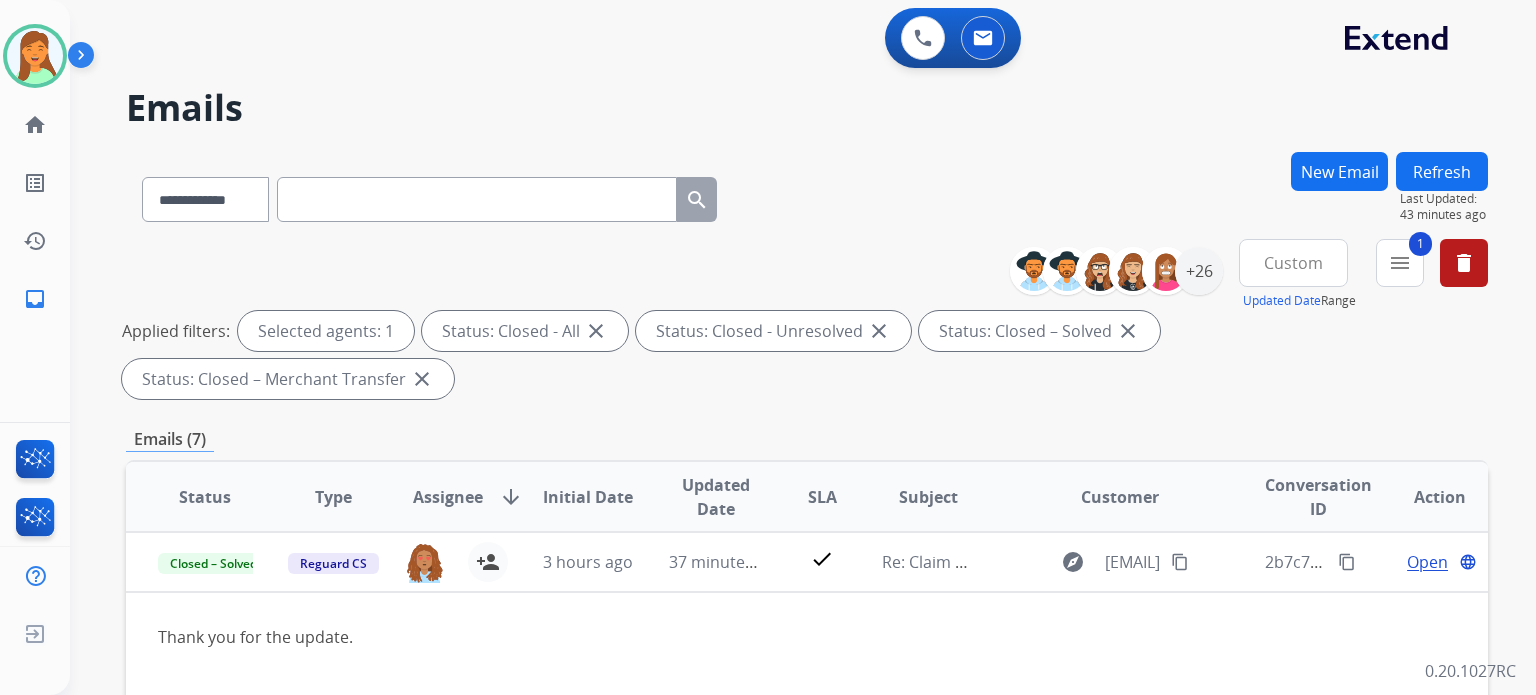 scroll, scrollTop: 400, scrollLeft: 0, axis: vertical 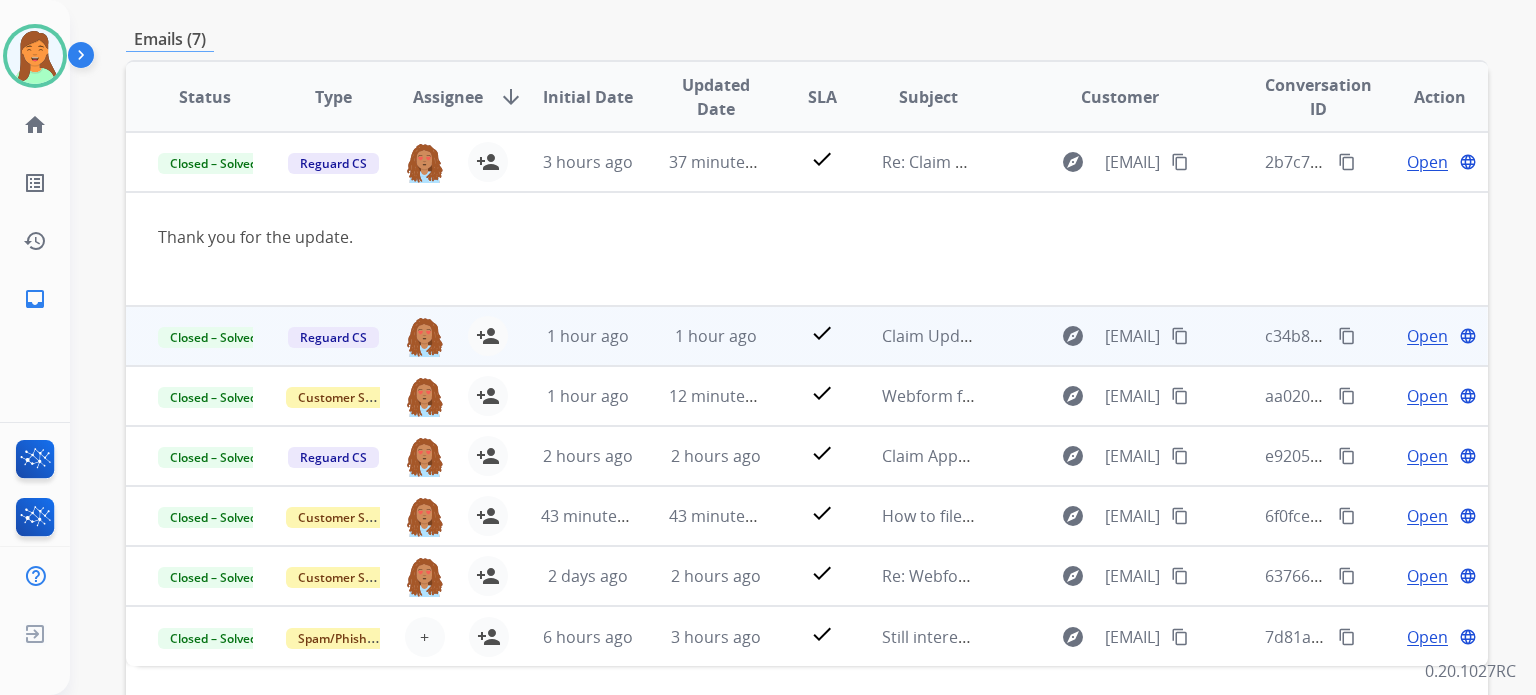 click on "Open" at bounding box center [1427, 336] 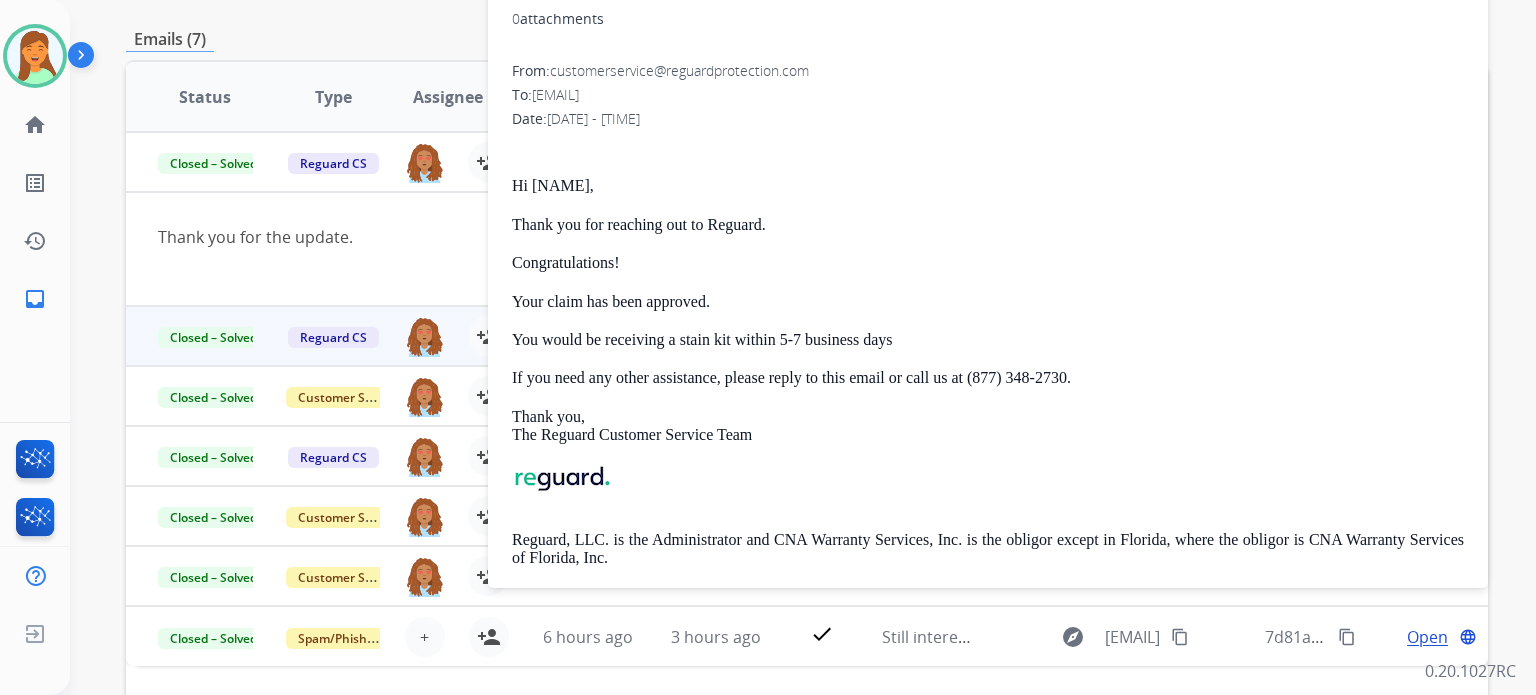 scroll, scrollTop: 43, scrollLeft: 0, axis: vertical 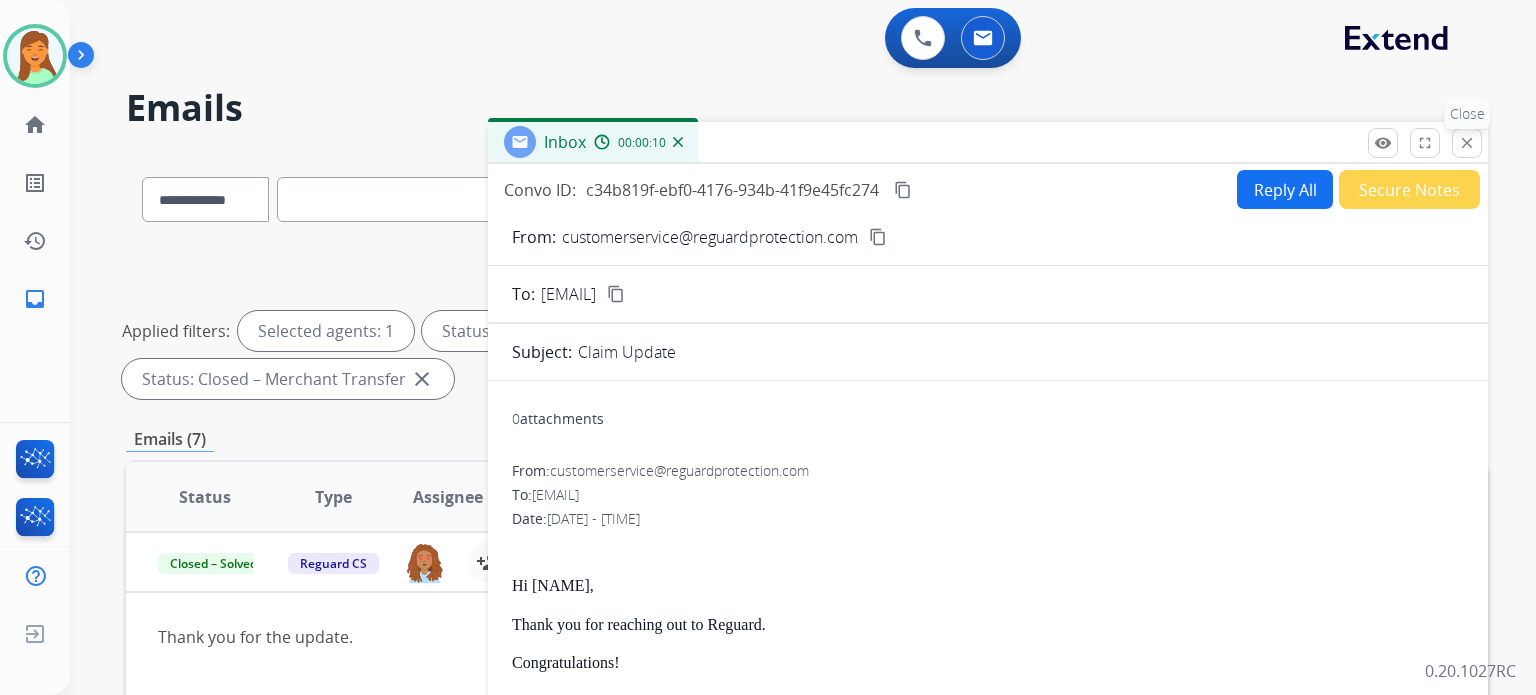 click on "close Close" at bounding box center (1467, 143) 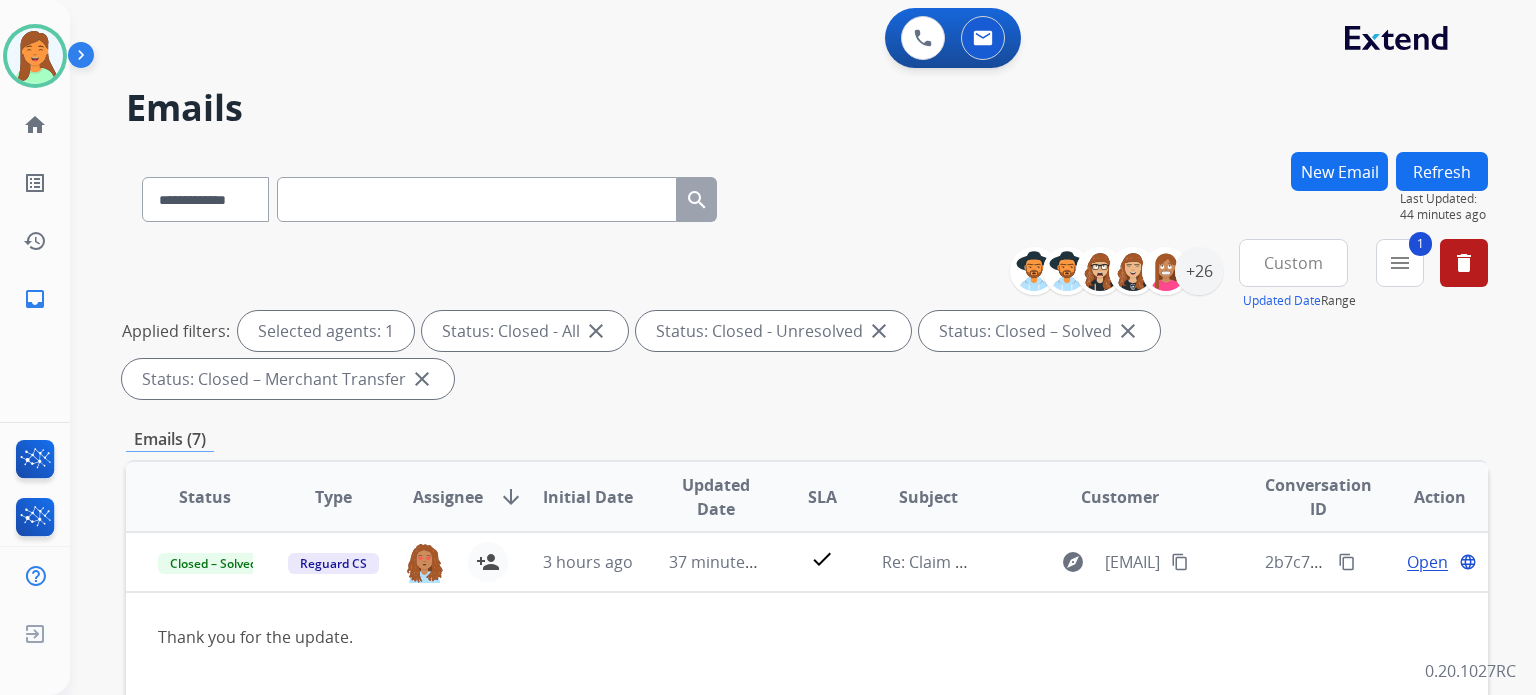scroll, scrollTop: 400, scrollLeft: 0, axis: vertical 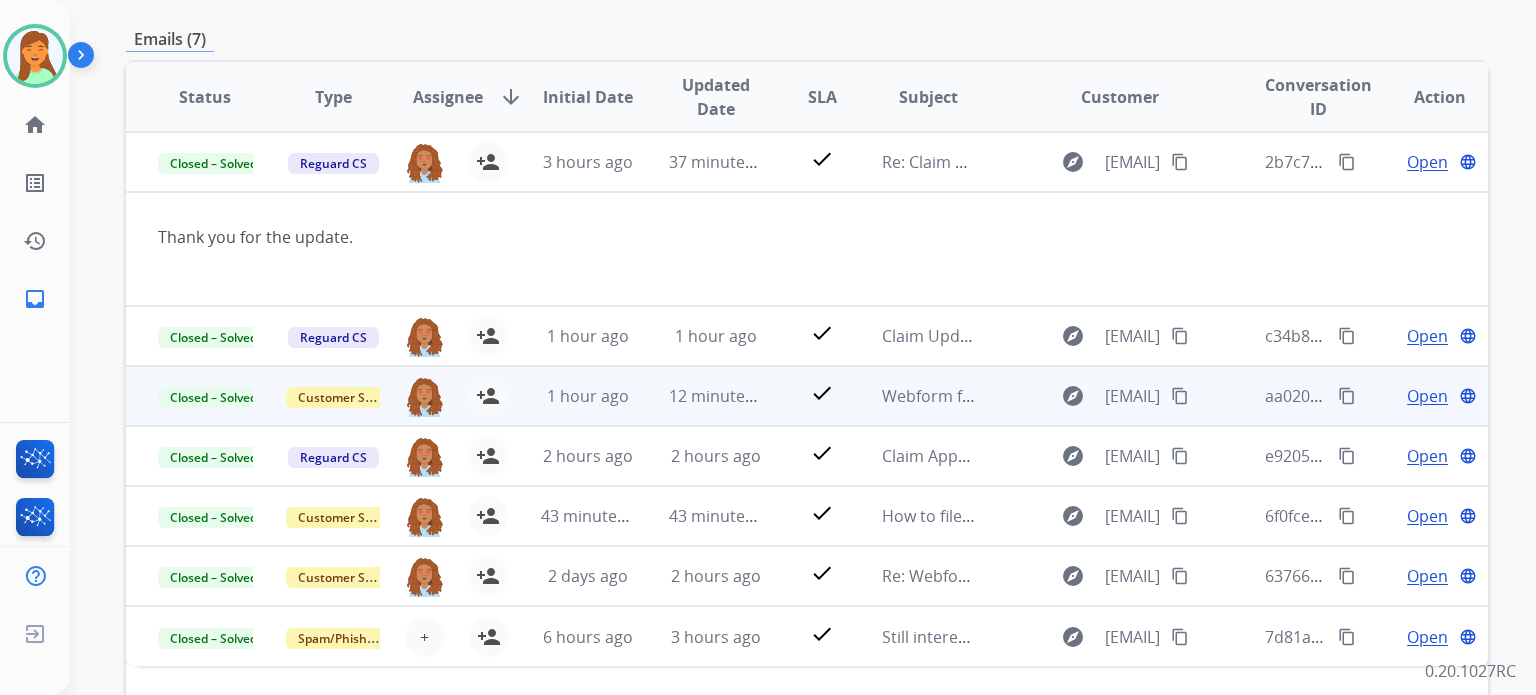 click on "Open" at bounding box center (1427, 396) 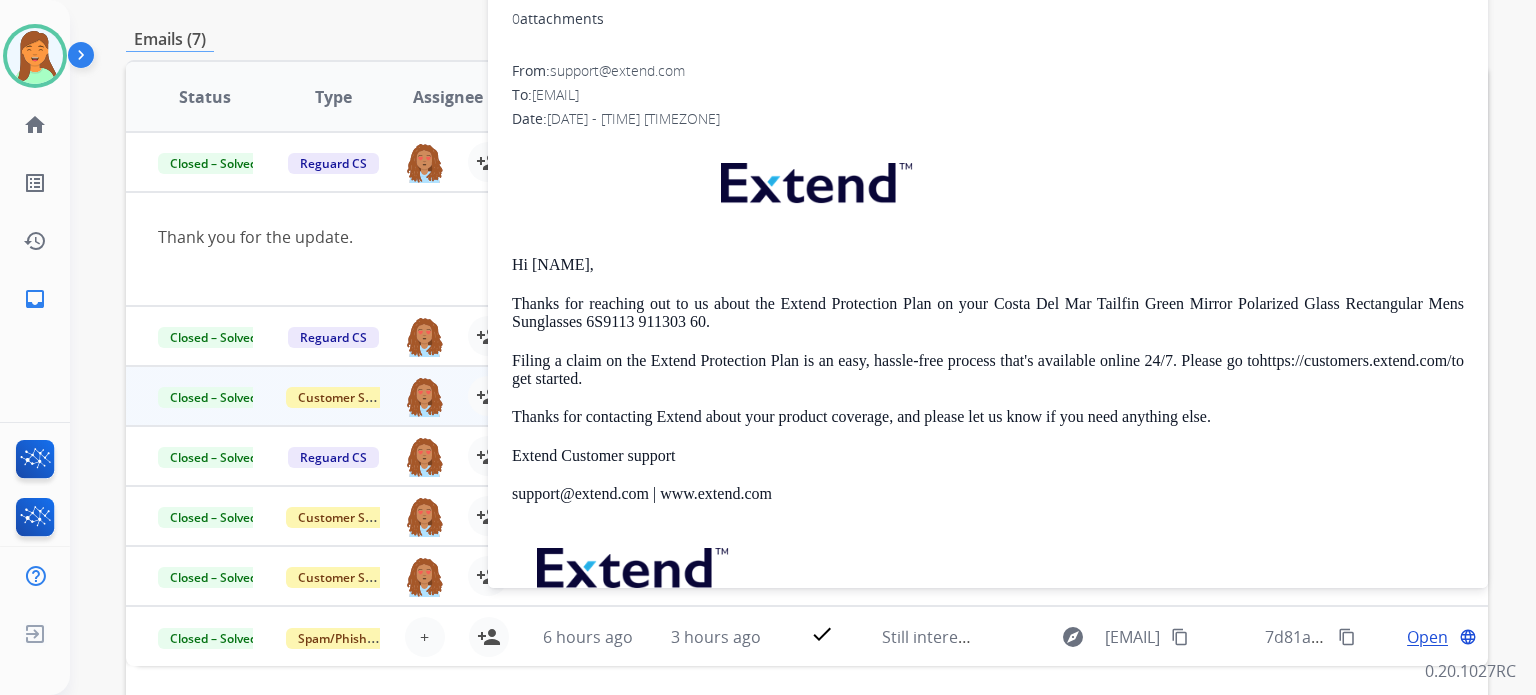 scroll, scrollTop: 0, scrollLeft: 0, axis: both 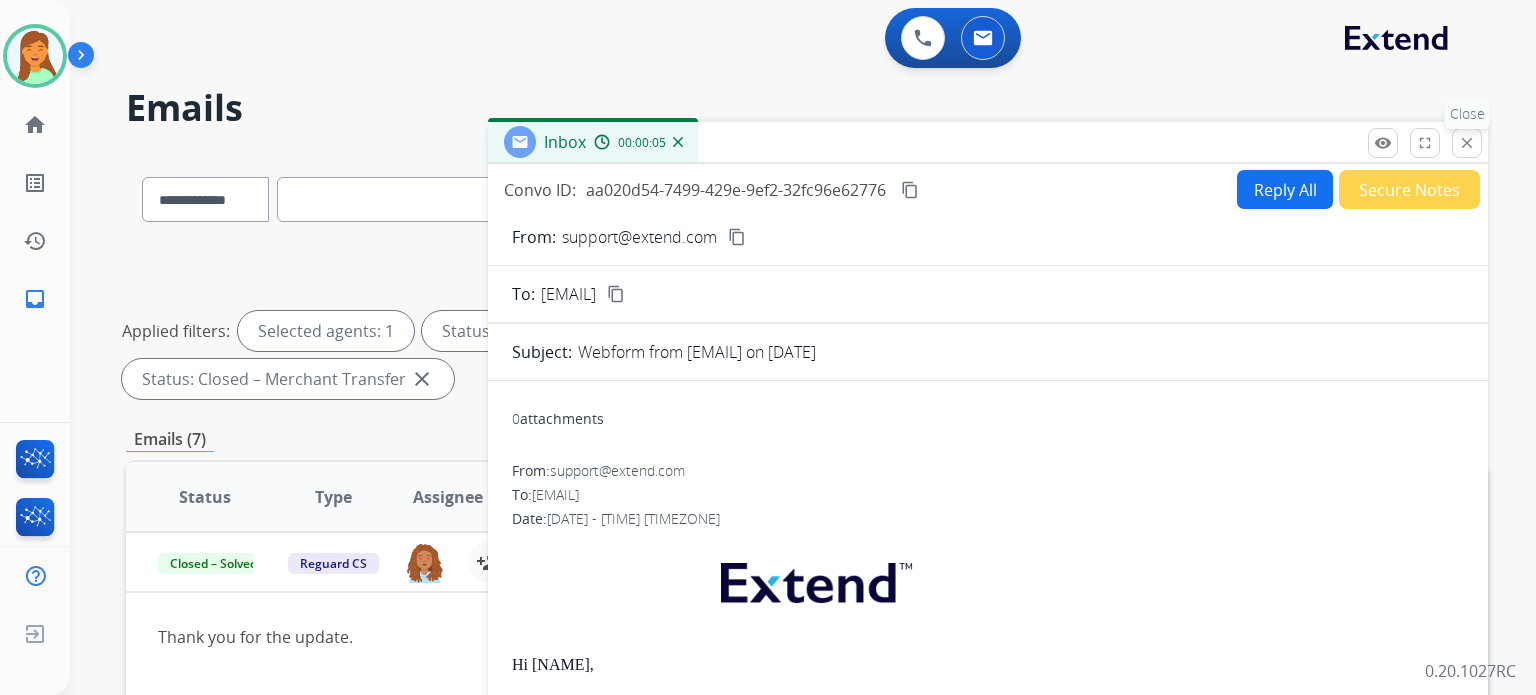 click on "close Close" at bounding box center [1467, 143] 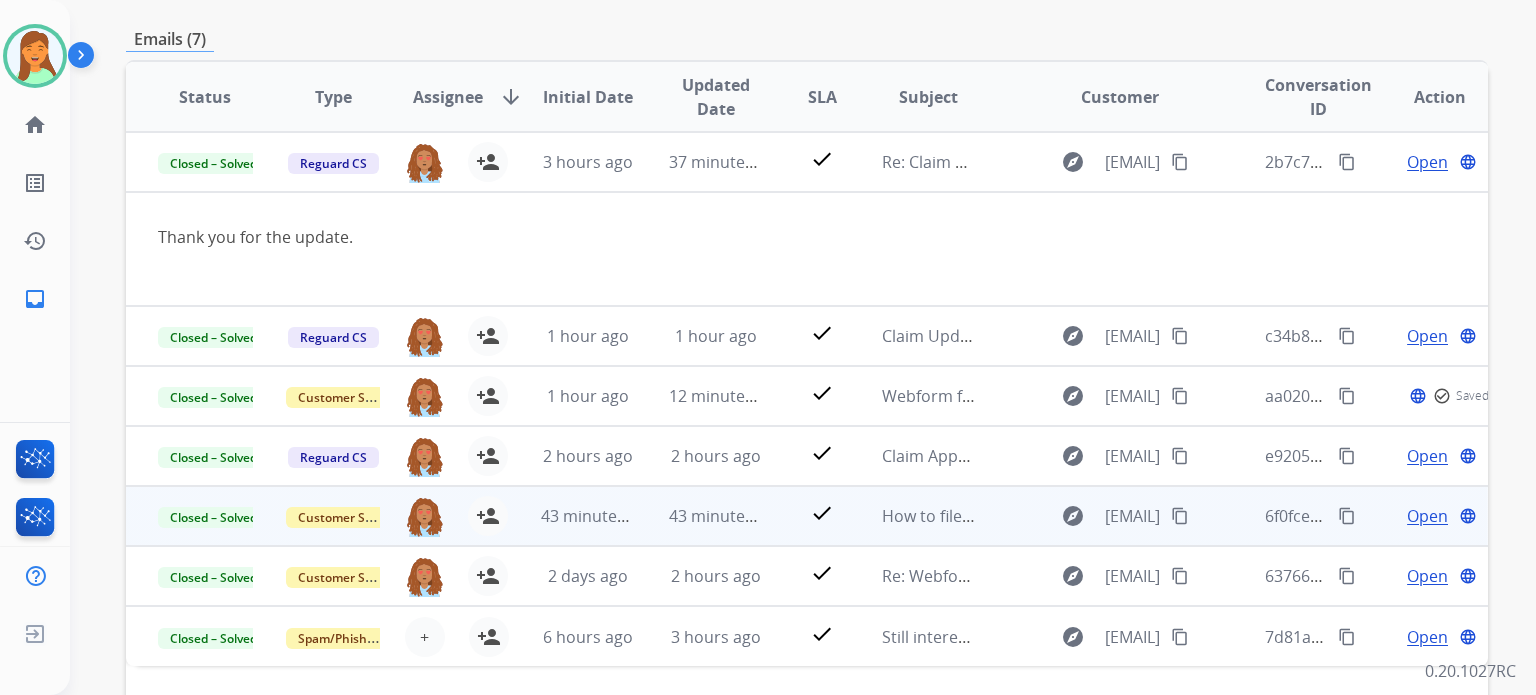 scroll, scrollTop: 533, scrollLeft: 0, axis: vertical 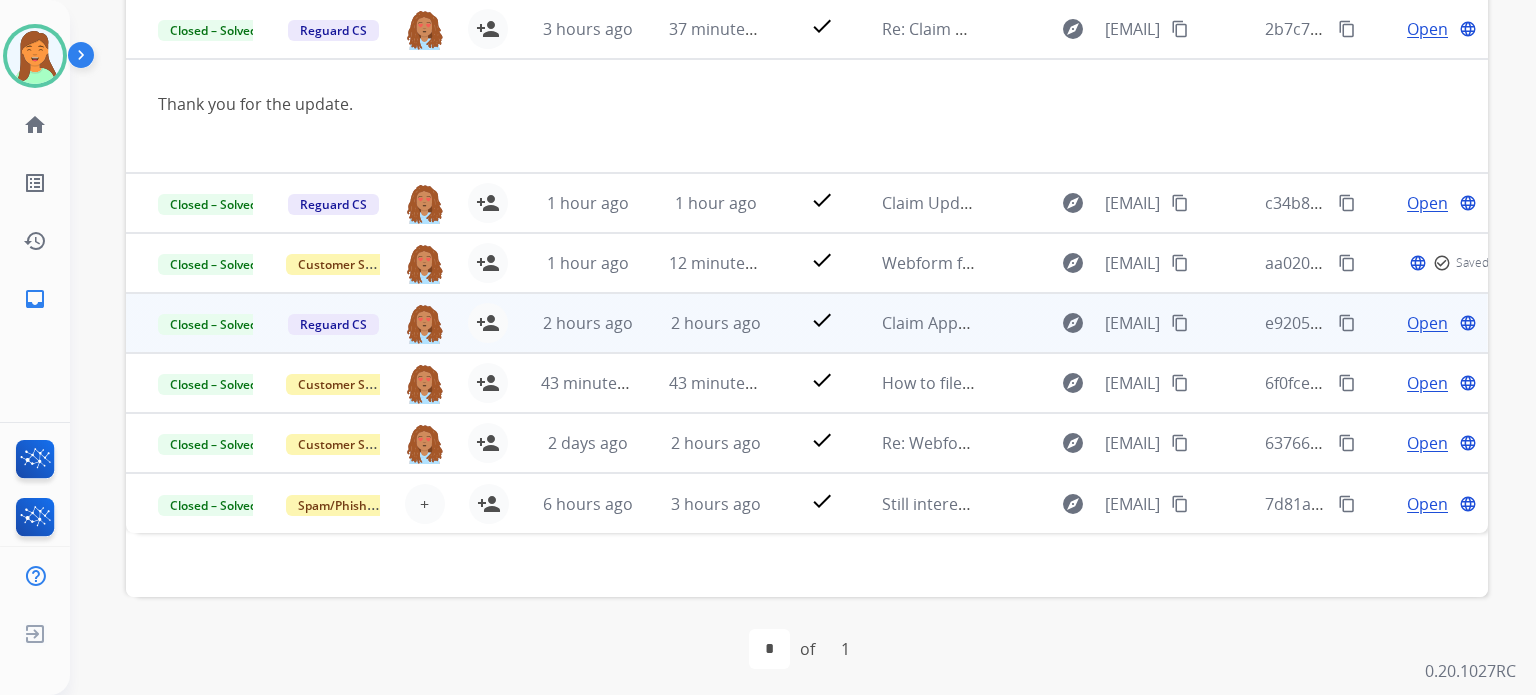 click on "Open" at bounding box center [1427, 323] 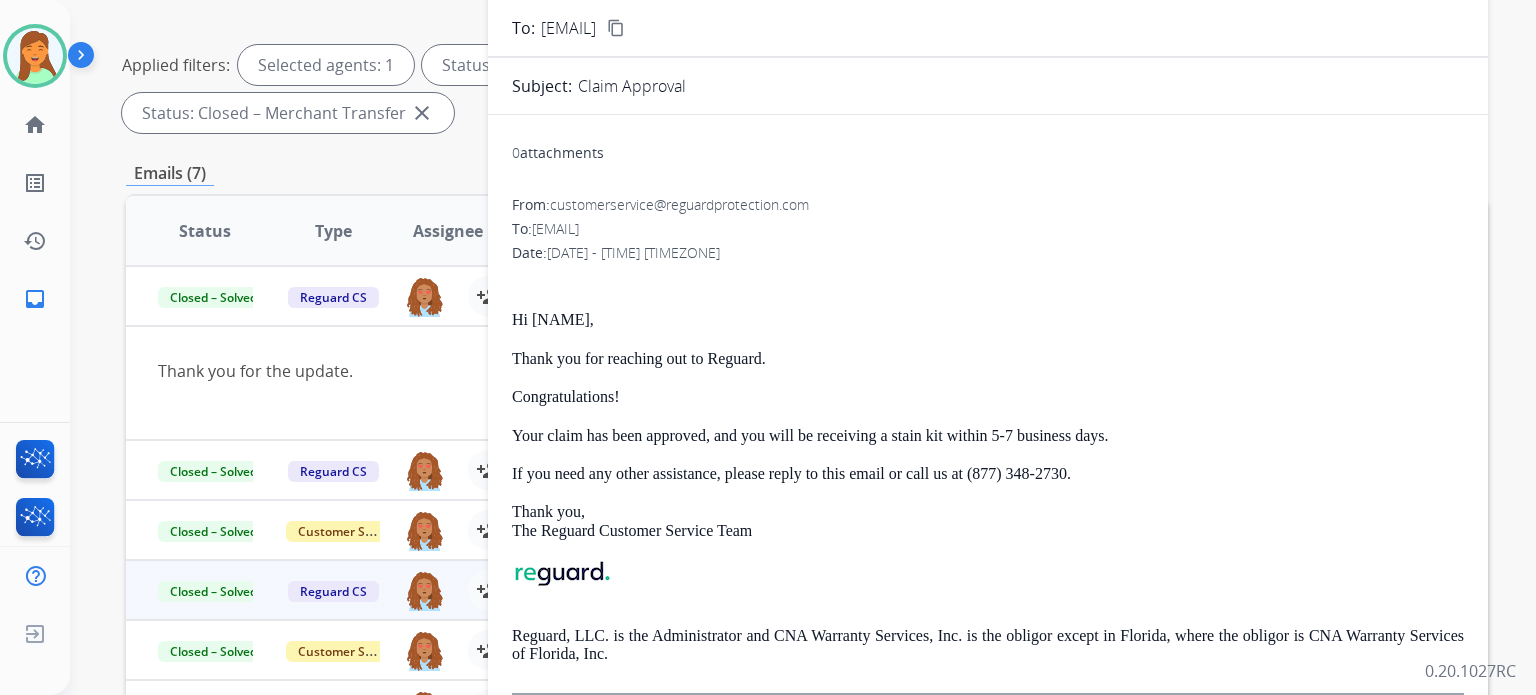 scroll, scrollTop: 0, scrollLeft: 0, axis: both 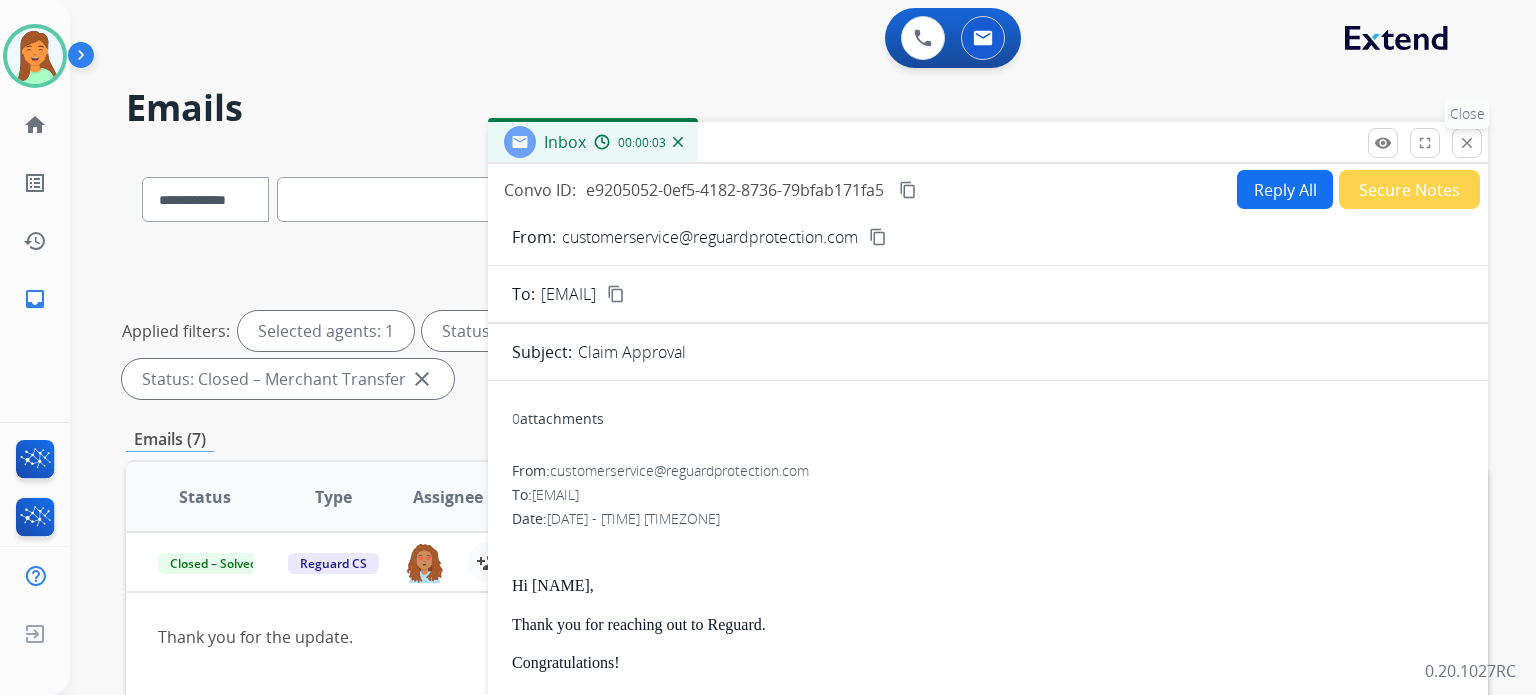 click on "close Close" at bounding box center (1467, 143) 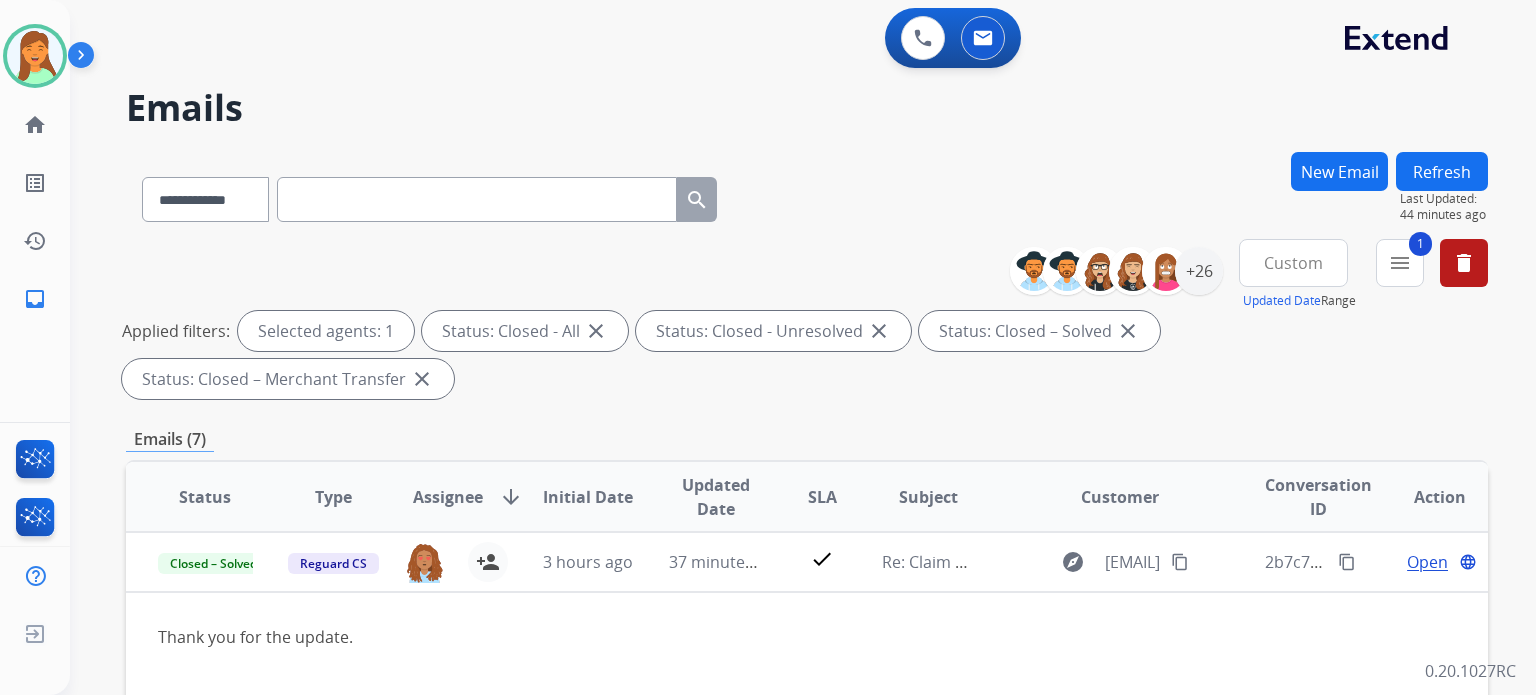 scroll, scrollTop: 400, scrollLeft: 0, axis: vertical 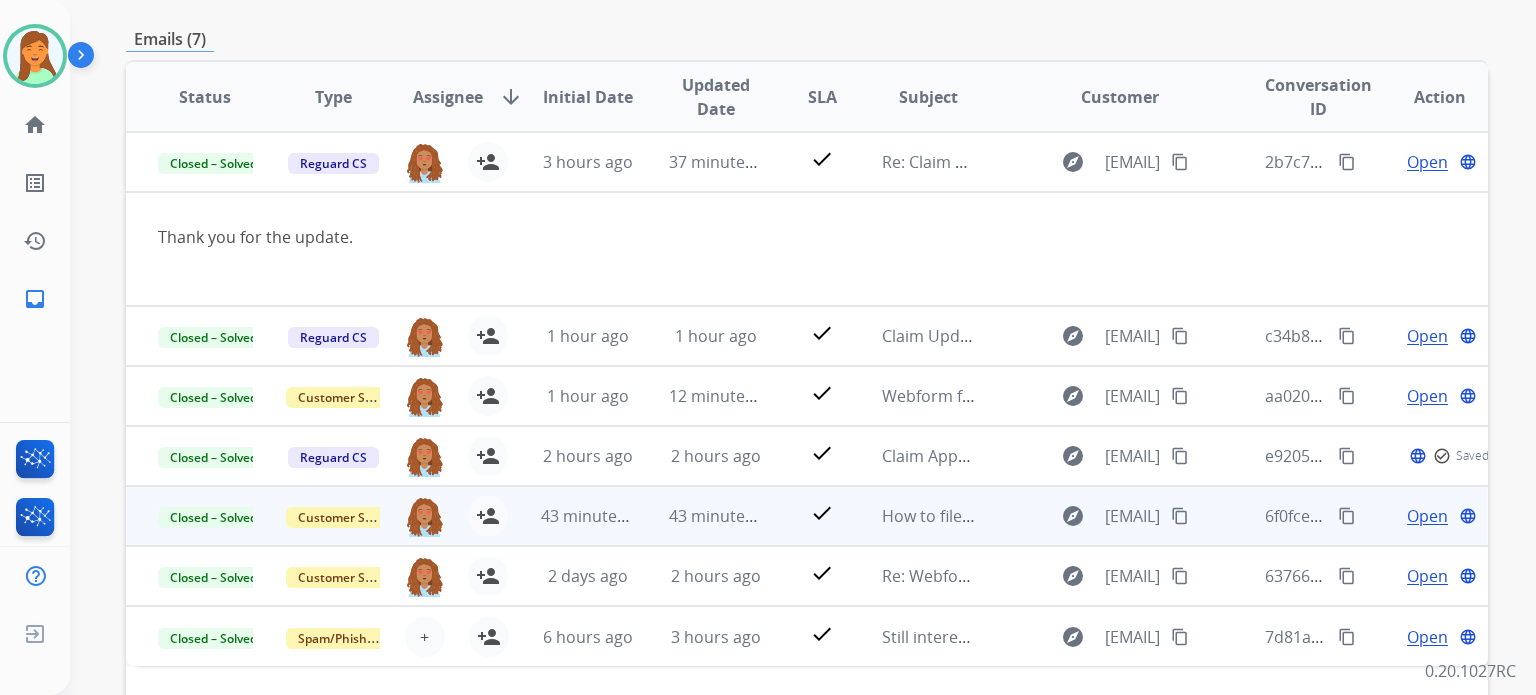 click on "Open" at bounding box center [1427, 516] 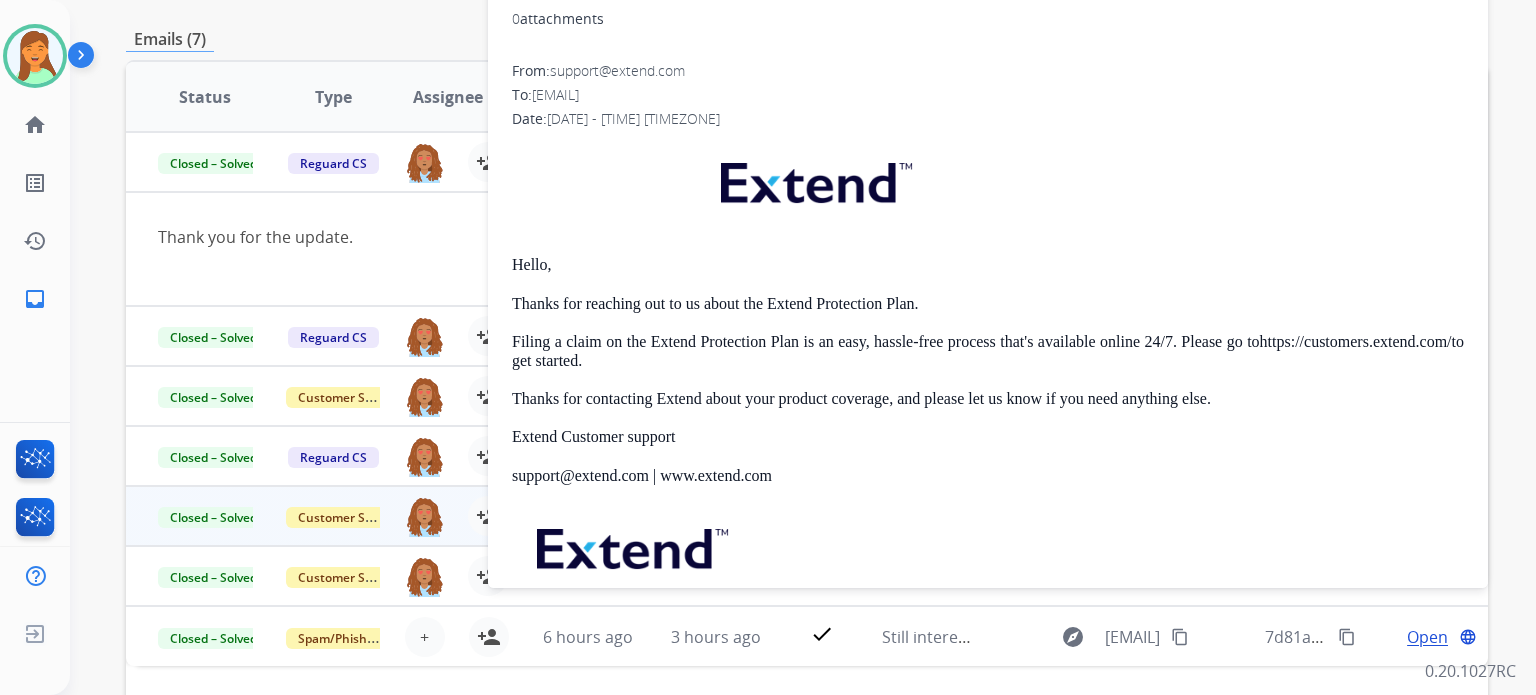 scroll, scrollTop: 0, scrollLeft: 0, axis: both 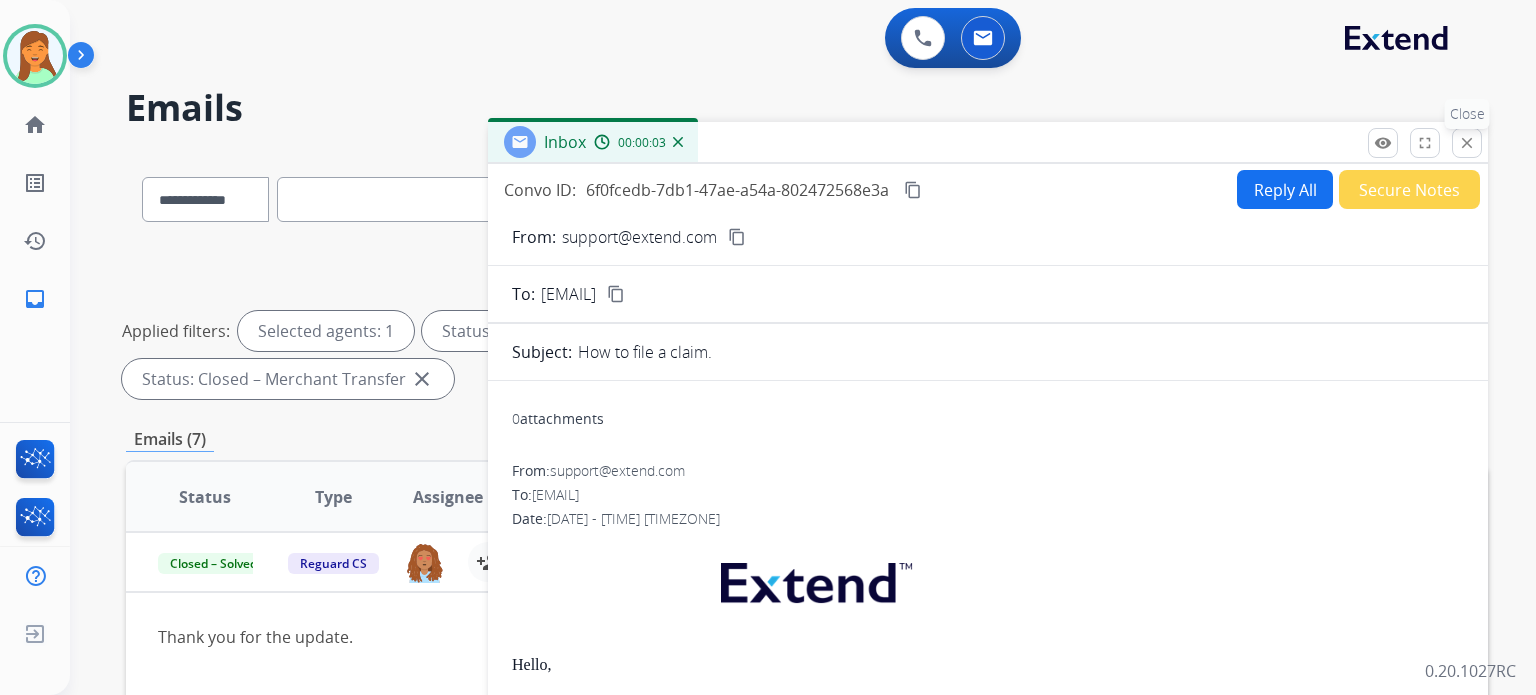 click on "close" at bounding box center (1467, 143) 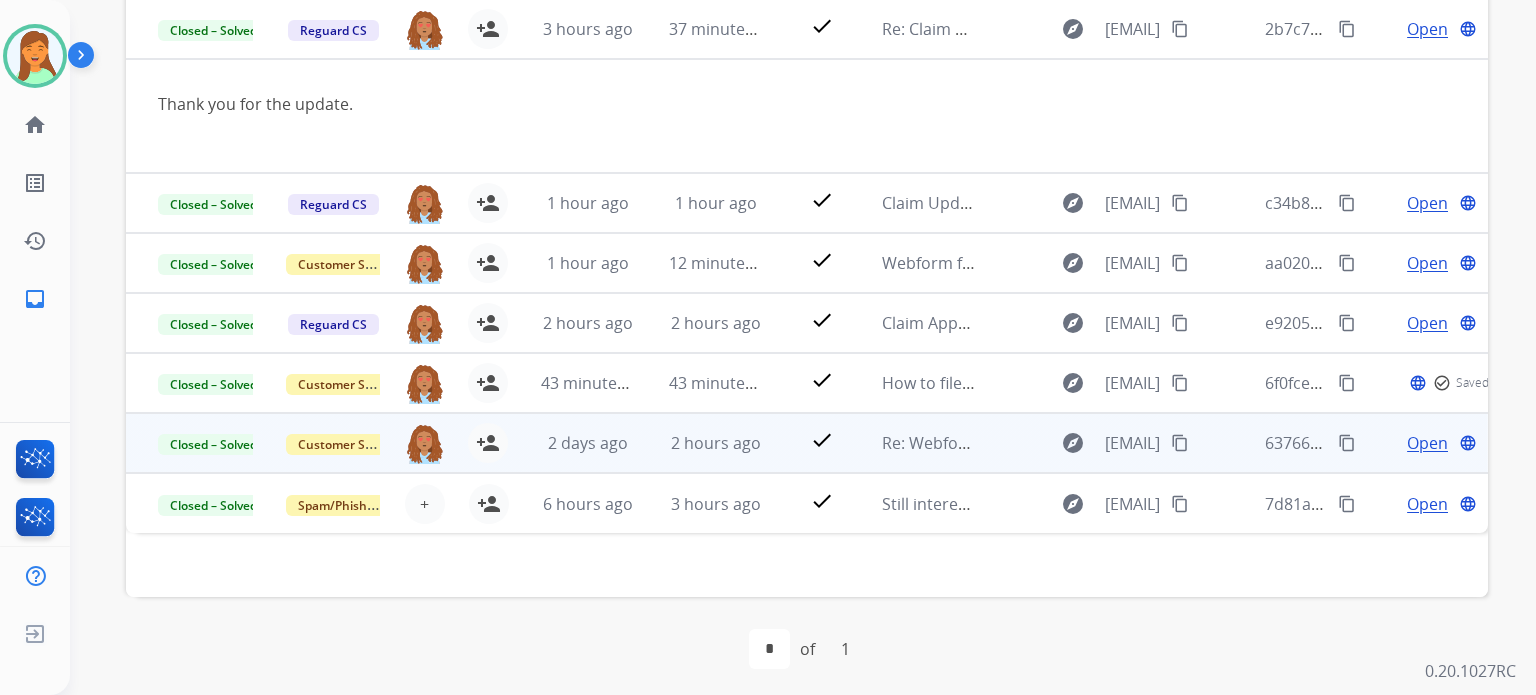 scroll, scrollTop: 538, scrollLeft: 0, axis: vertical 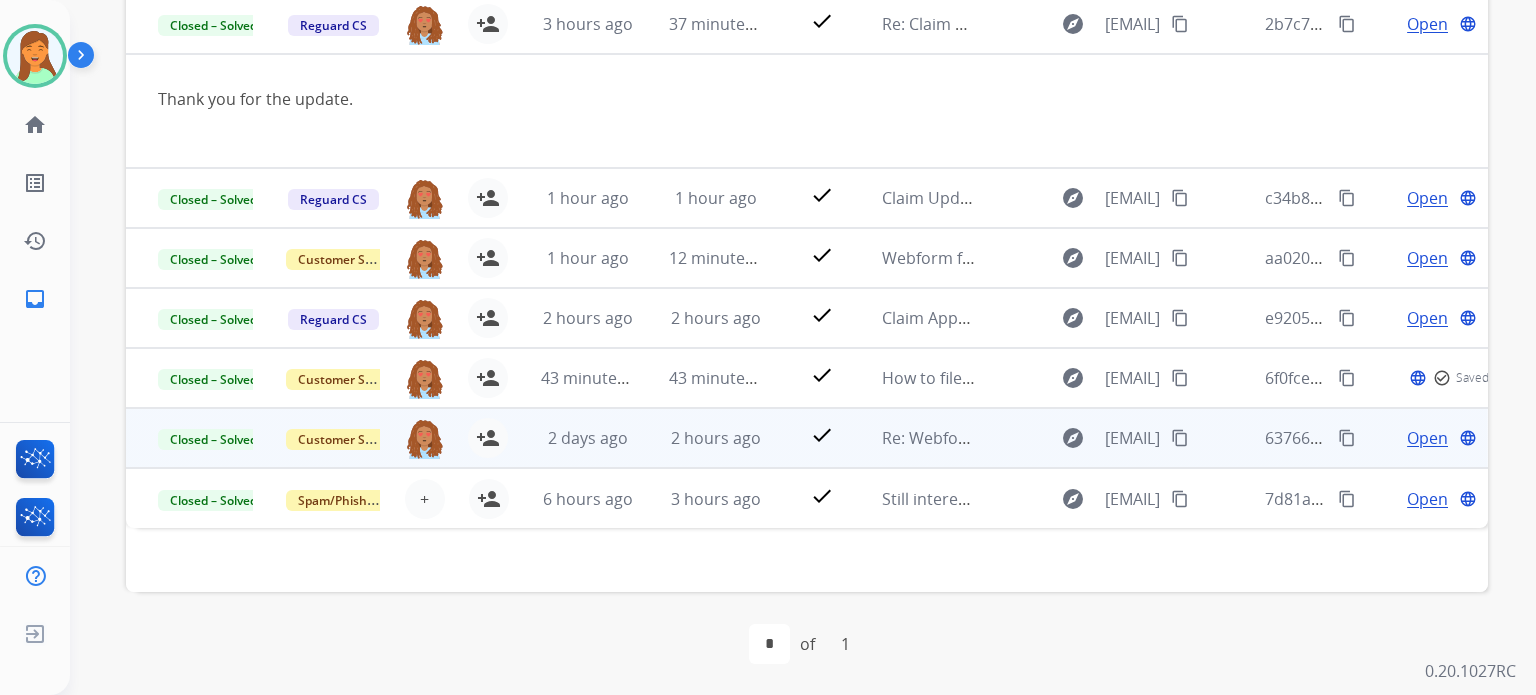 click on "Open" at bounding box center (1427, 438) 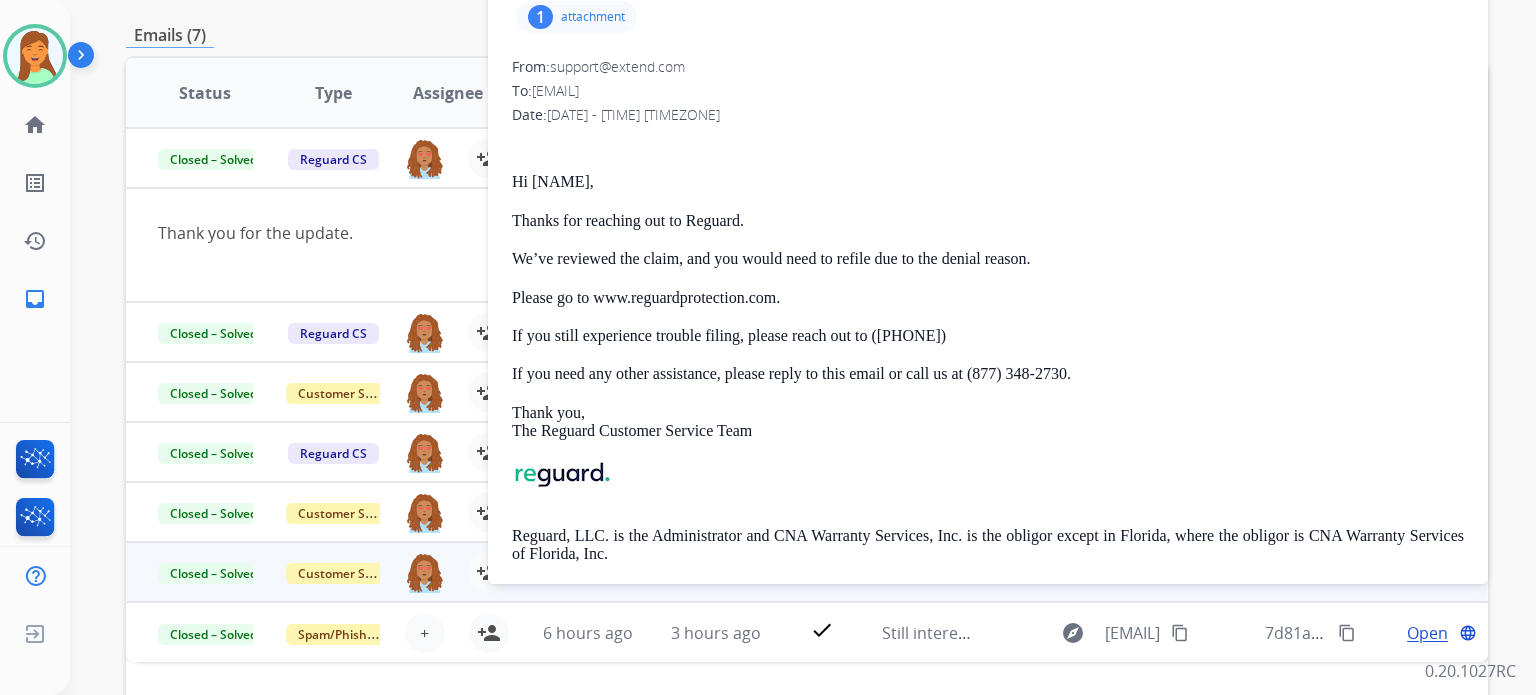 scroll, scrollTop: 138, scrollLeft: 0, axis: vertical 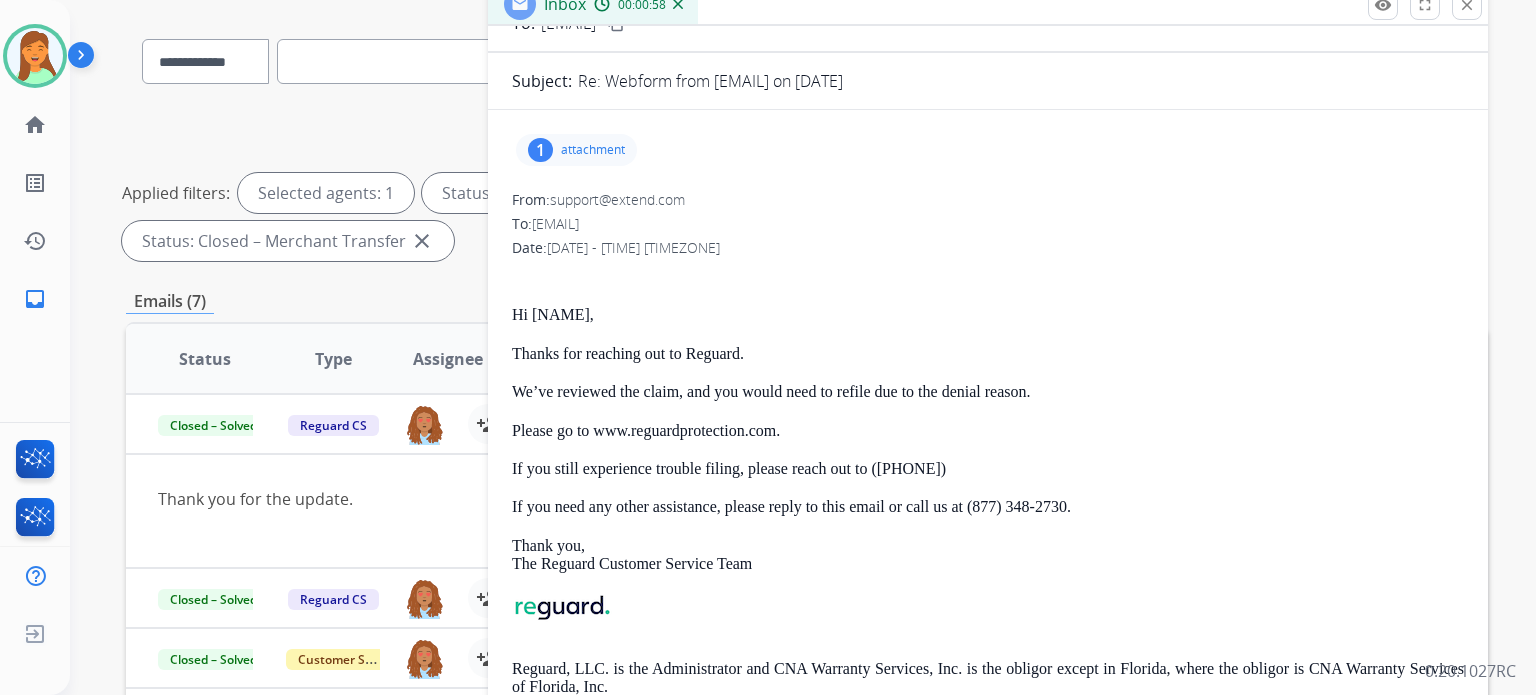 click on "attachment" at bounding box center [593, 150] 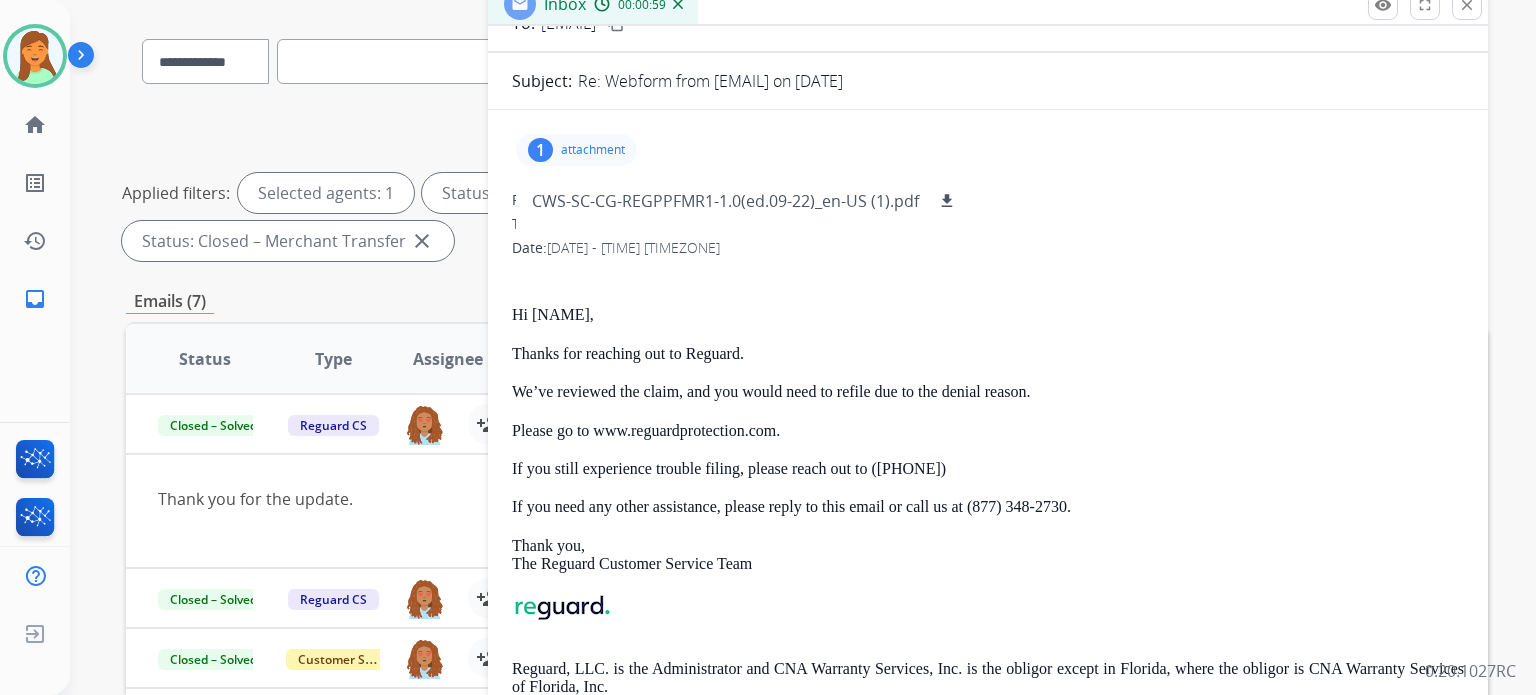 scroll, scrollTop: 0, scrollLeft: 0, axis: both 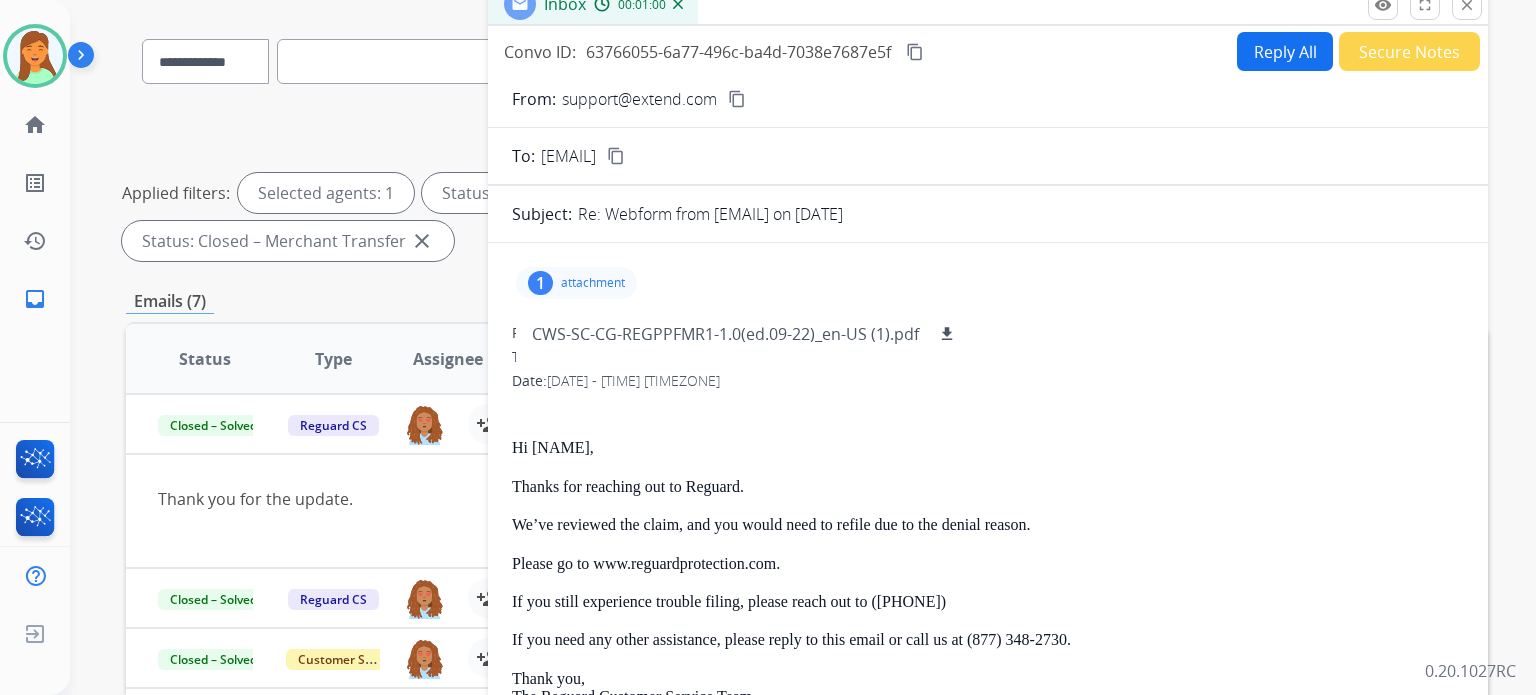 click on "1 attachment  CWS-SC-CG-REGPPFMR1-1.0(ed.09-22)_en-US (1).pdf  download" at bounding box center [988, 283] 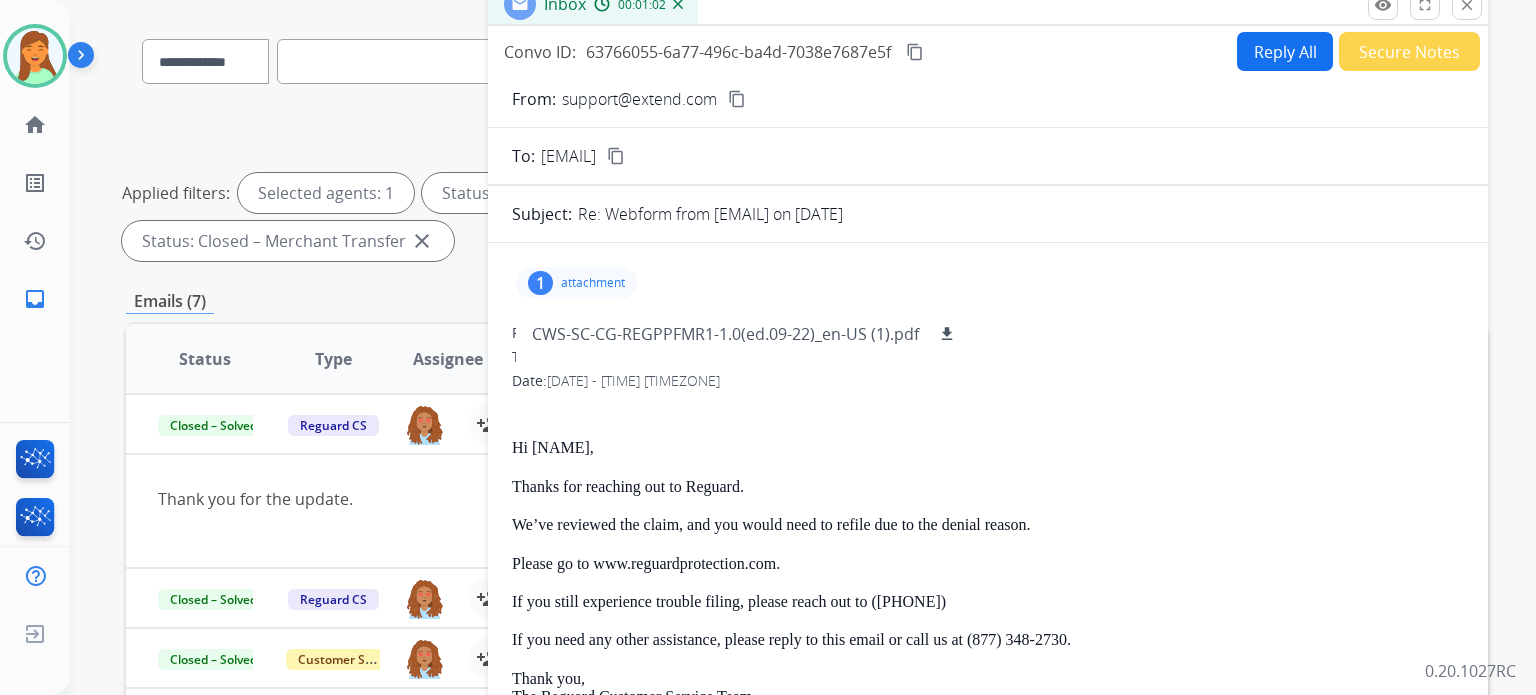 click on "content_copy" at bounding box center (915, 52) 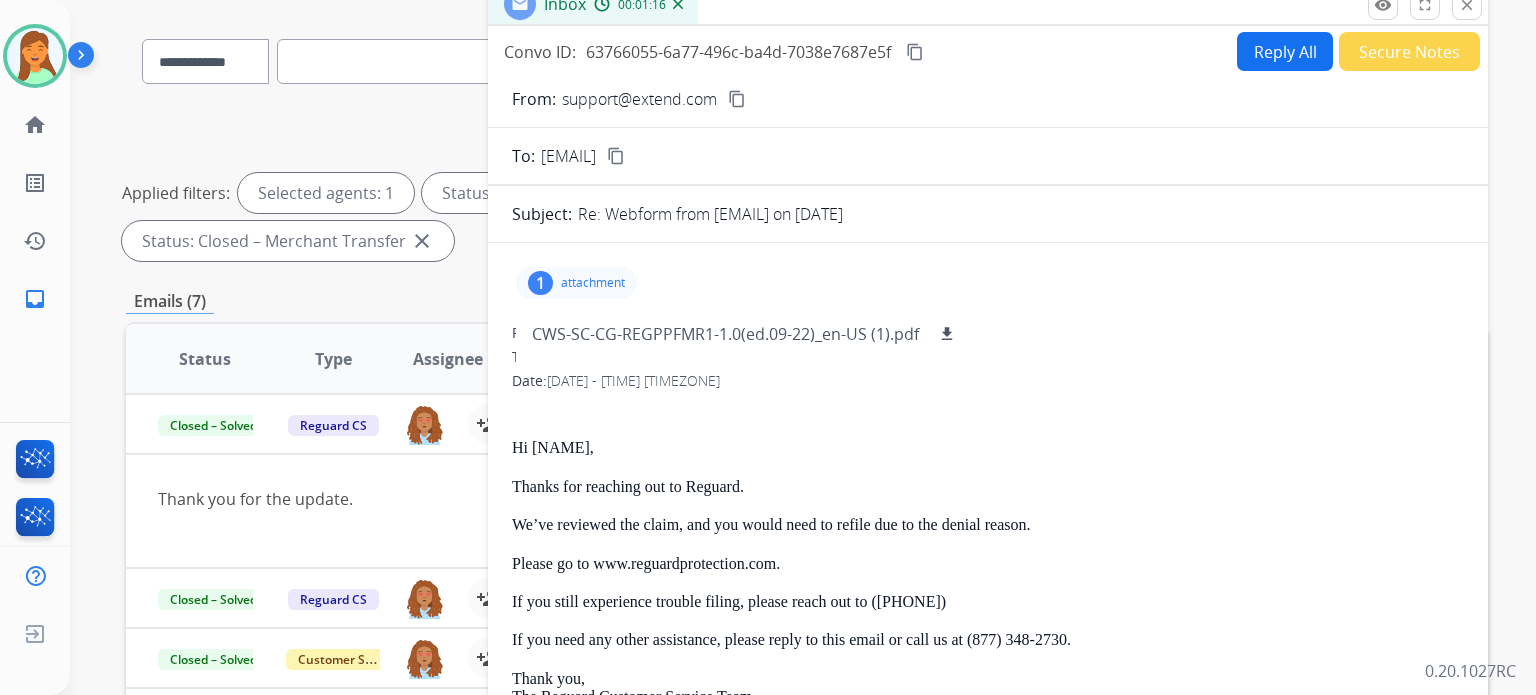 scroll, scrollTop: 0, scrollLeft: 0, axis: both 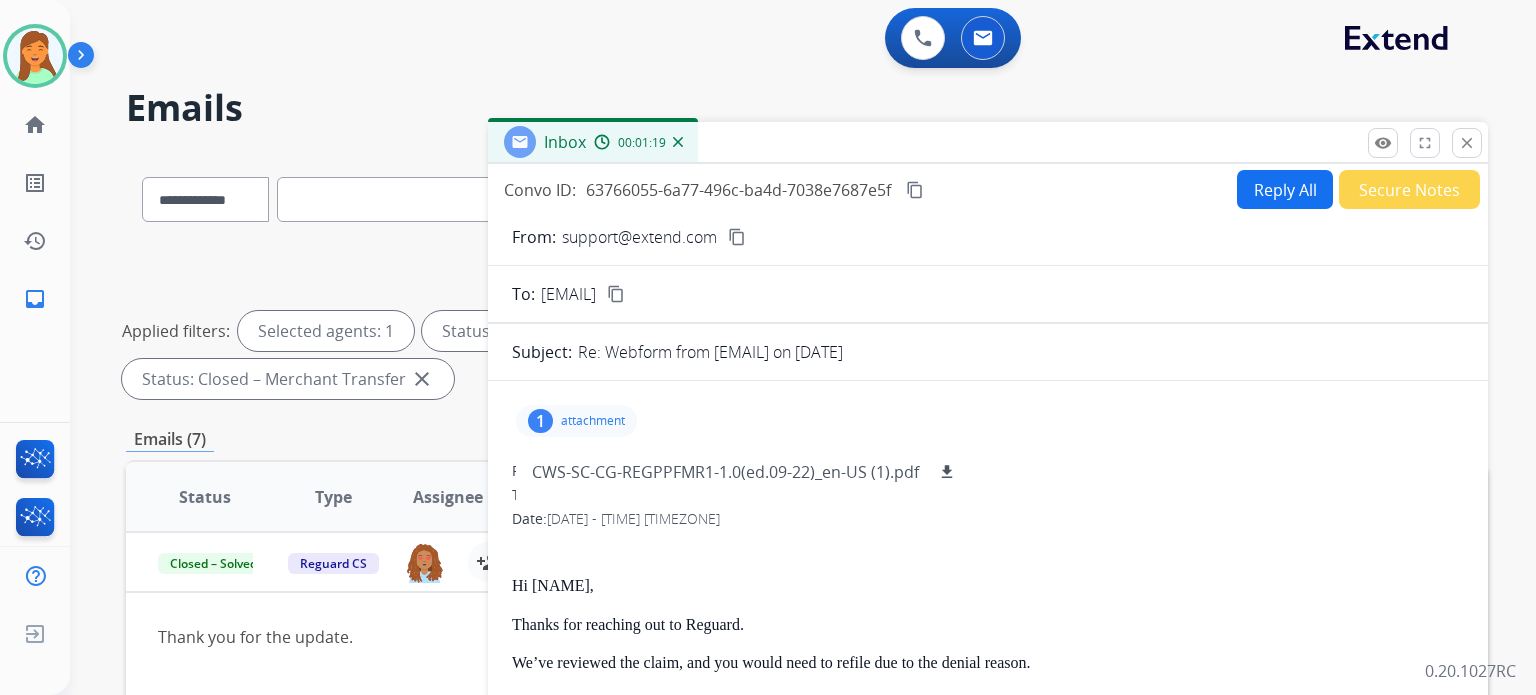click on "content_copy" at bounding box center (616, 294) 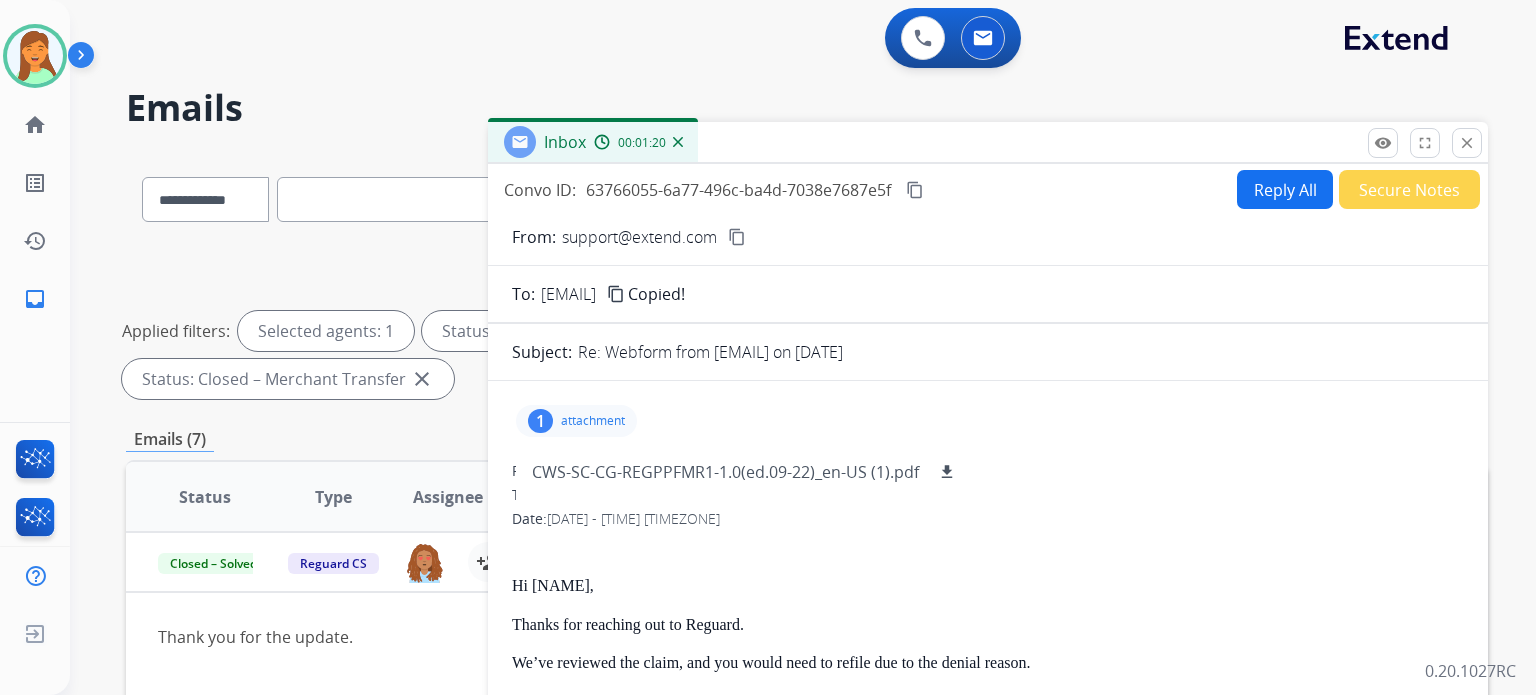click on "close Close" at bounding box center [1467, 143] 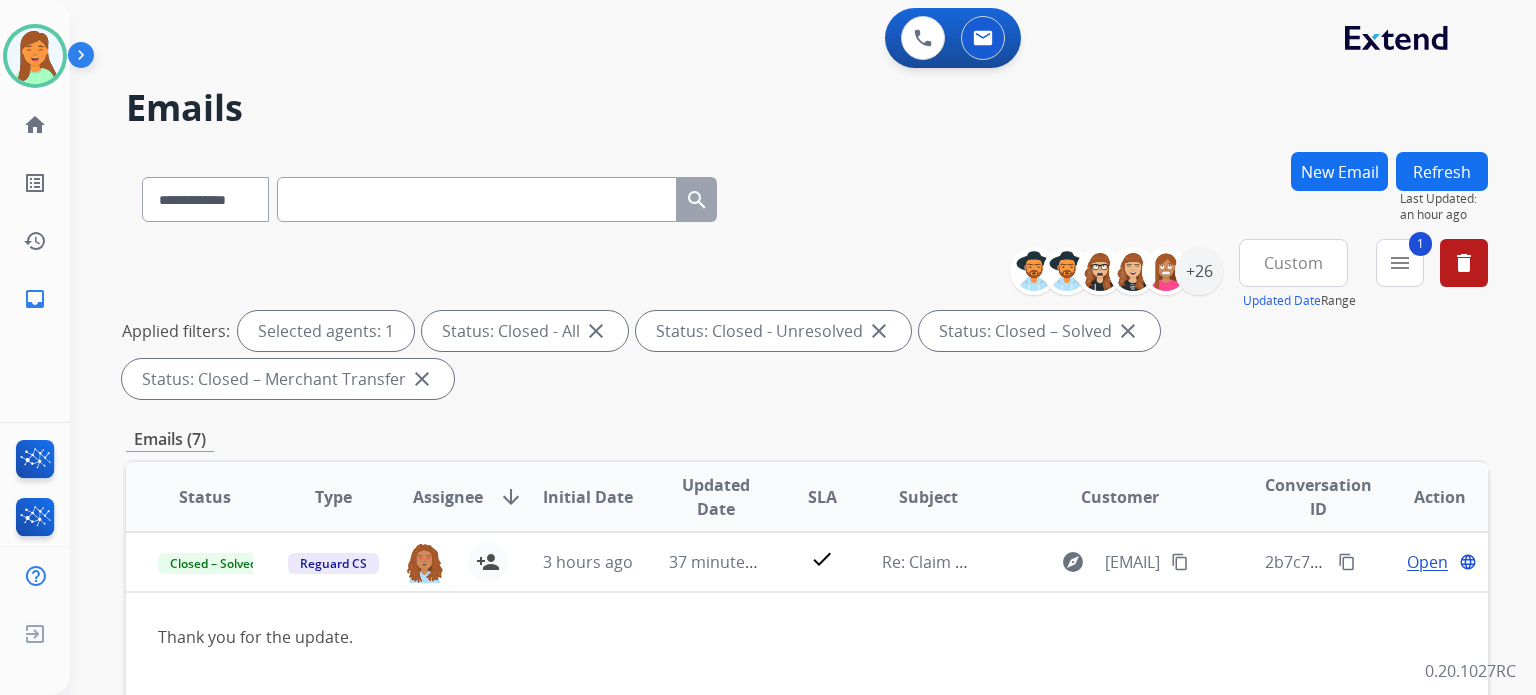 scroll, scrollTop: 533, scrollLeft: 0, axis: vertical 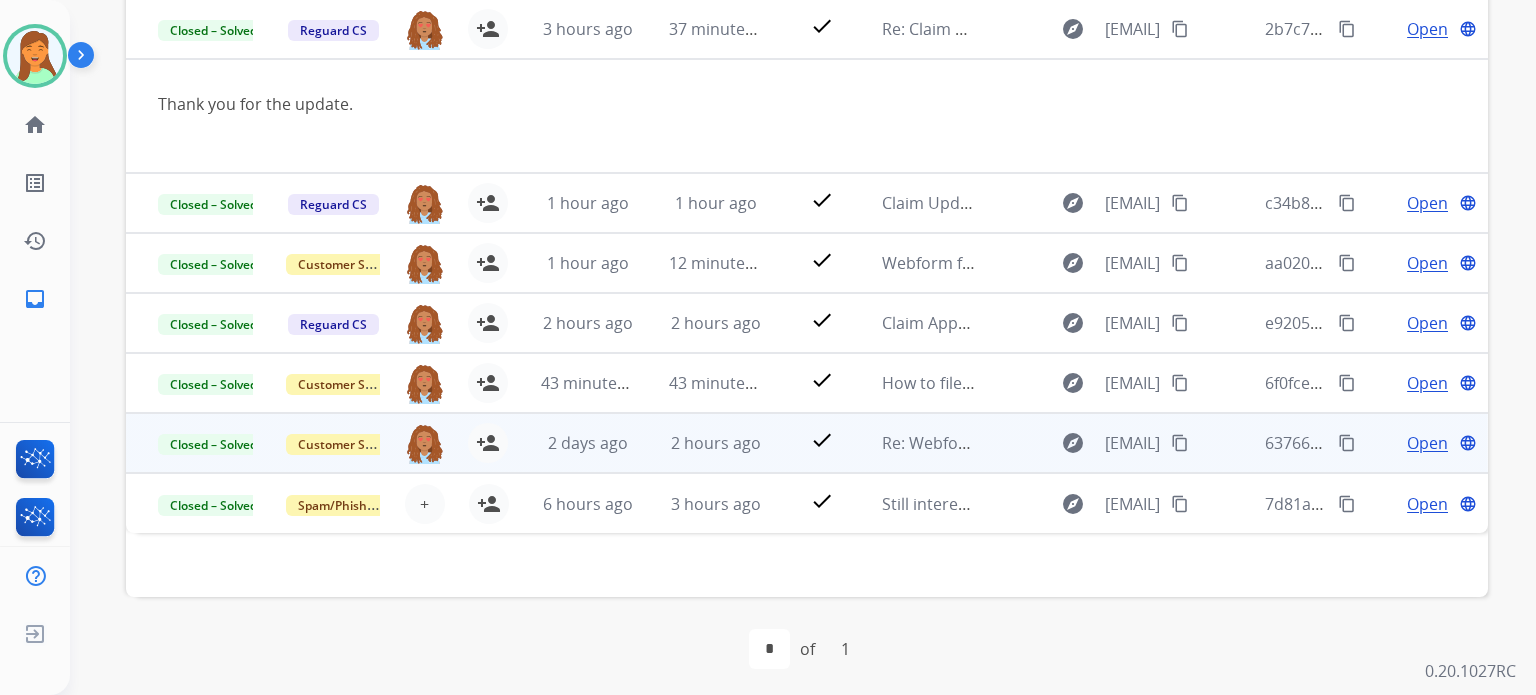 click on "content_copy" at bounding box center (1180, 443) 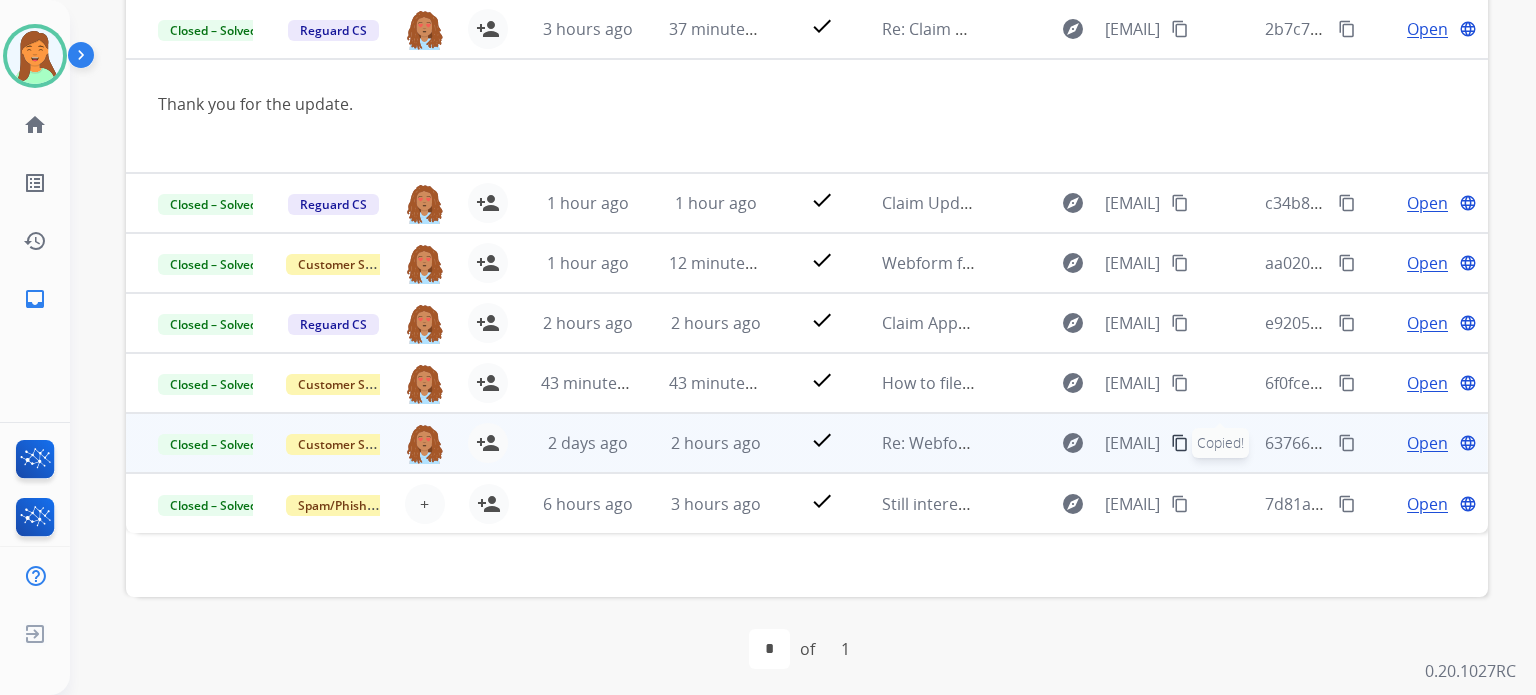 click on "Open" at bounding box center [1427, 443] 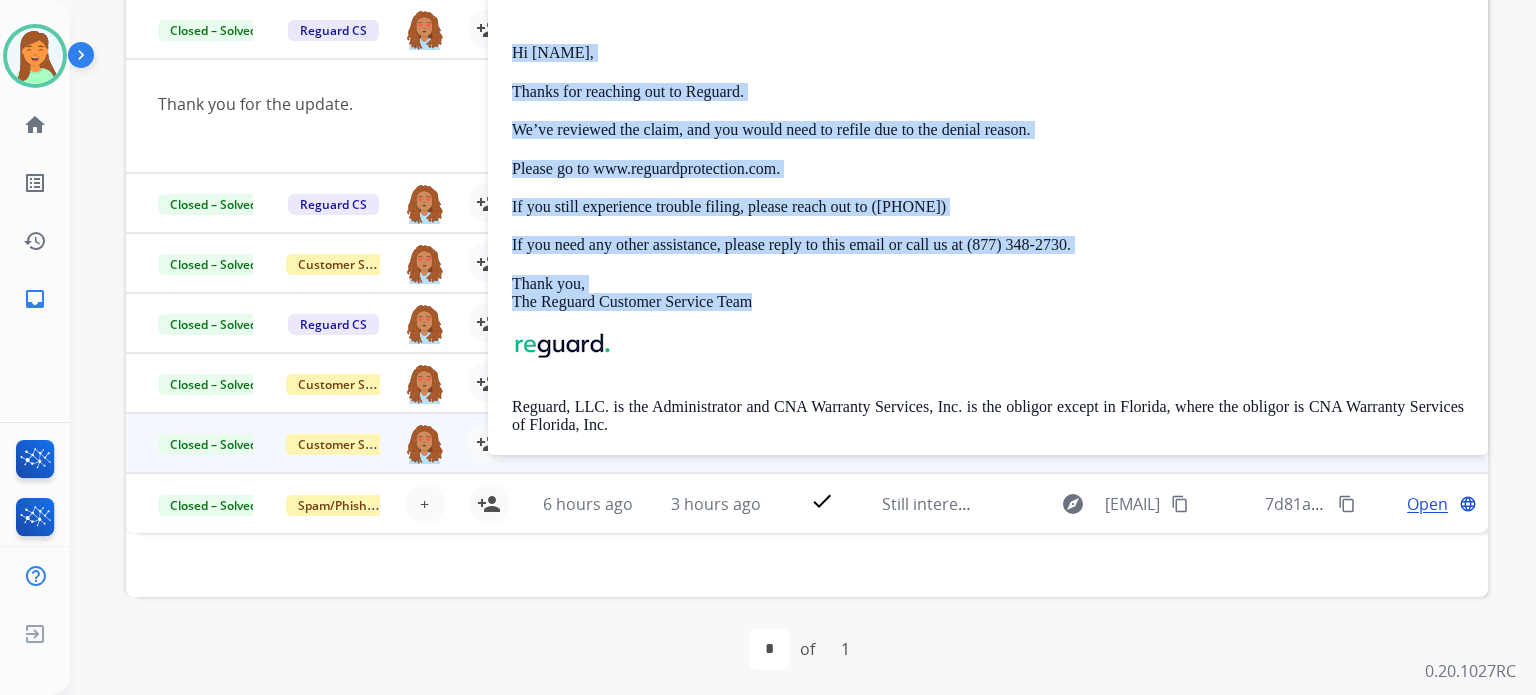 drag, startPoint x: 819, startPoint y: 303, endPoint x: 506, endPoint y: 44, distance: 406.26346 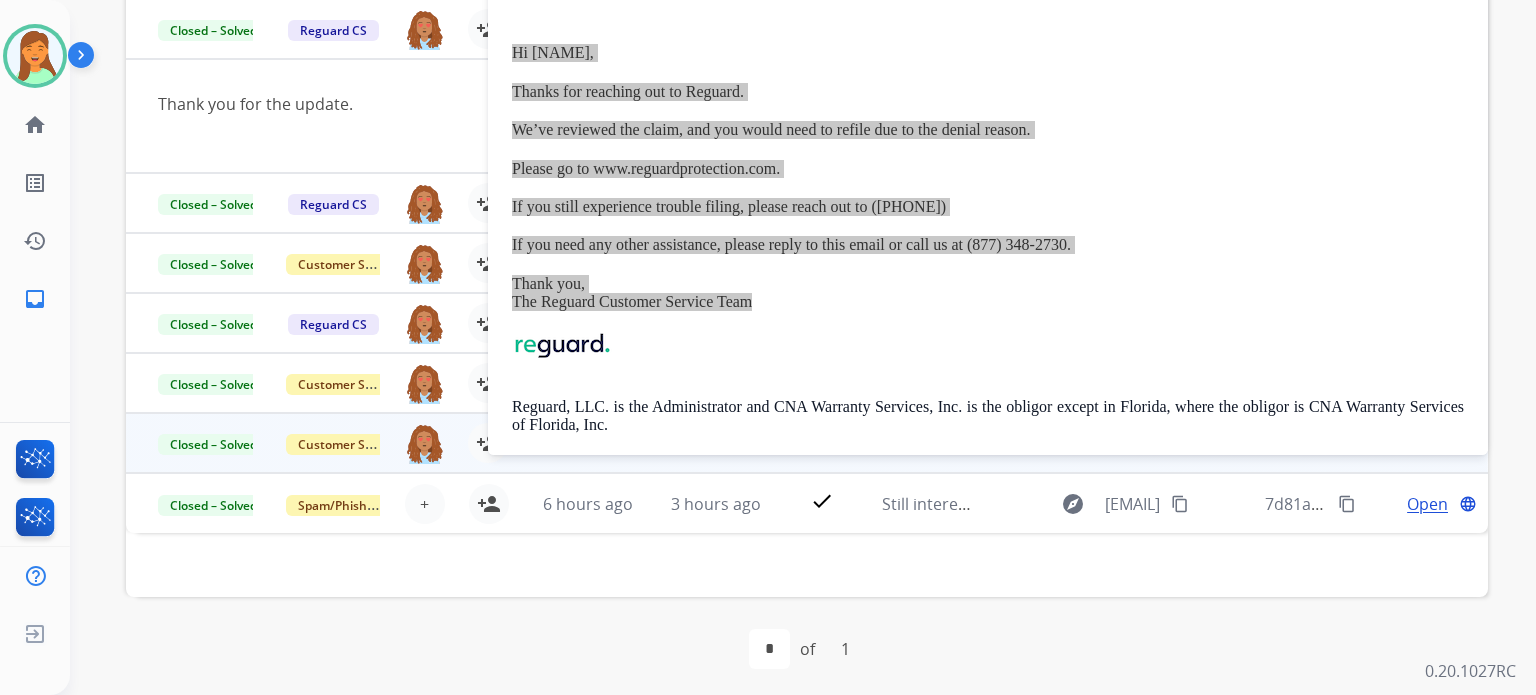 scroll, scrollTop: 0, scrollLeft: 0, axis: both 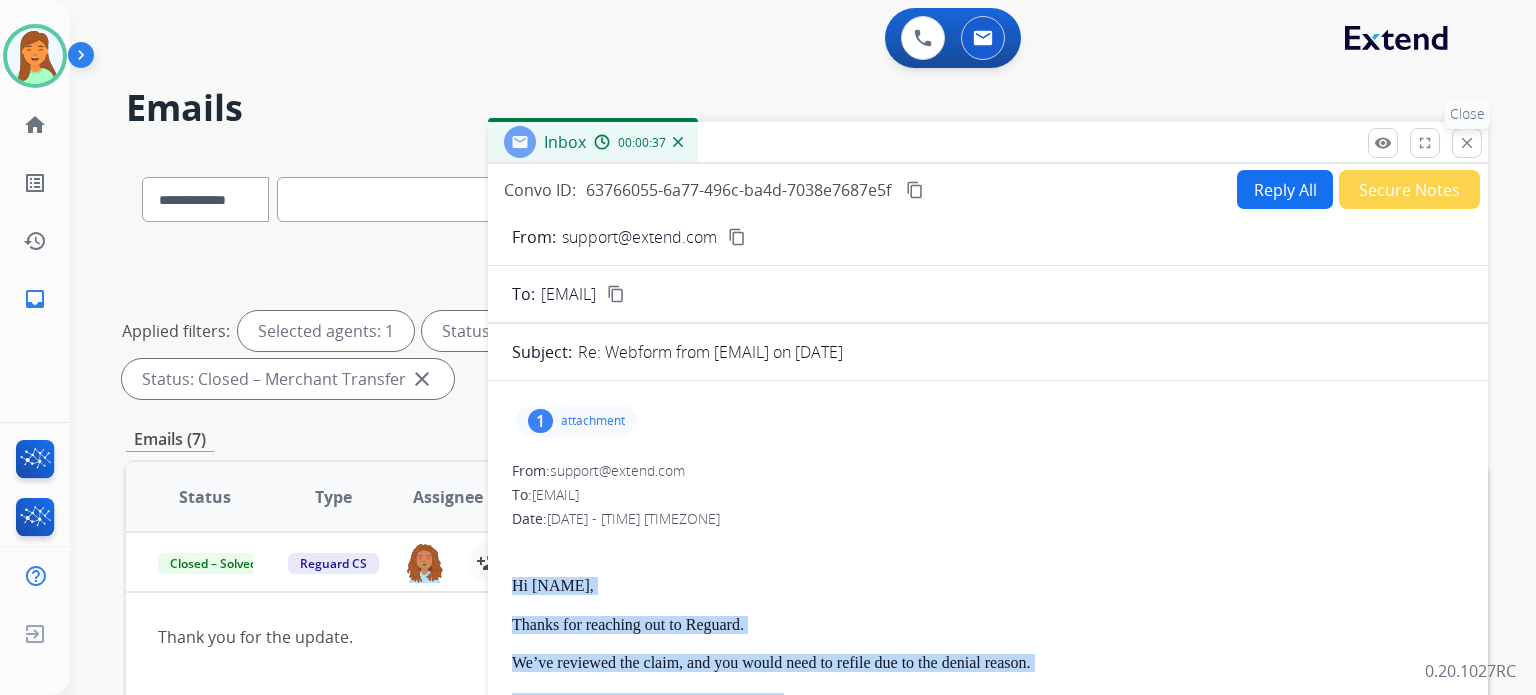 click on "close" at bounding box center (1467, 143) 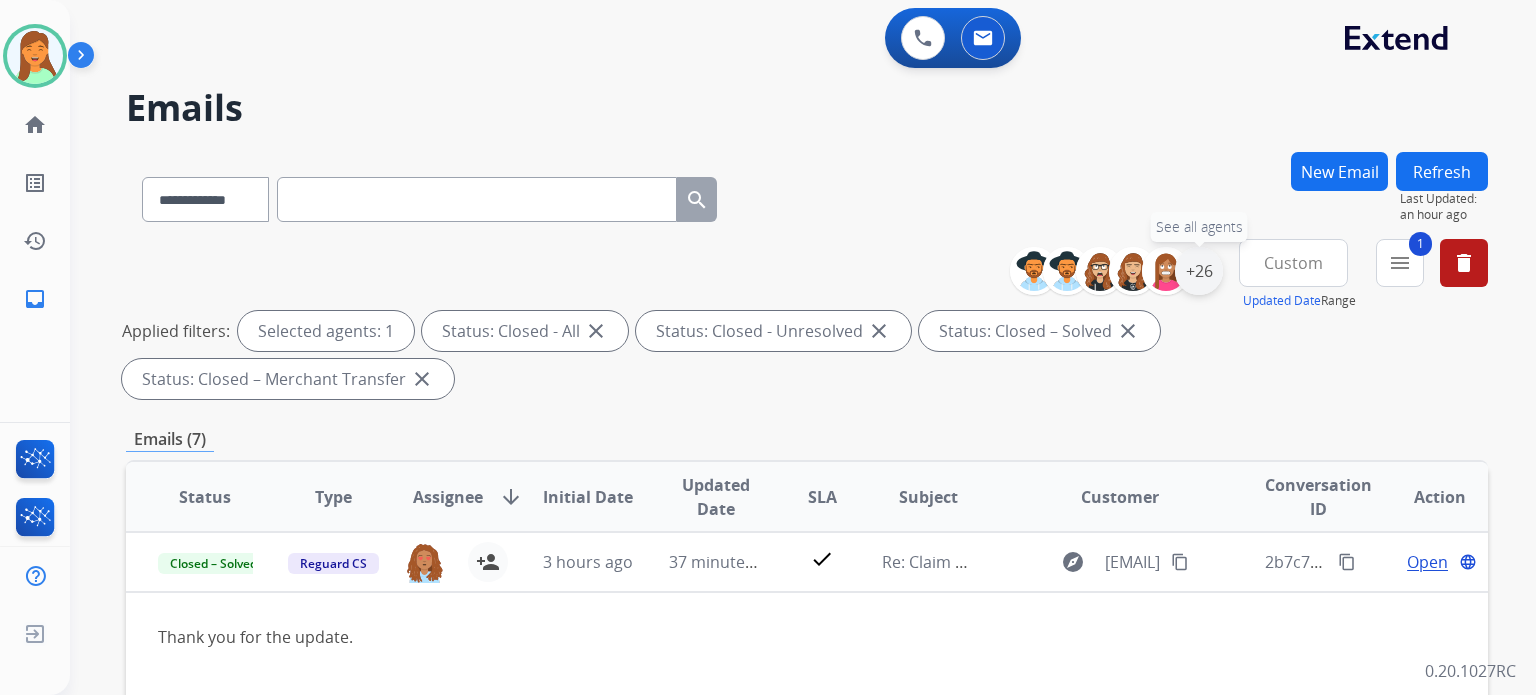 click on "+26" at bounding box center (1199, 271) 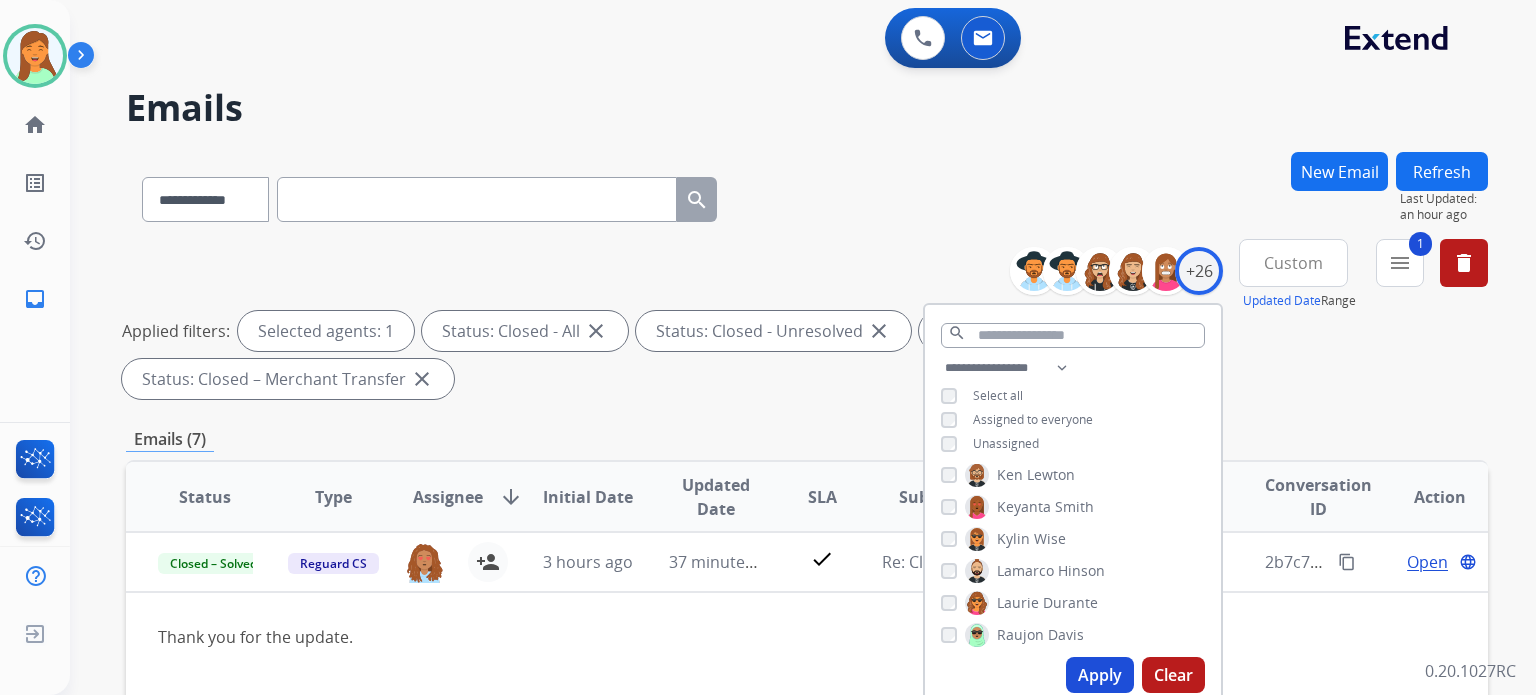 scroll, scrollTop: 126, scrollLeft: 0, axis: vertical 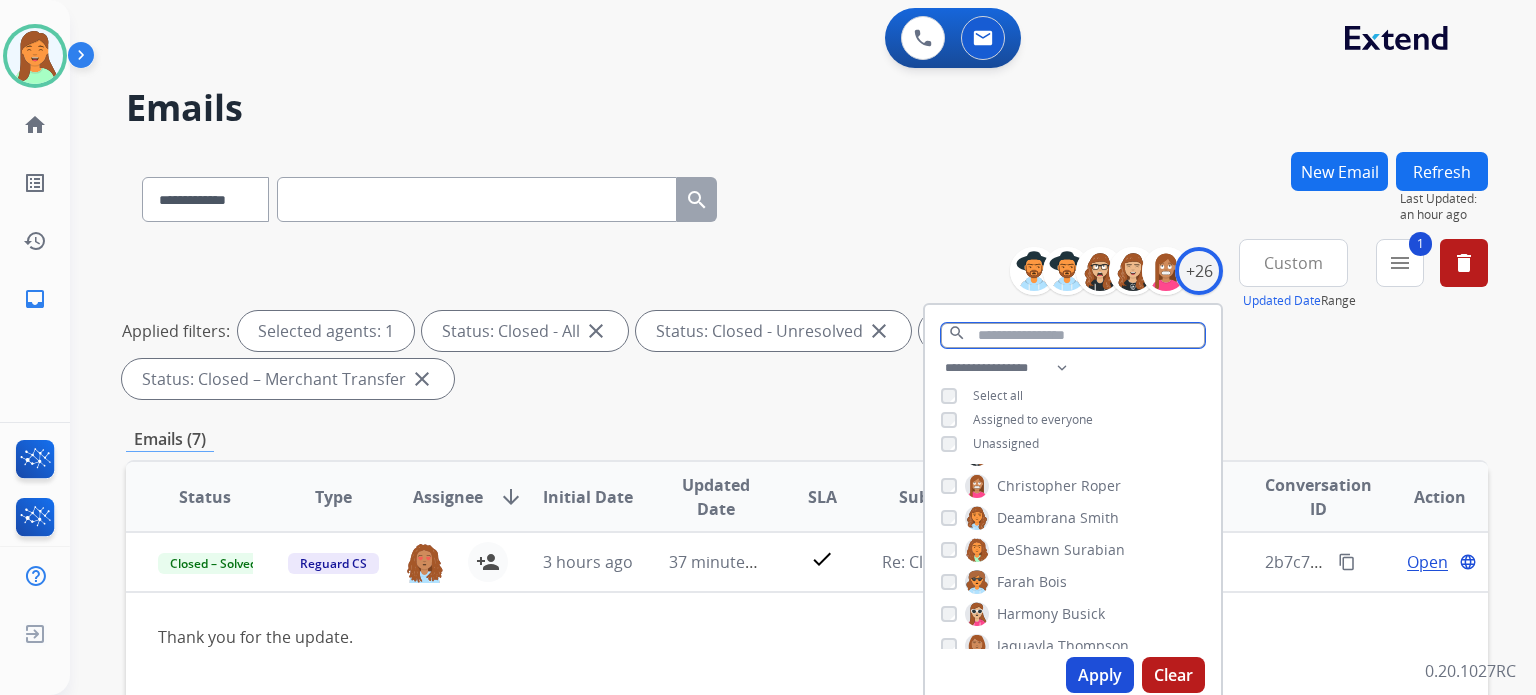 click at bounding box center (1073, 335) 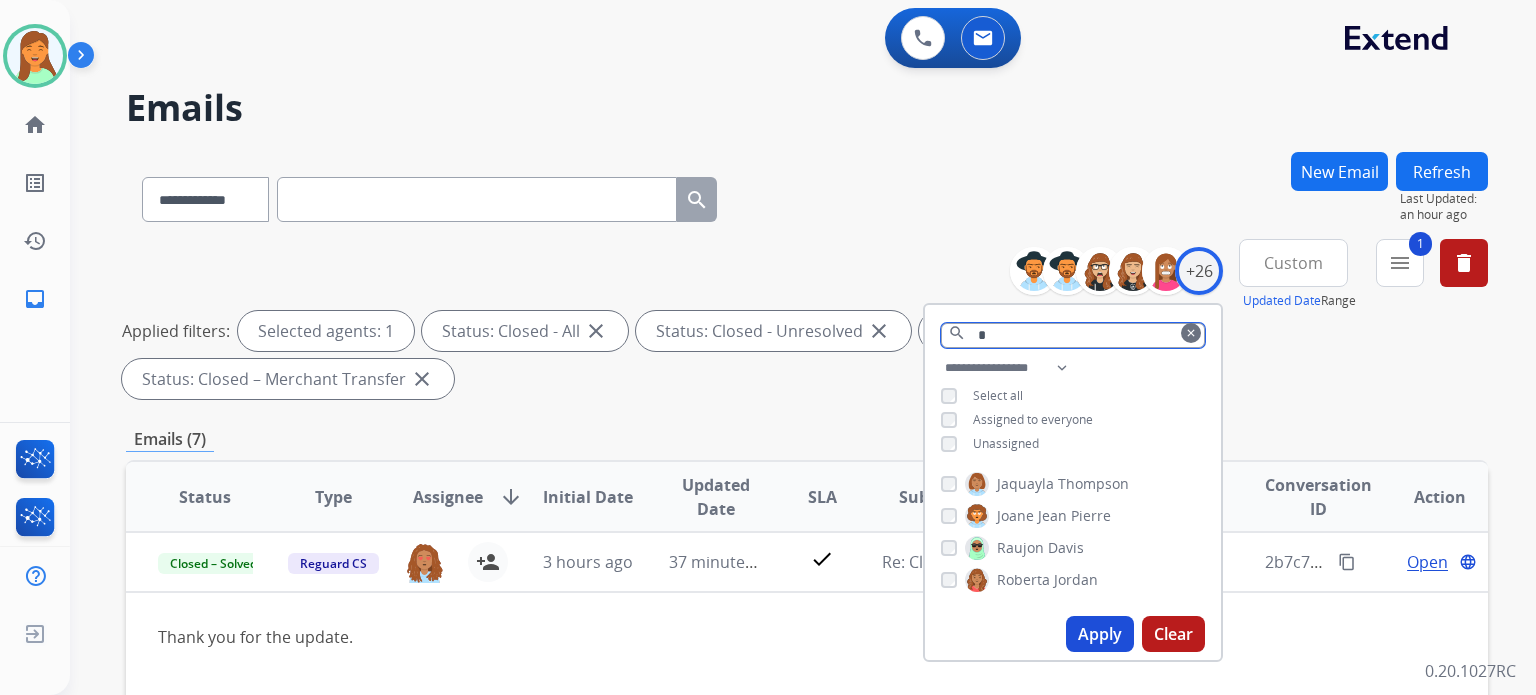 scroll, scrollTop: 0, scrollLeft: 0, axis: both 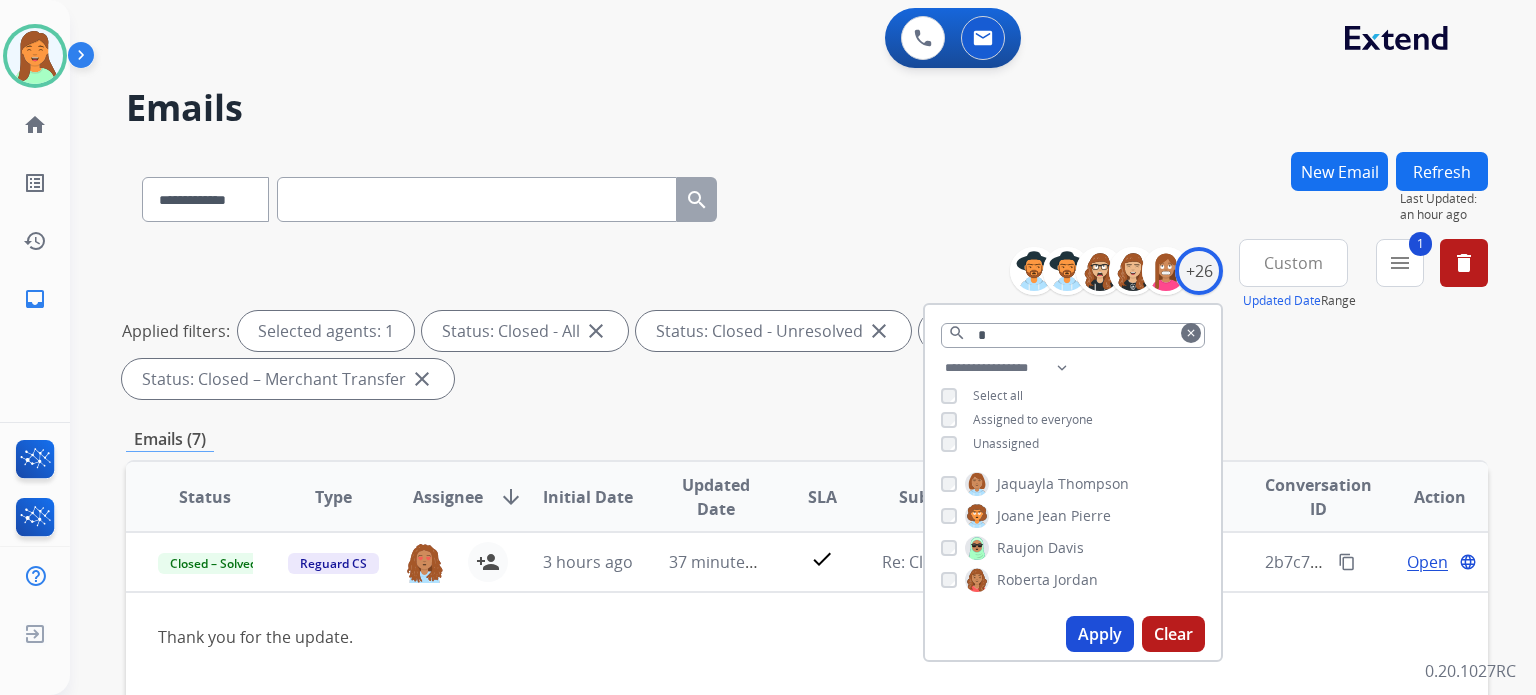 drag, startPoint x: 1091, startPoint y: 628, endPoint x: 1136, endPoint y: 622, distance: 45.39824 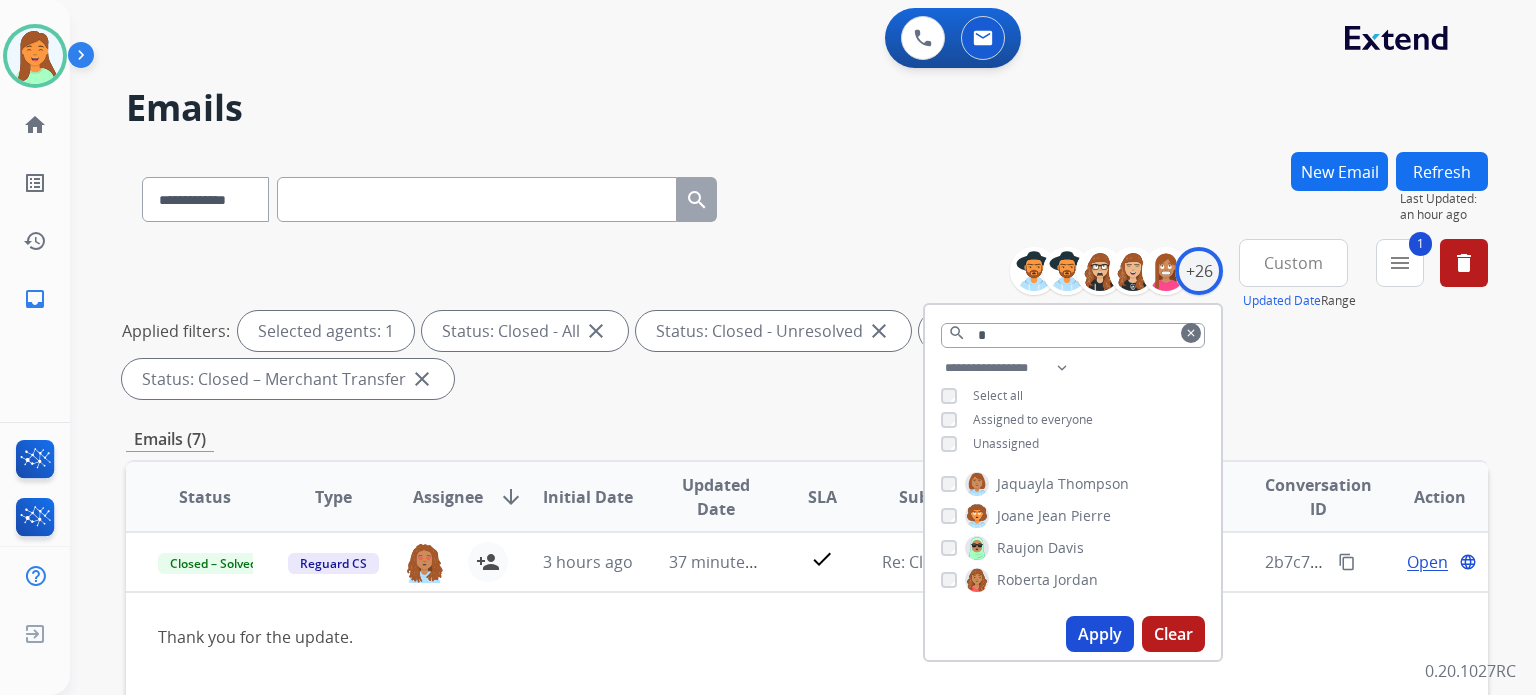 click on "Apply" at bounding box center [1100, 634] 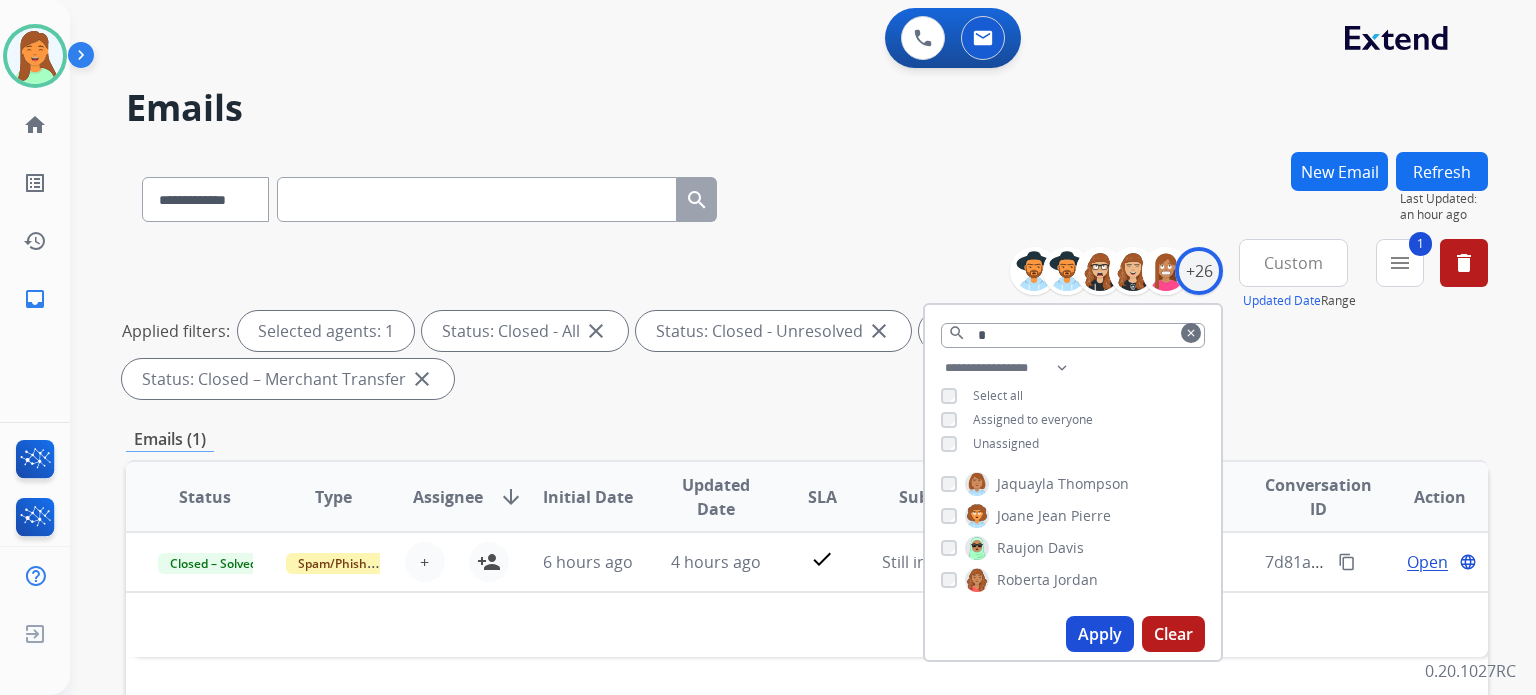click on "Applied filters:  Selected agents: 1   Status: Closed - All  close  Status: Closed - Unresolved  close  Status: Closed – Solved  close  Status: Closed – Merchant Transfer  close" at bounding box center (803, 355) 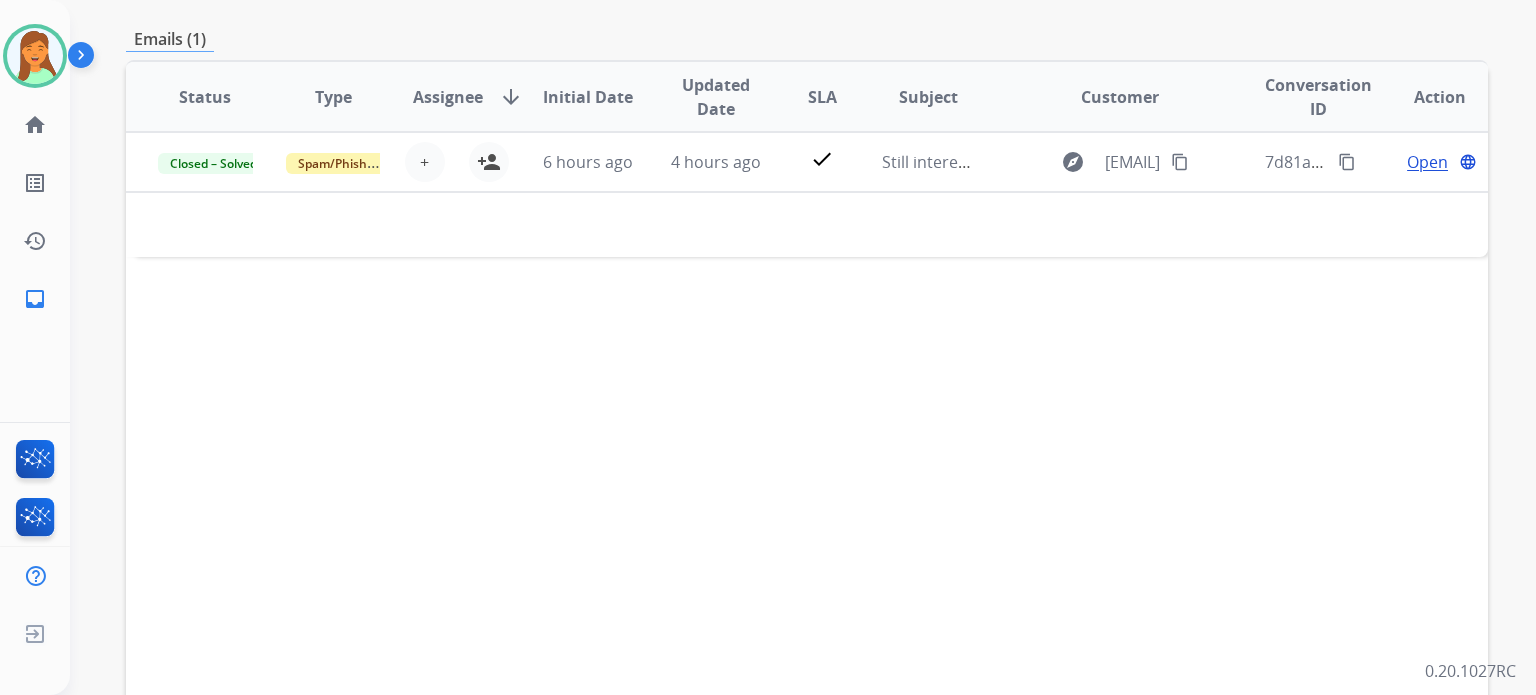 scroll, scrollTop: 133, scrollLeft: 0, axis: vertical 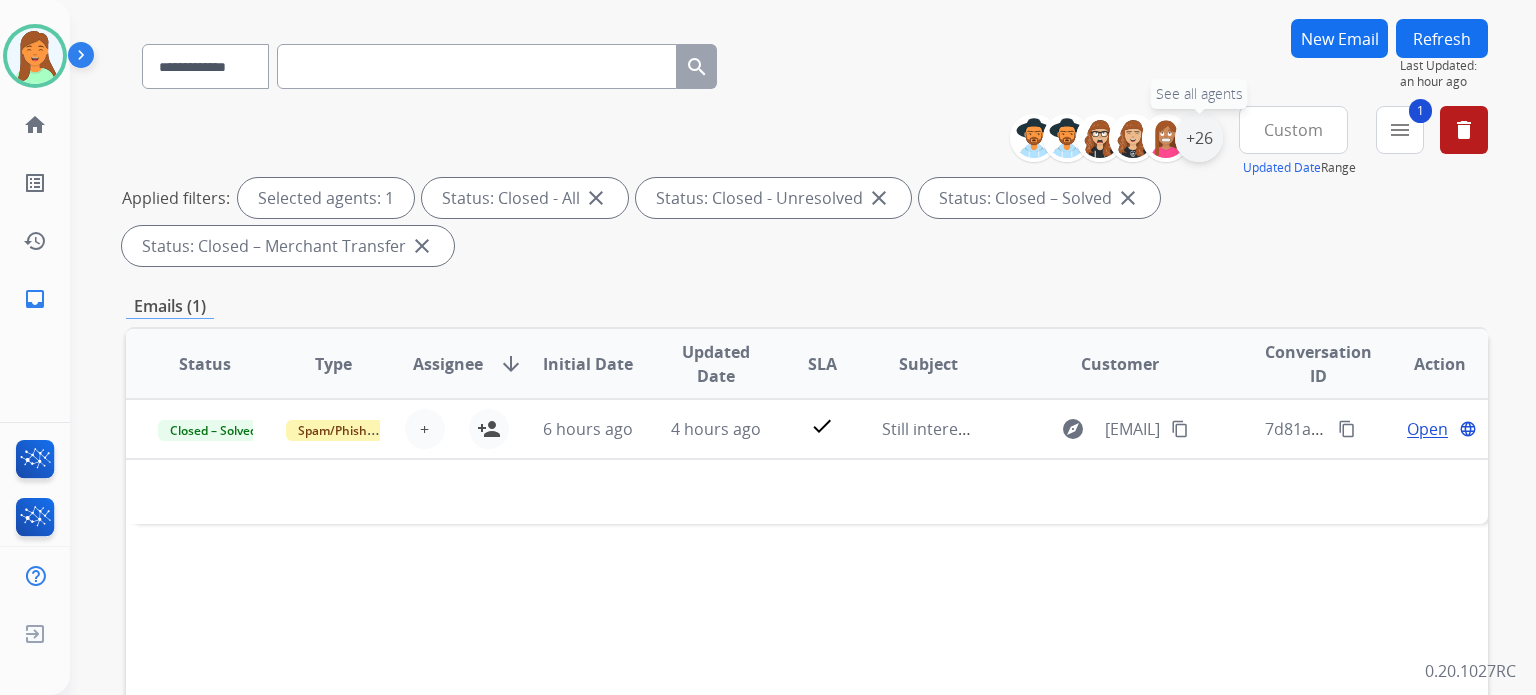 click on "+26" at bounding box center (1199, 138) 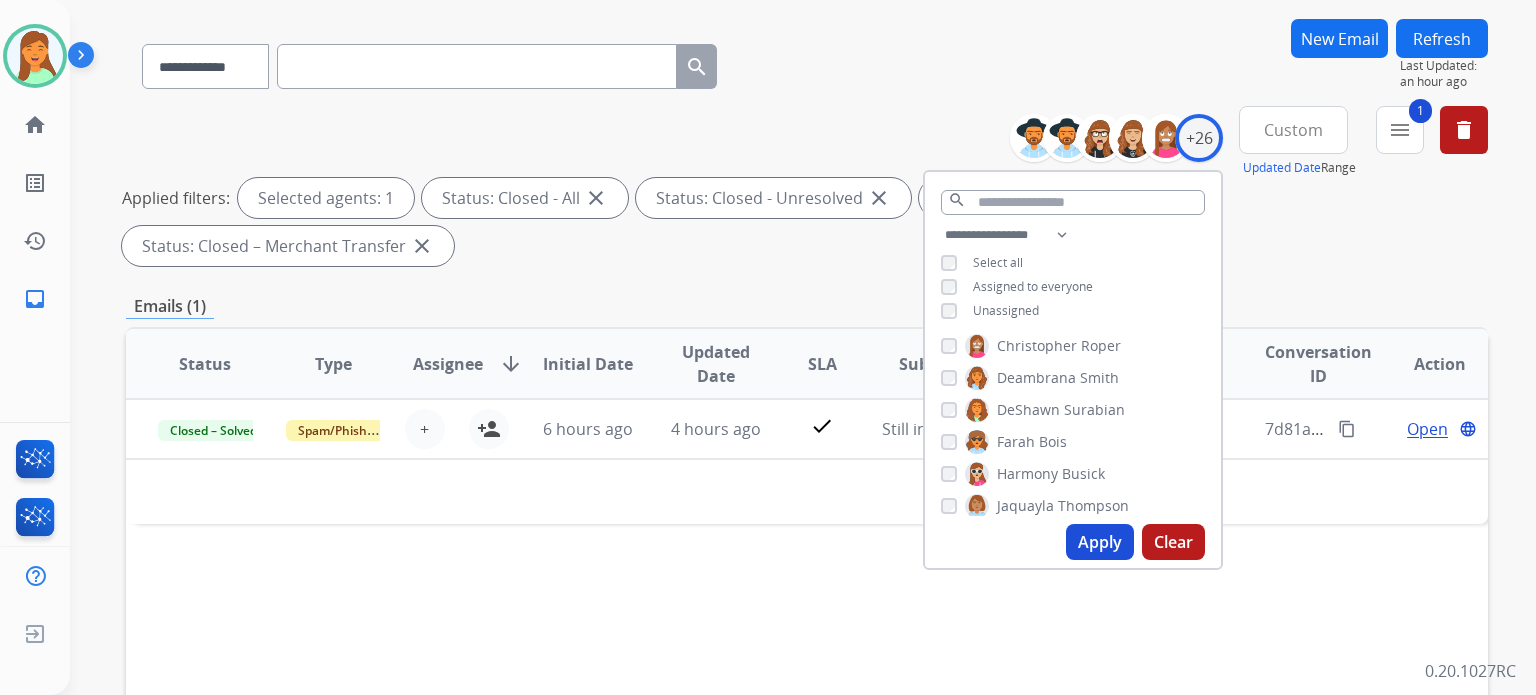 scroll, scrollTop: 266, scrollLeft: 0, axis: vertical 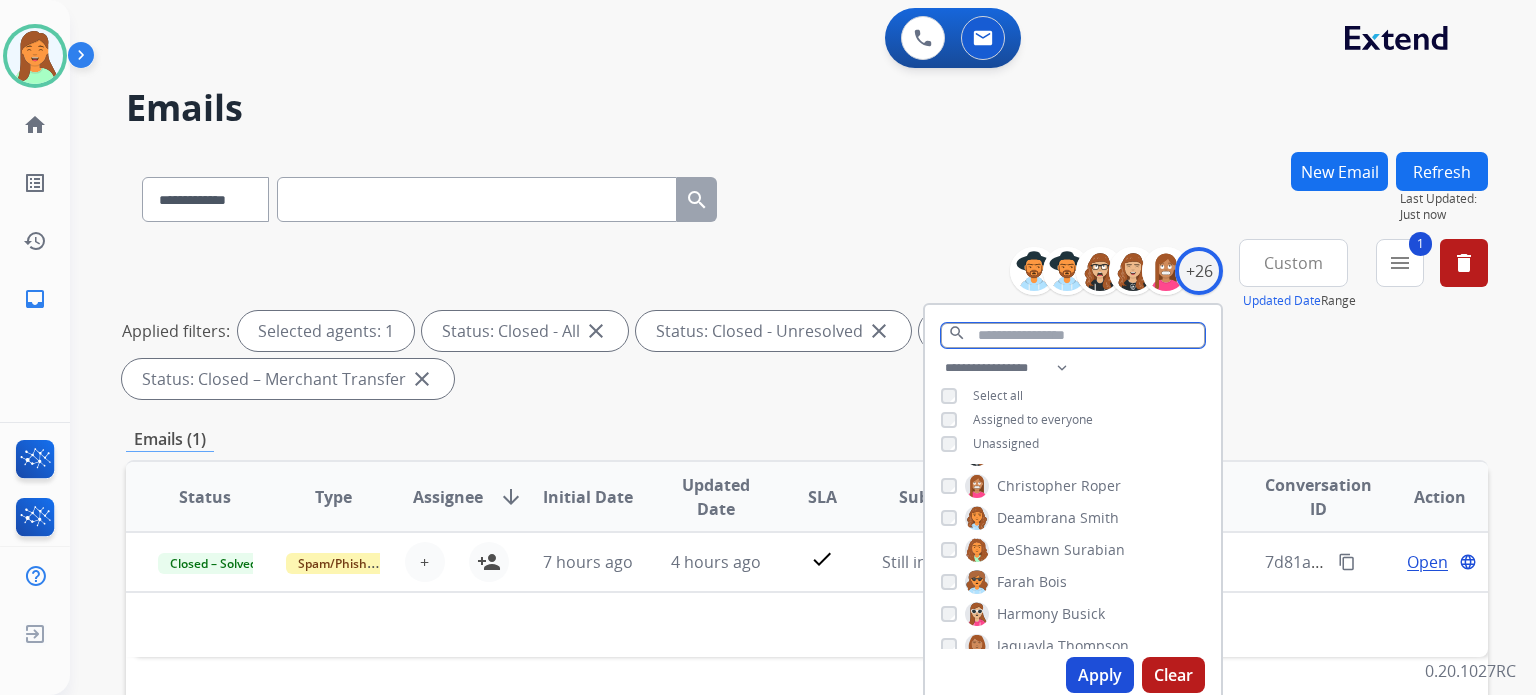 click at bounding box center (1073, 335) 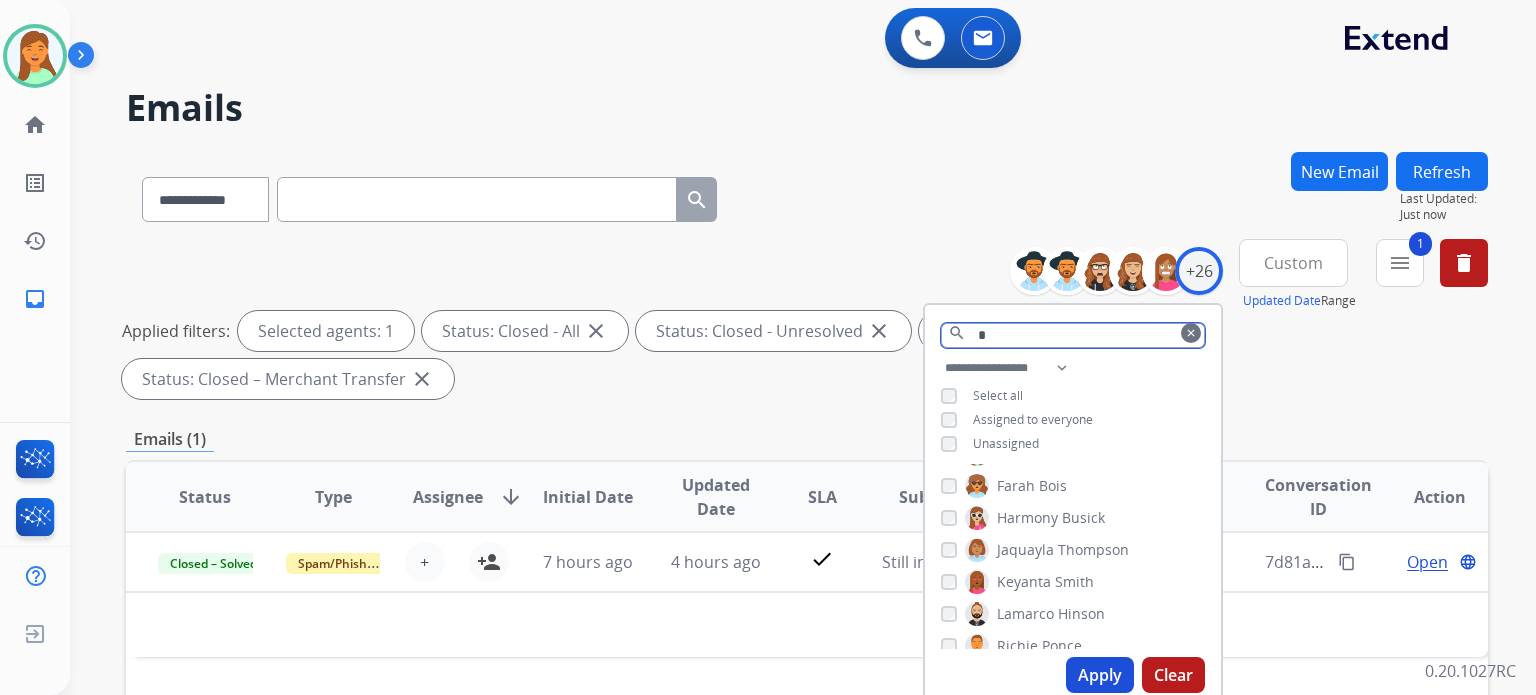 scroll, scrollTop: 30, scrollLeft: 0, axis: vertical 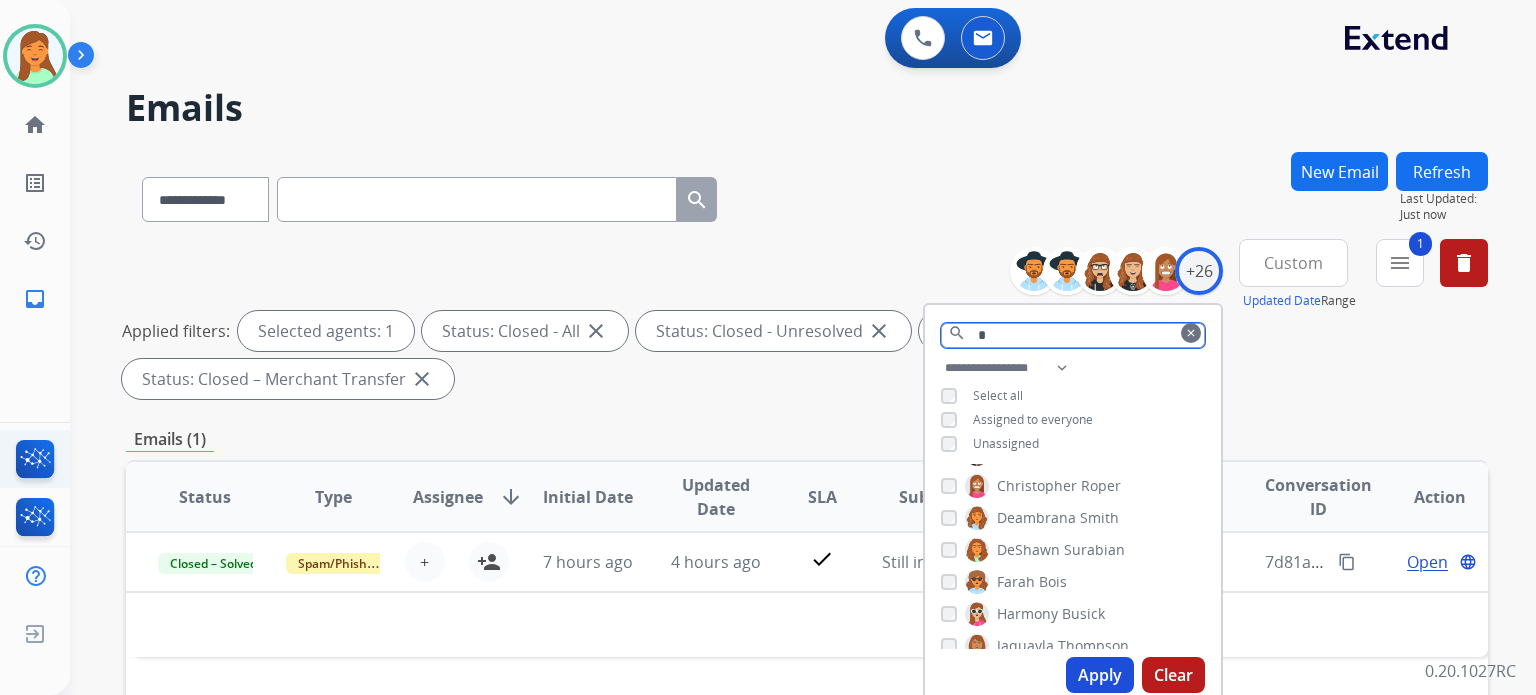 type on "*" 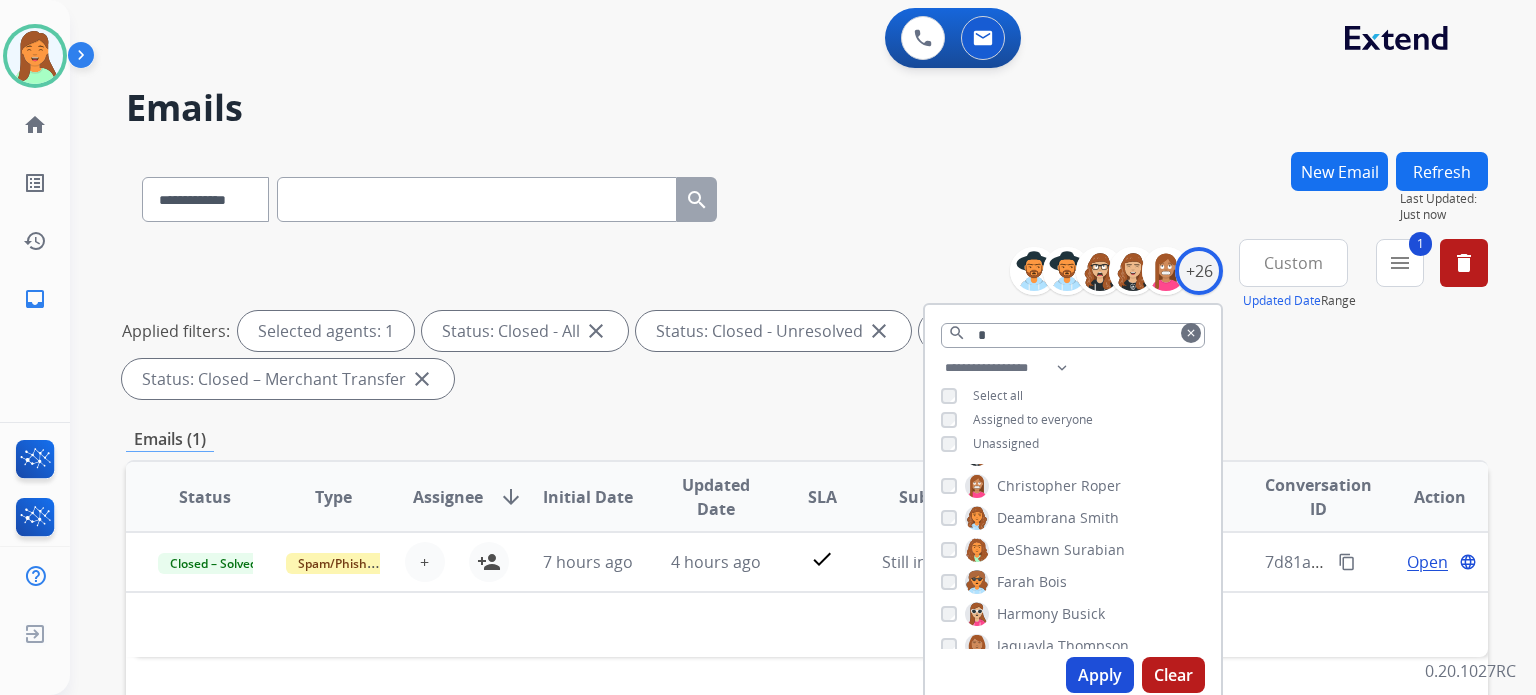 click on "**********" at bounding box center (807, 693) 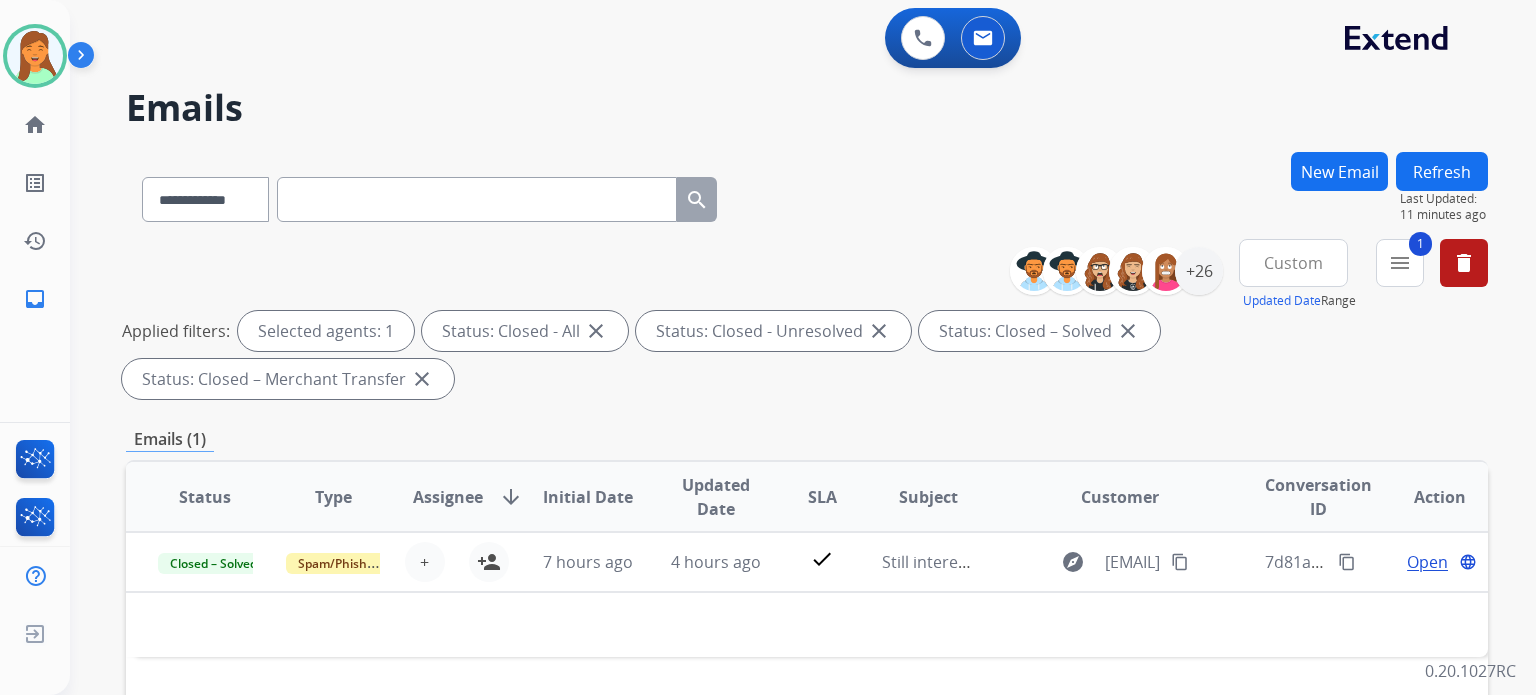 click at bounding box center (477, 199) 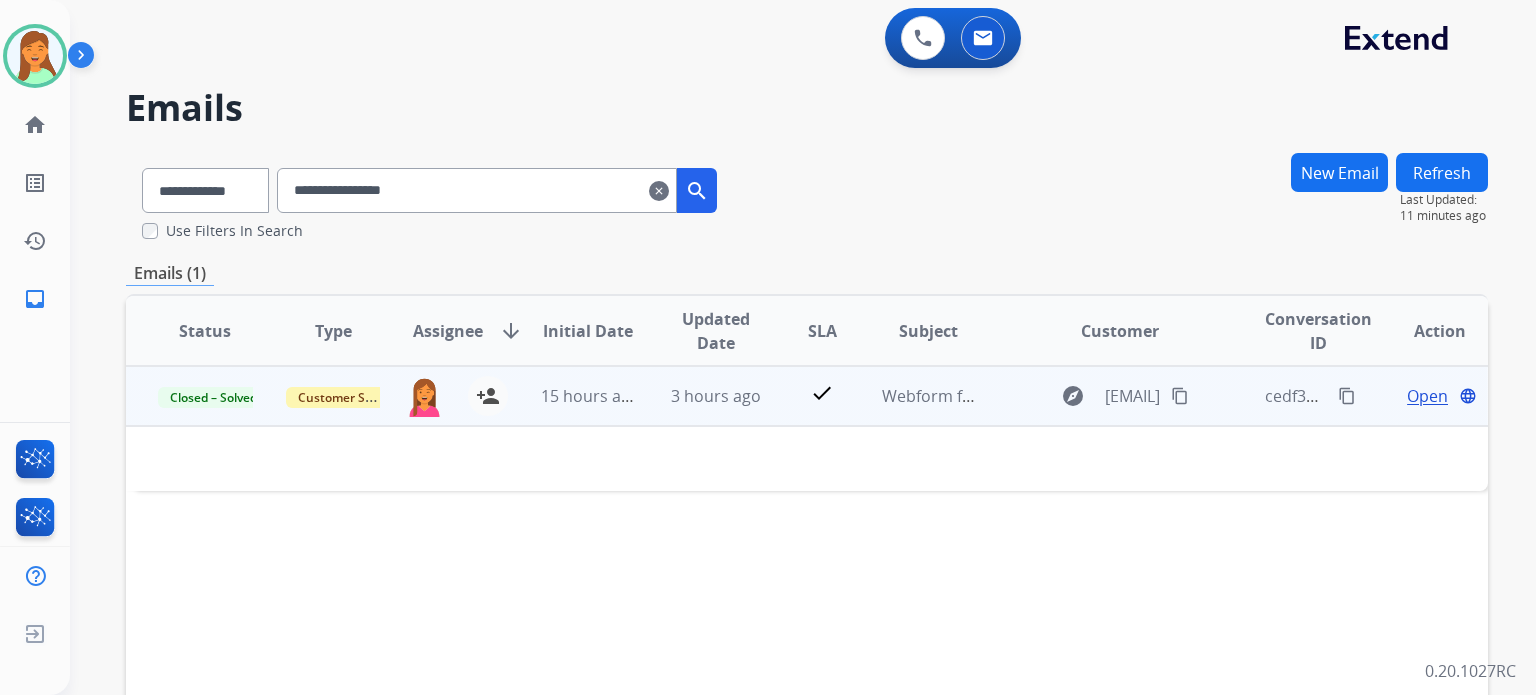 click on "Open" at bounding box center (1427, 396) 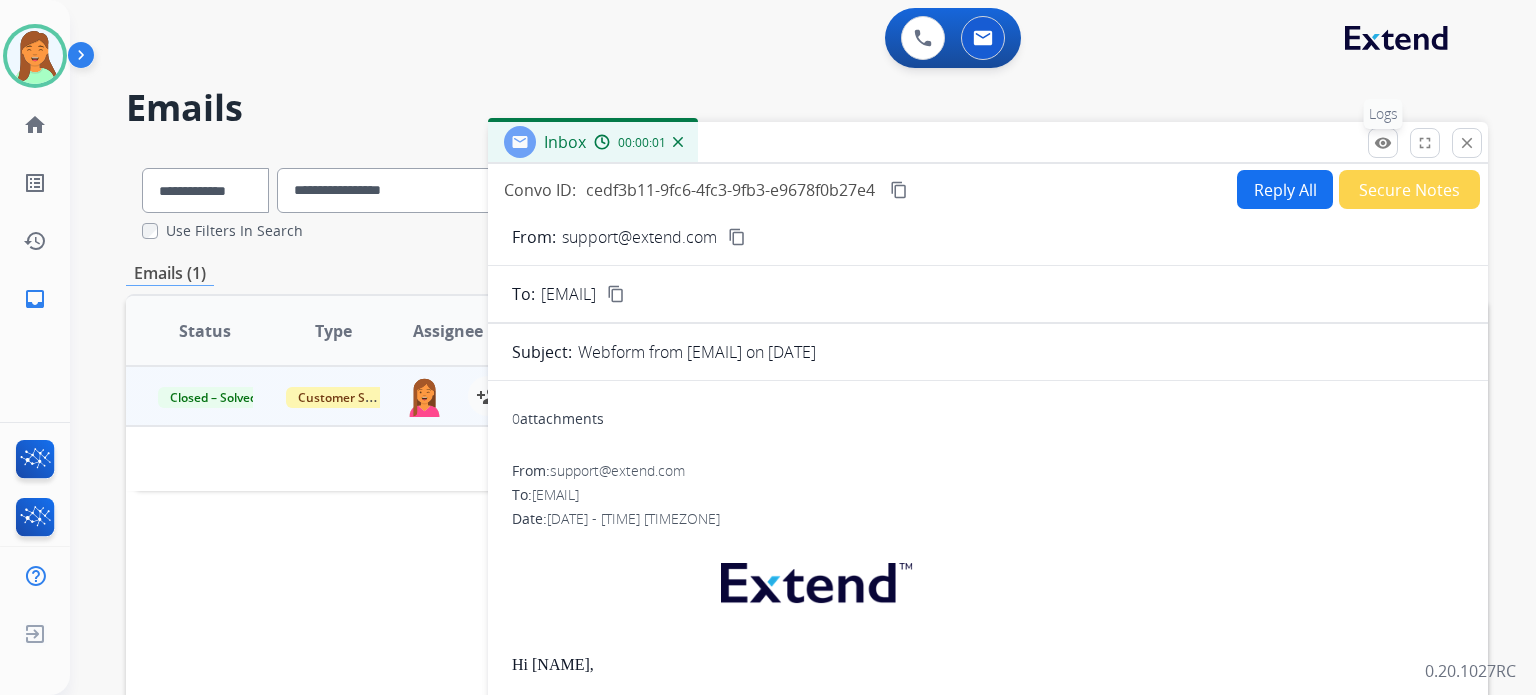 click on "remove_red_eye Logs" at bounding box center (1383, 143) 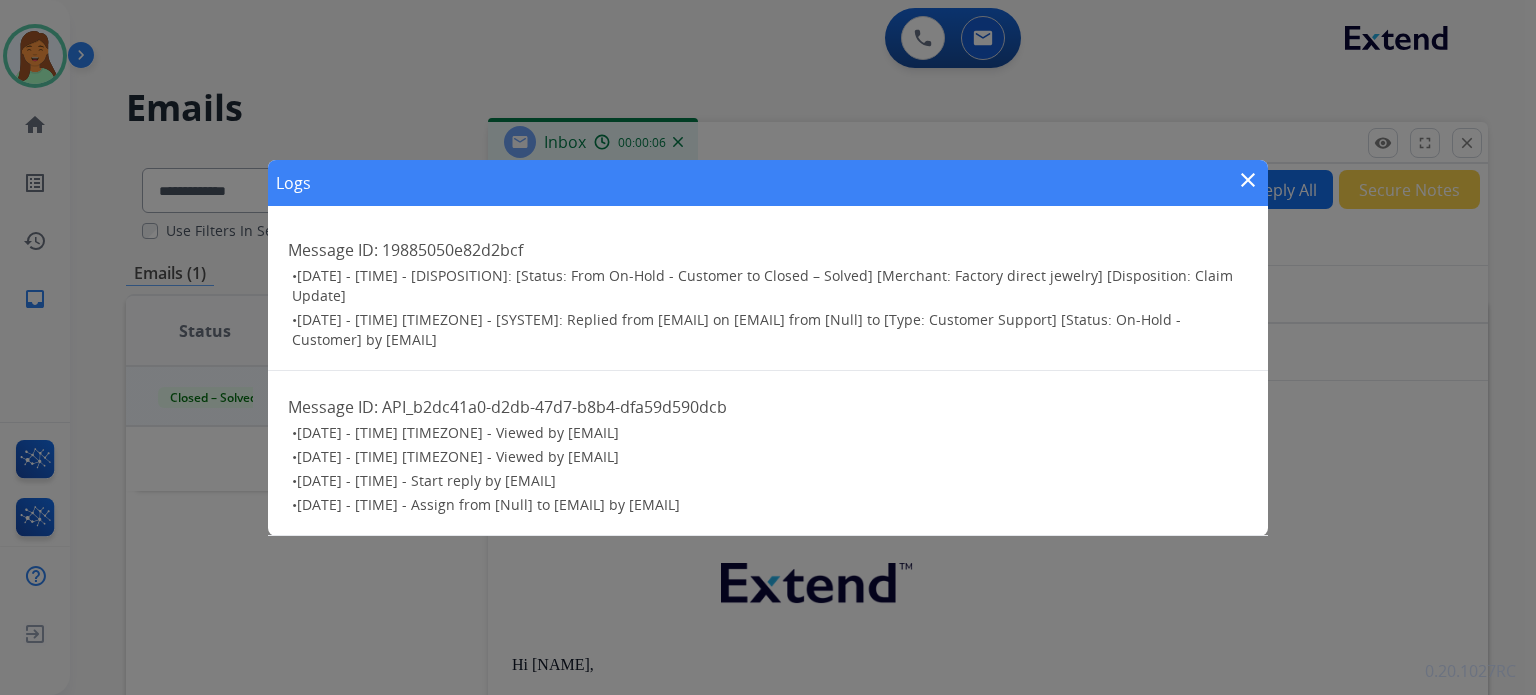 drag, startPoint x: 1254, startPoint y: 175, endPoint x: 1254, endPoint y: 297, distance: 122 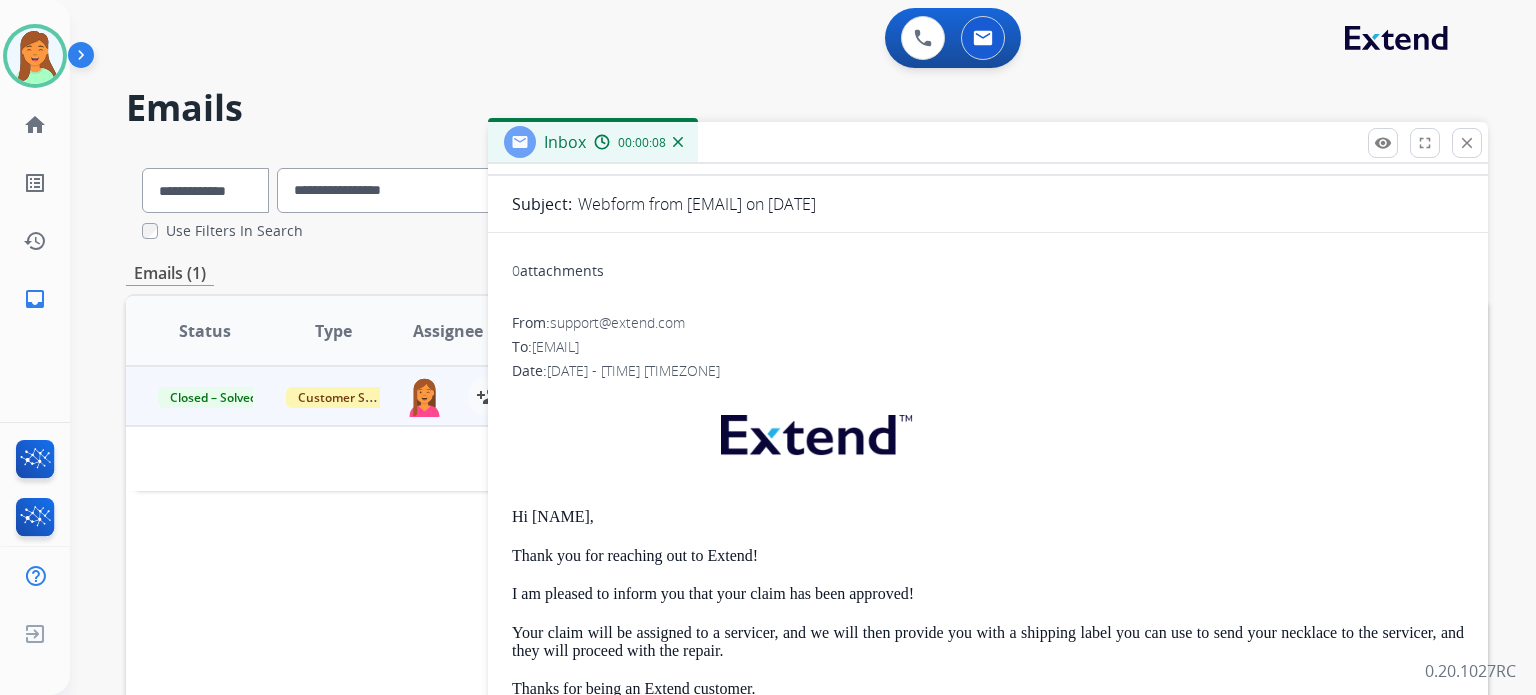 scroll, scrollTop: 414, scrollLeft: 0, axis: vertical 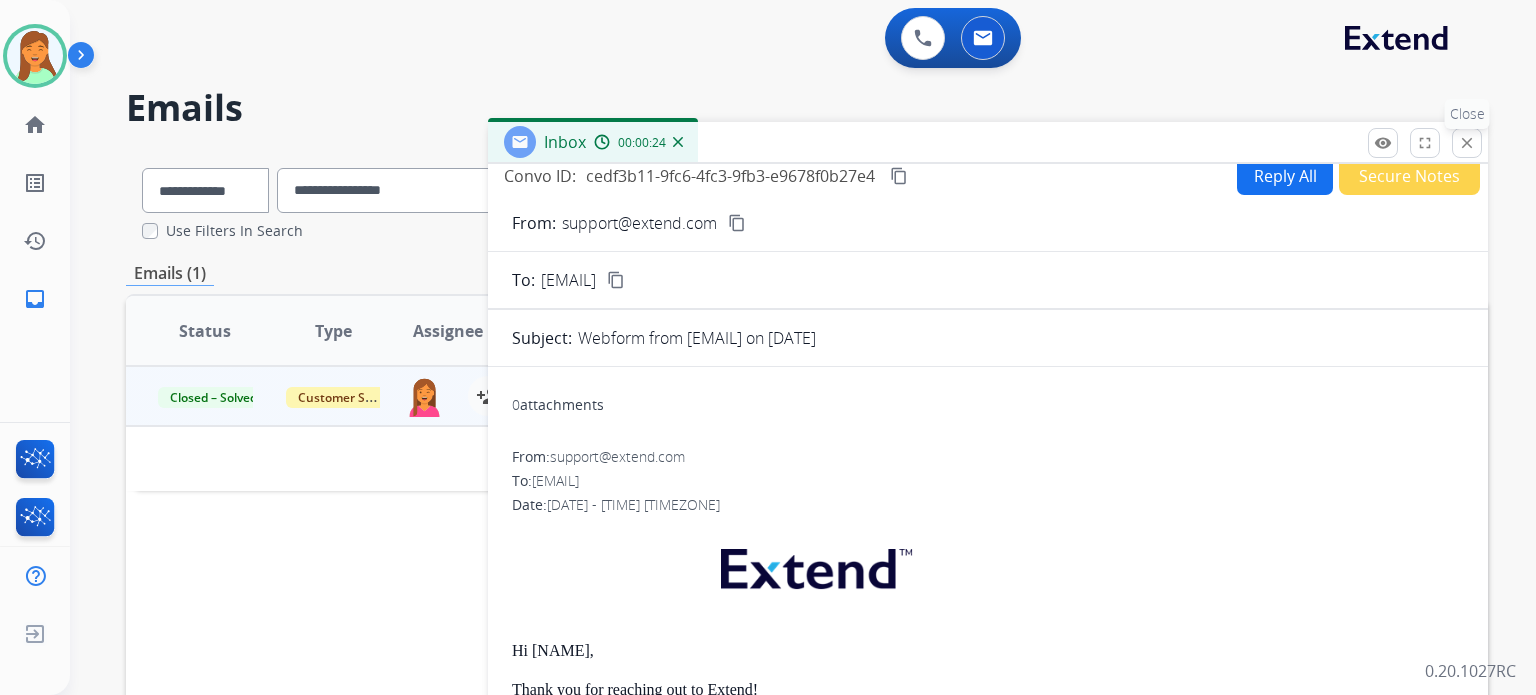 click on "close" at bounding box center [1467, 143] 